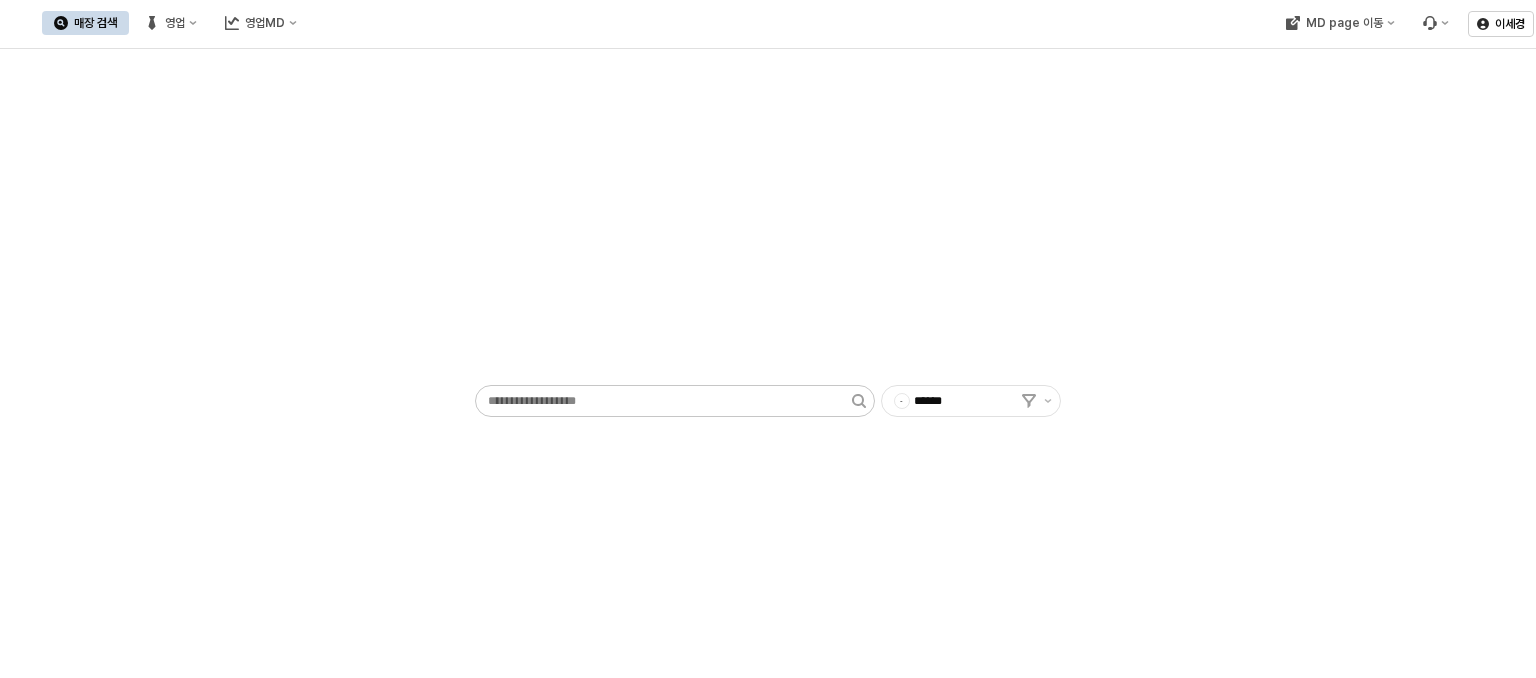 scroll, scrollTop: 0, scrollLeft: 0, axis: both 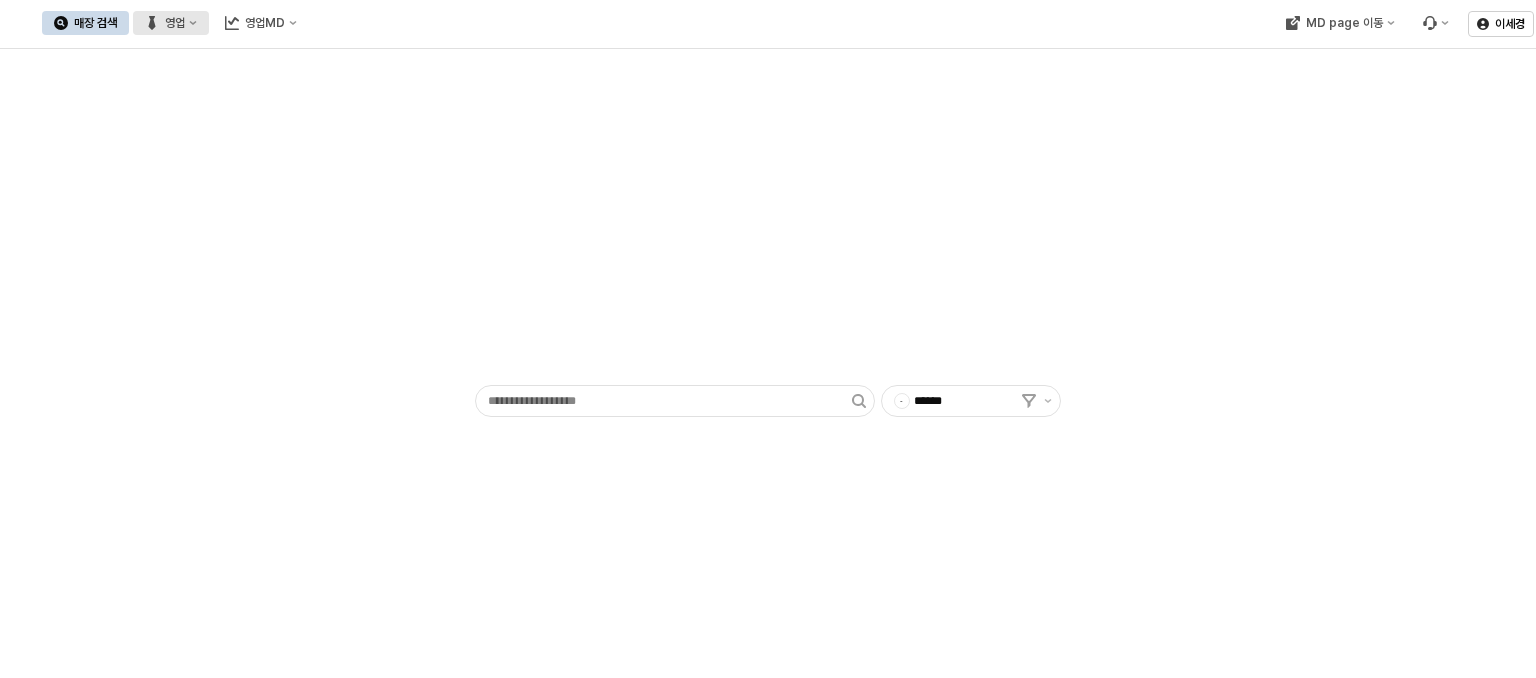 click on "영업" at bounding box center (175, 23) 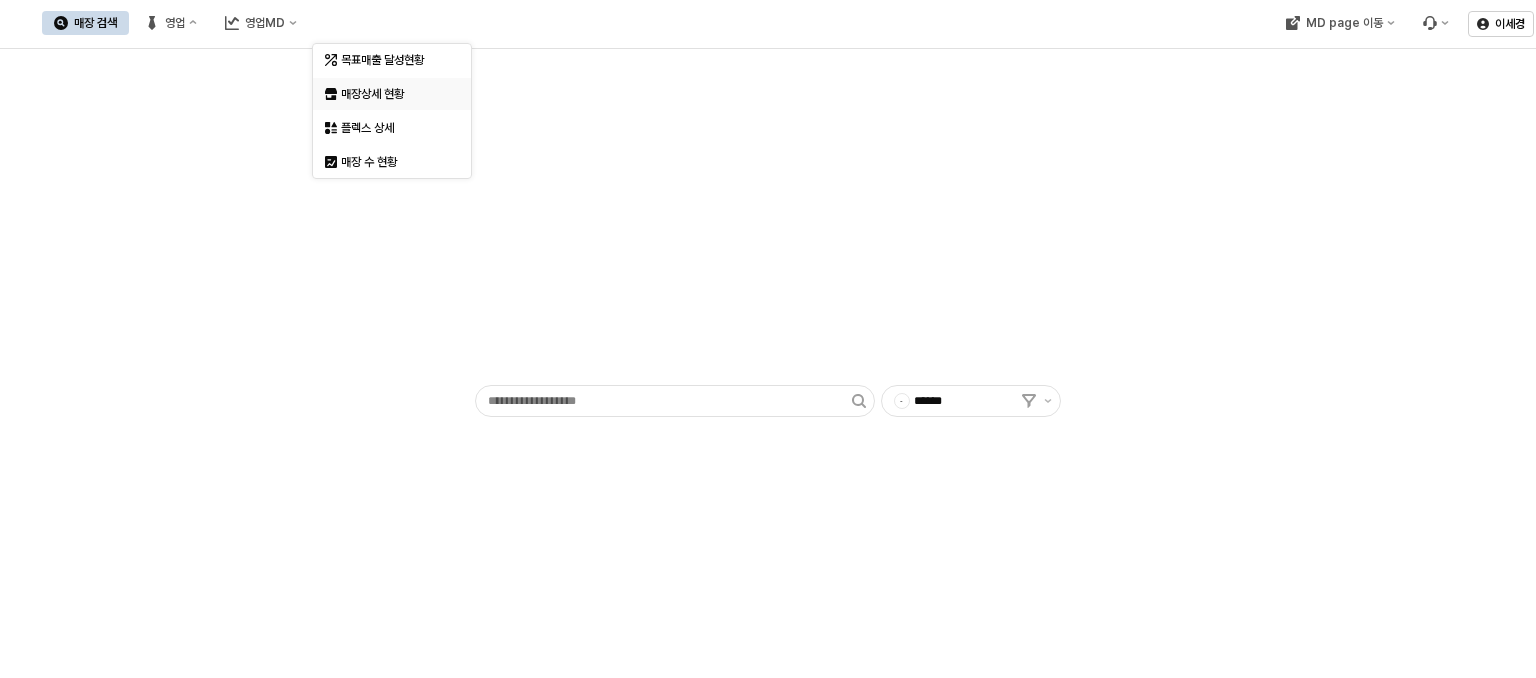click on "매장상세 현황" at bounding box center (386, 94) 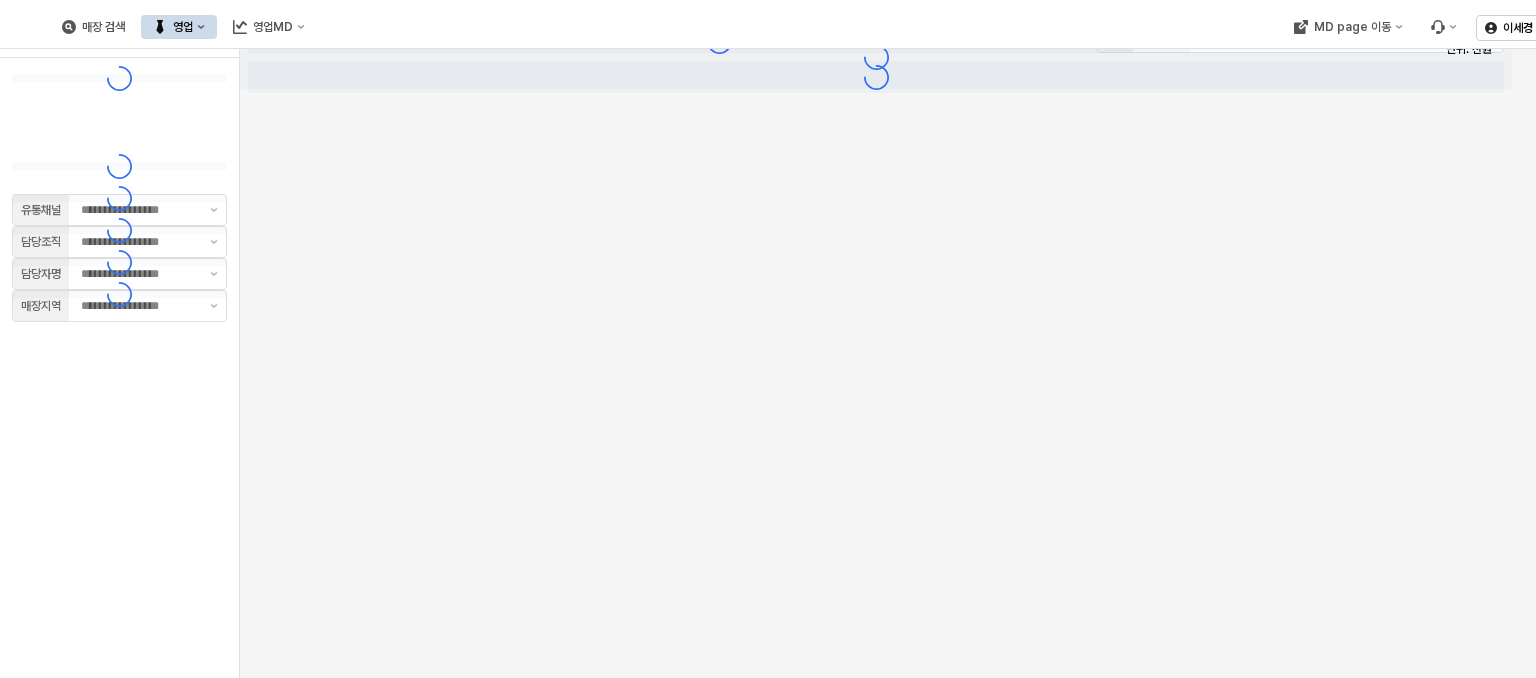 type on "**" 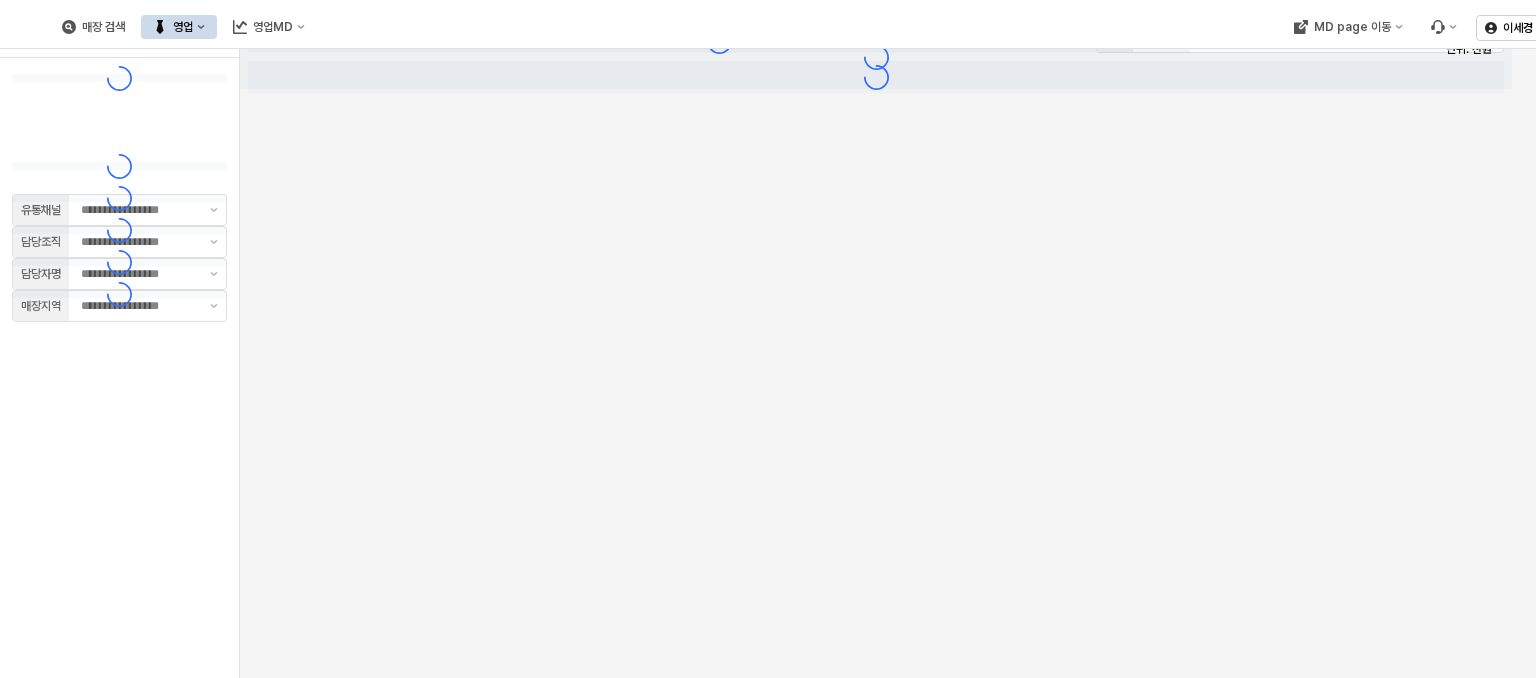 type on "**" 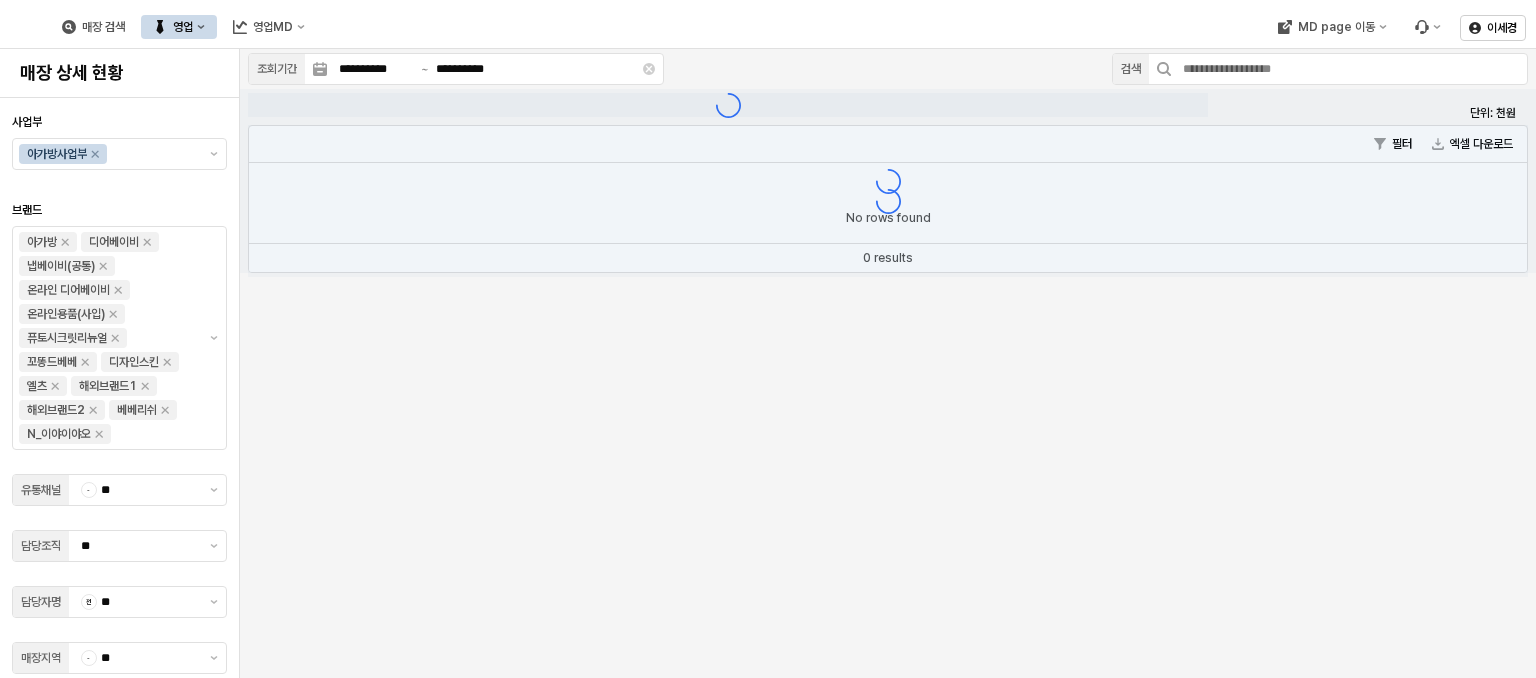 click on "영업" at bounding box center [179, 27] 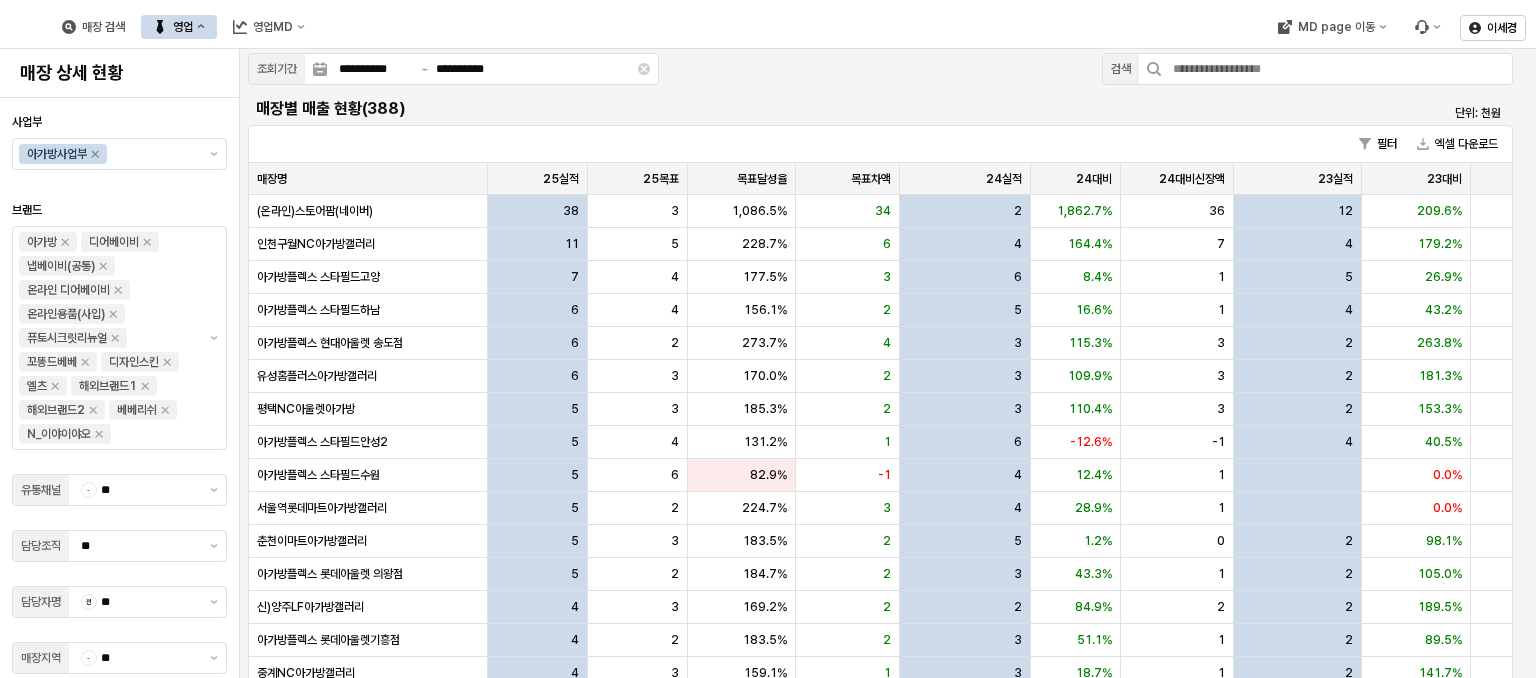 click on "**********" at bounding box center (888, 425) 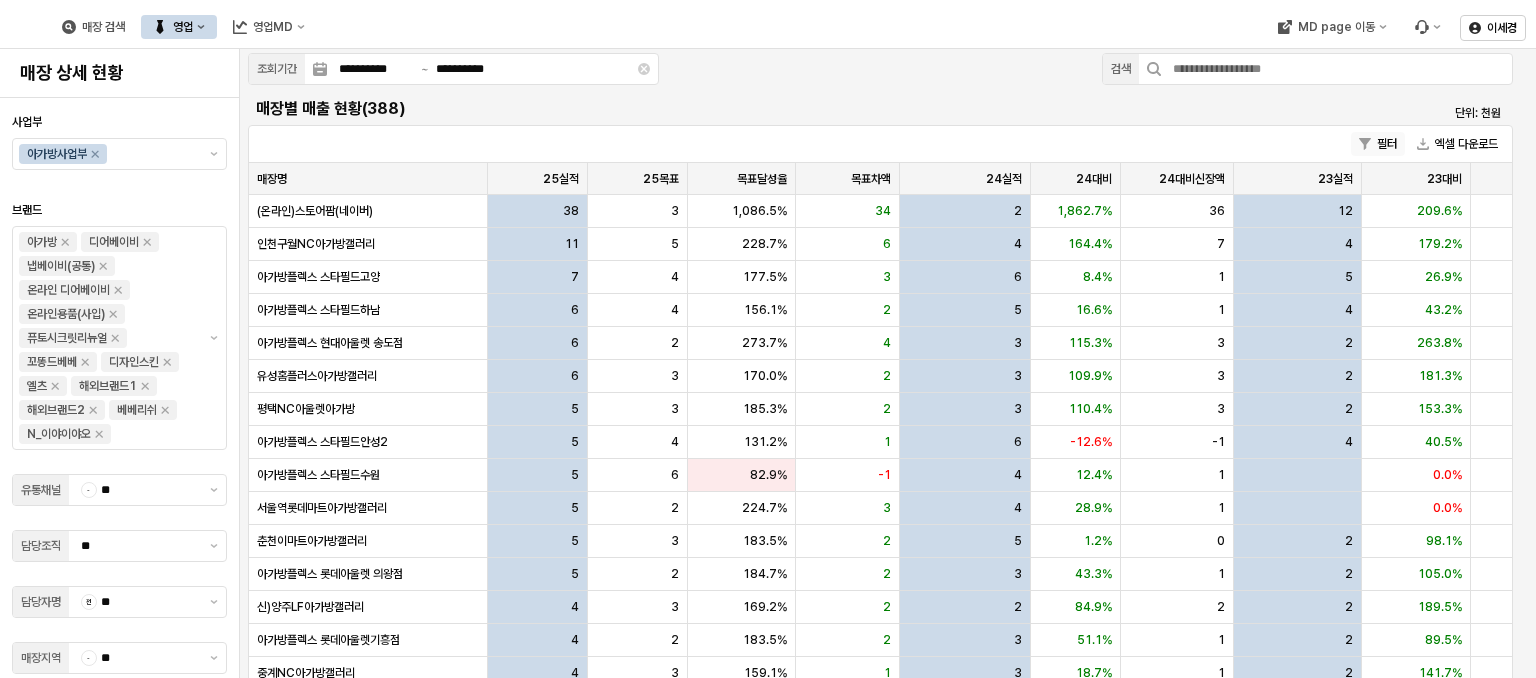 click on "필터" at bounding box center [1378, 144] 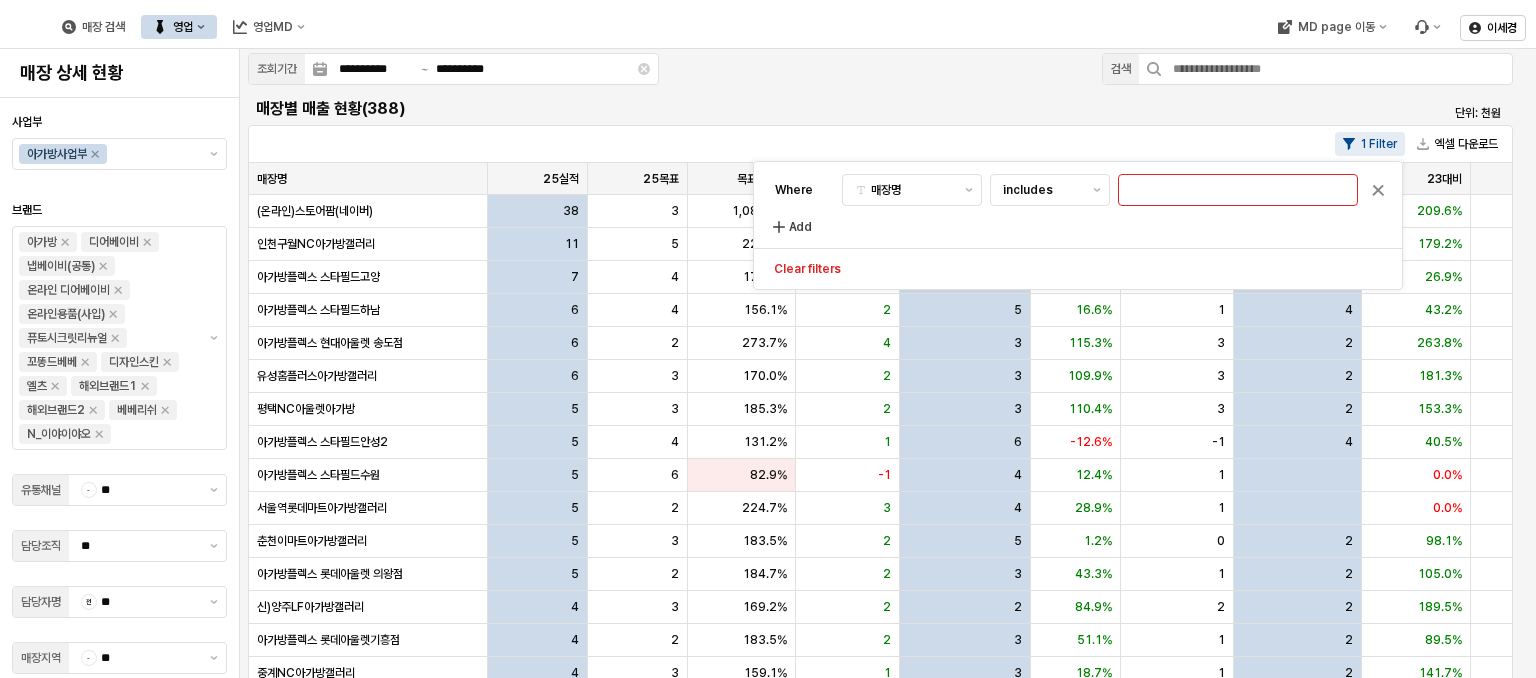 click on "매장별 매출 현황(388)" at bounding box center [722, 109] 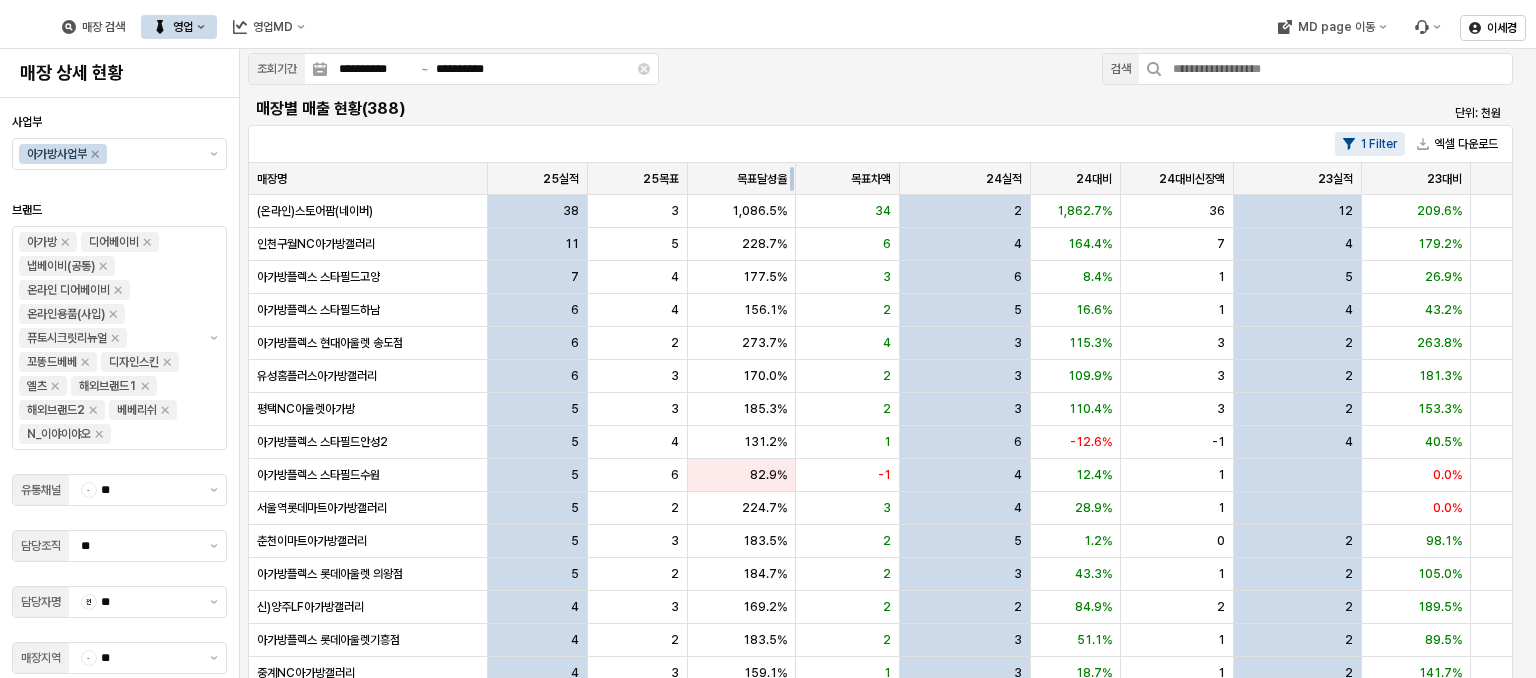 scroll, scrollTop: 127, scrollLeft: 0, axis: vertical 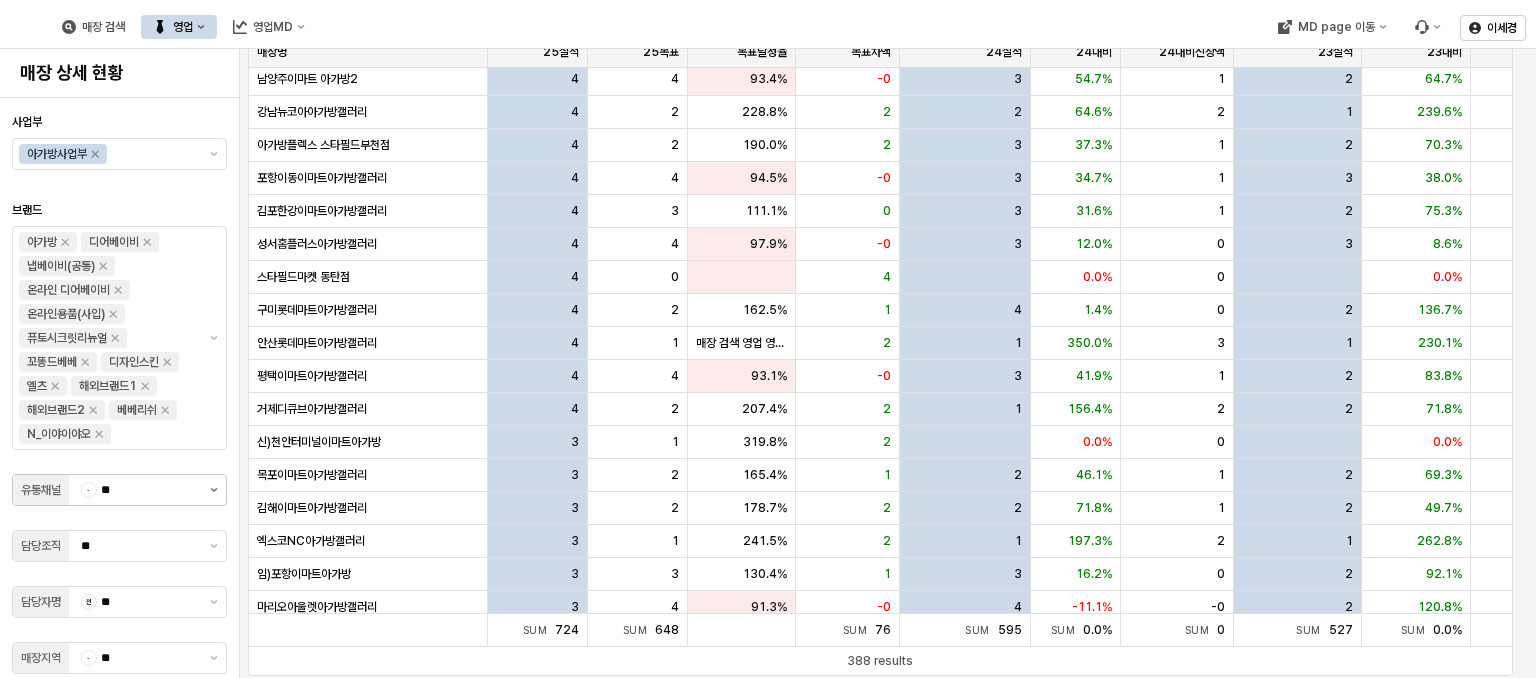 drag, startPoint x: 232, startPoint y: 493, endPoint x: 212, endPoint y: 493, distance: 20 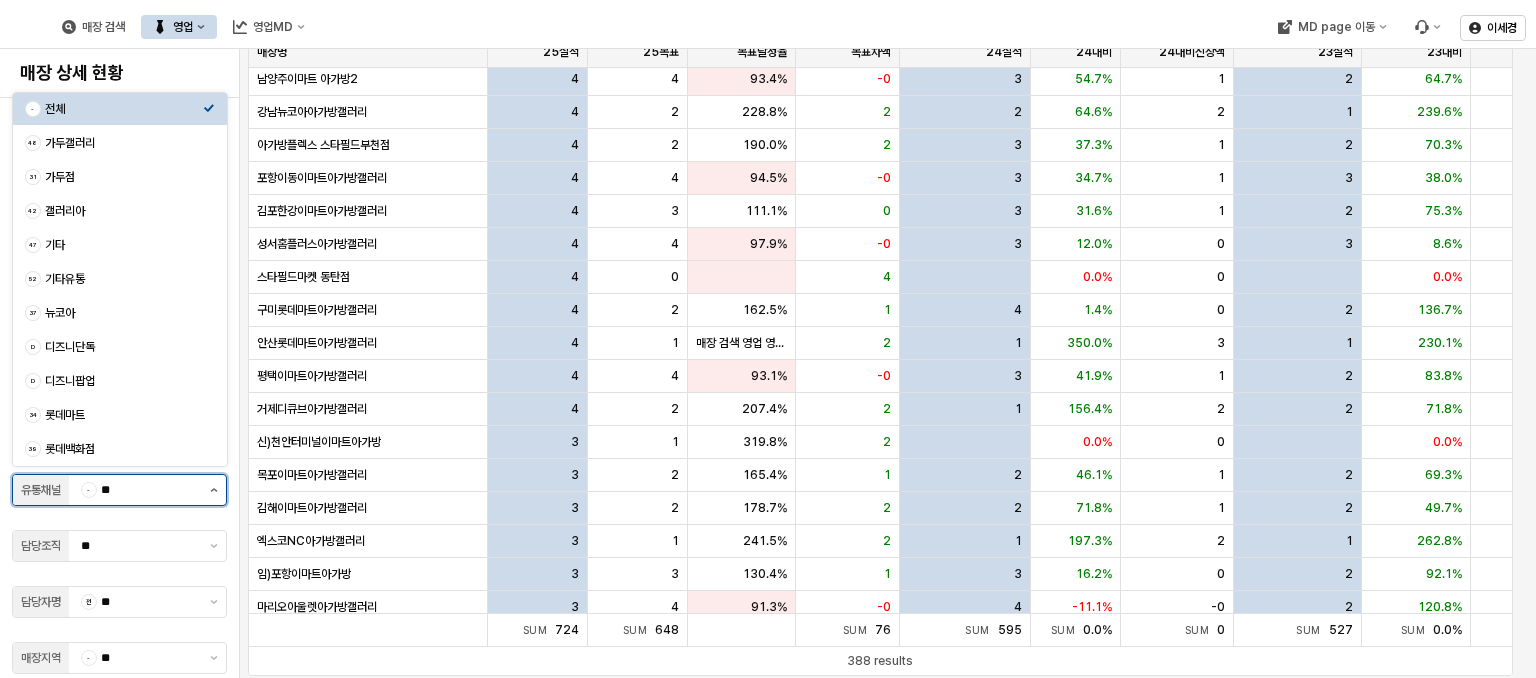 click at bounding box center [214, 490] 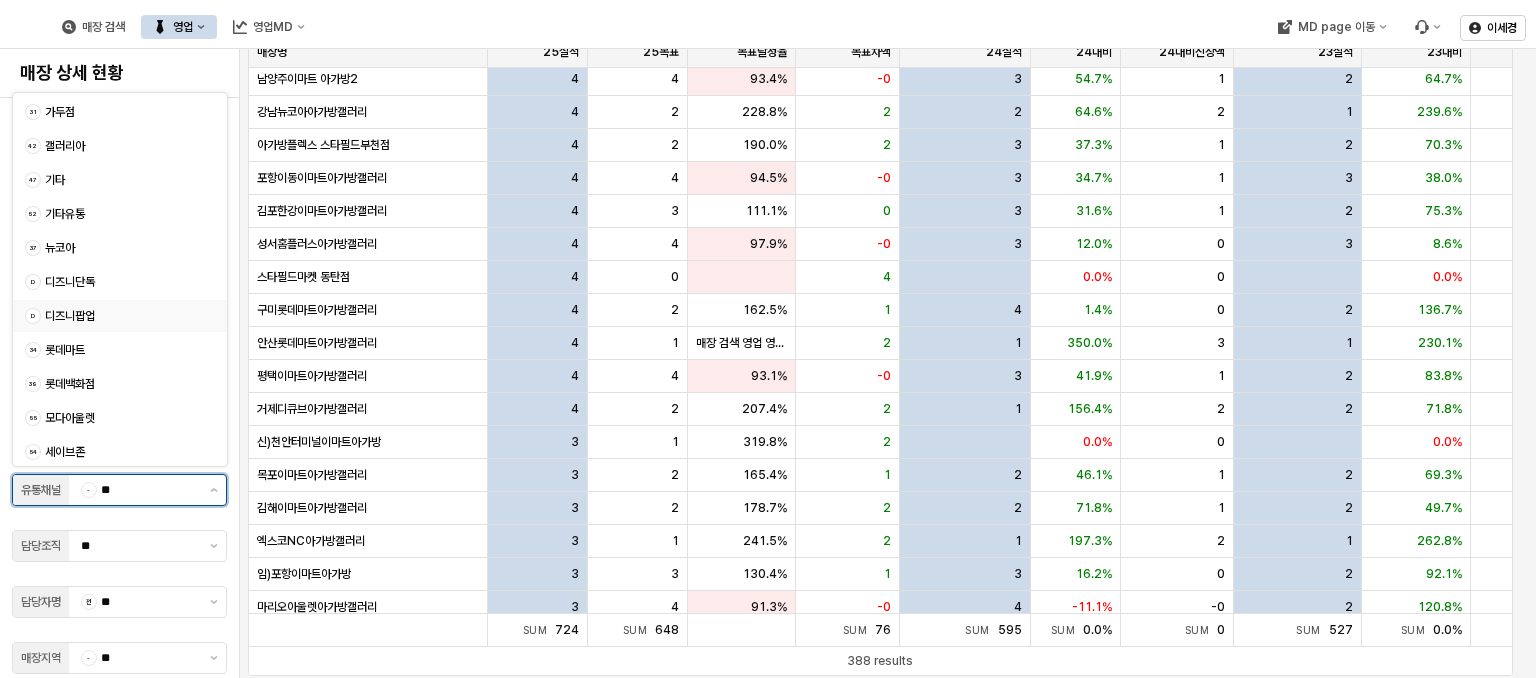 scroll, scrollTop: 100, scrollLeft: 0, axis: vertical 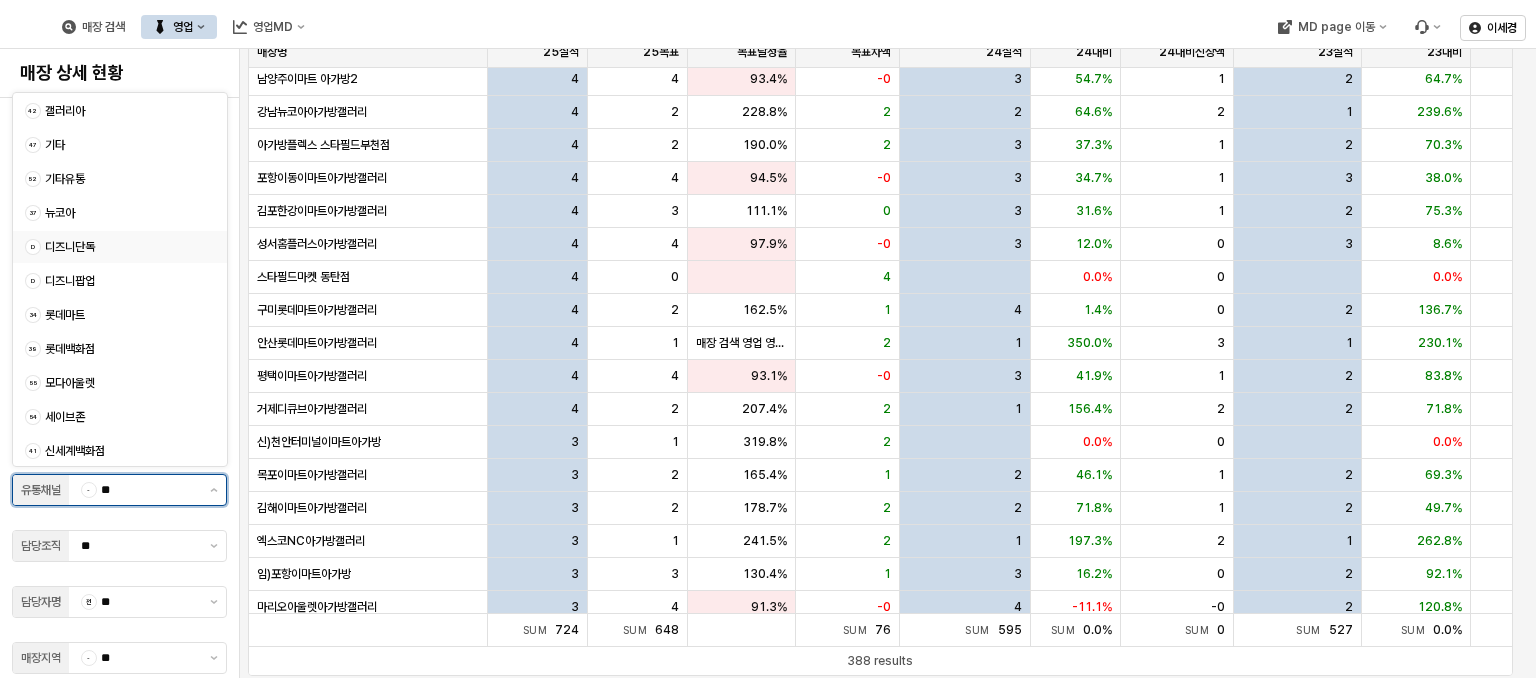 click on "디즈니단독" at bounding box center [124, 247] 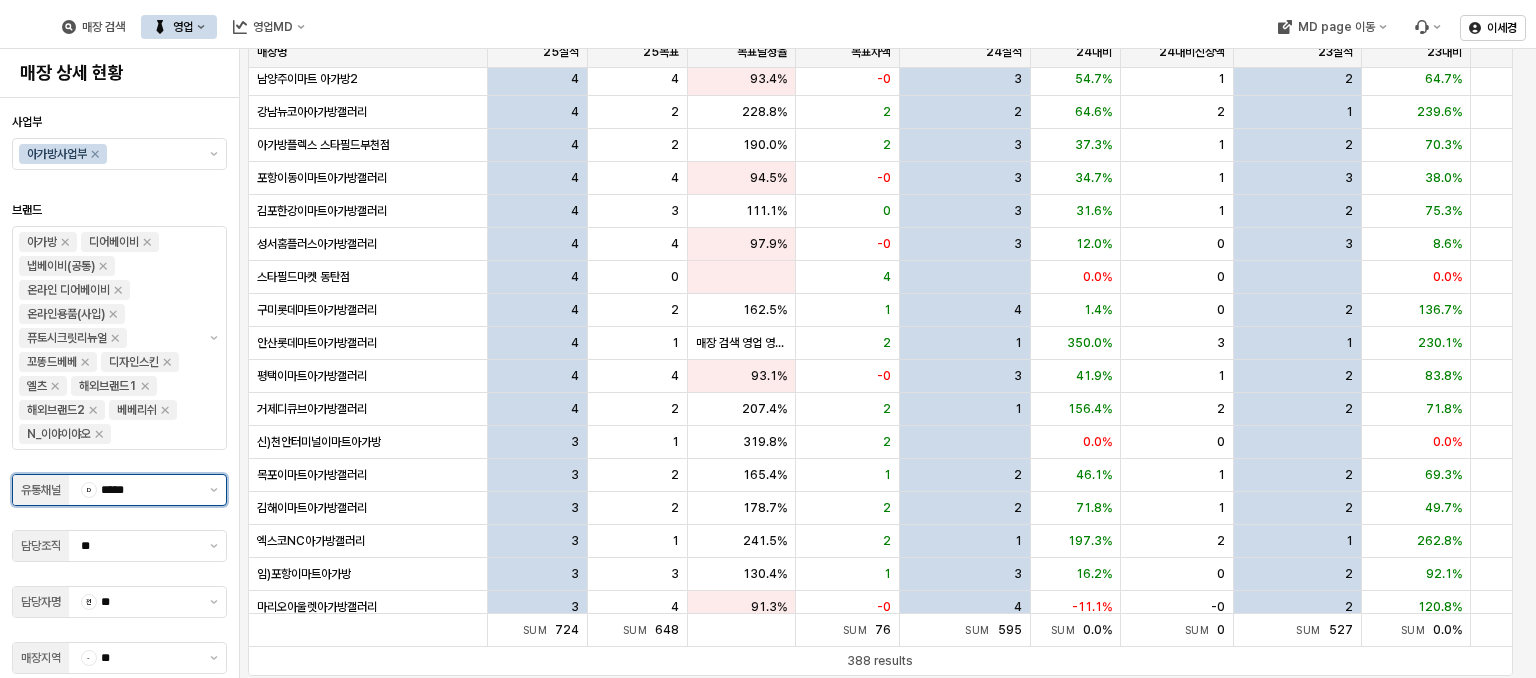 scroll, scrollTop: 0, scrollLeft: 0, axis: both 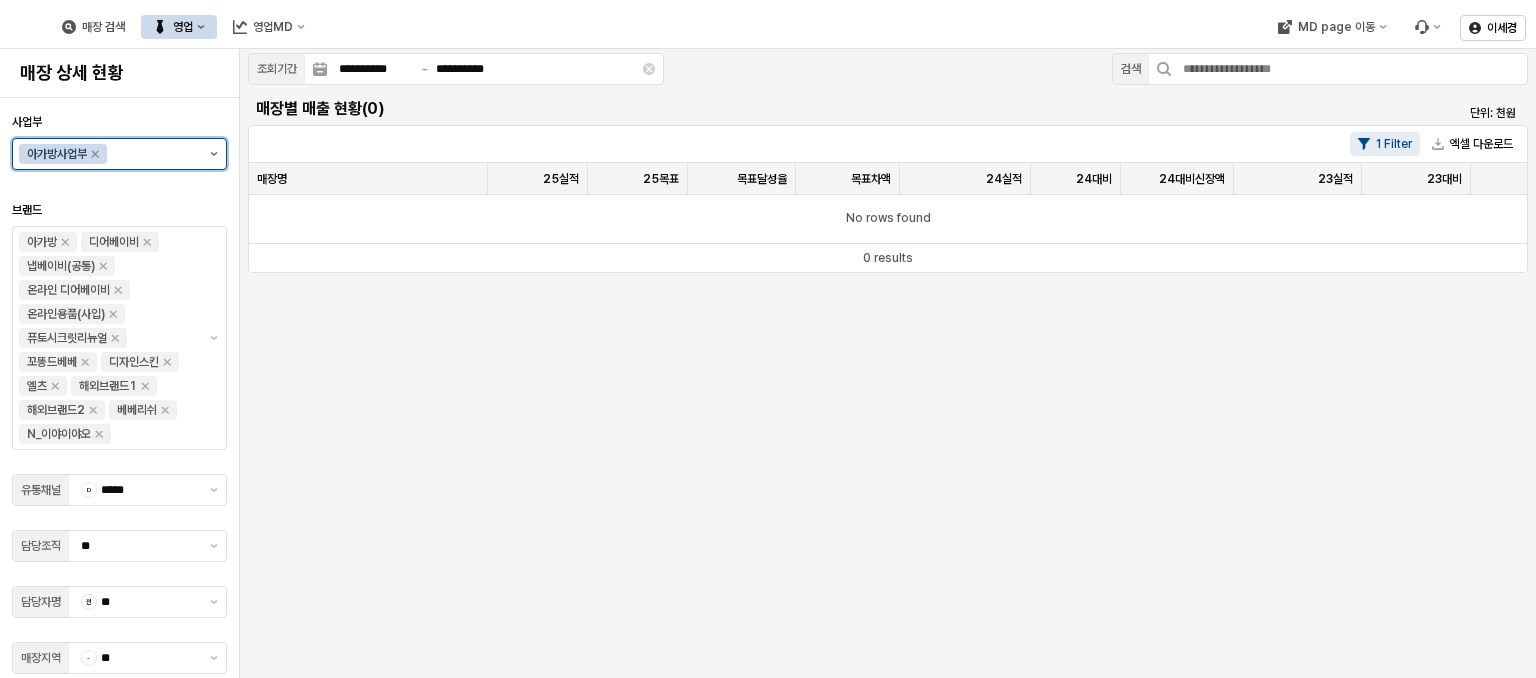 click at bounding box center [214, 154] 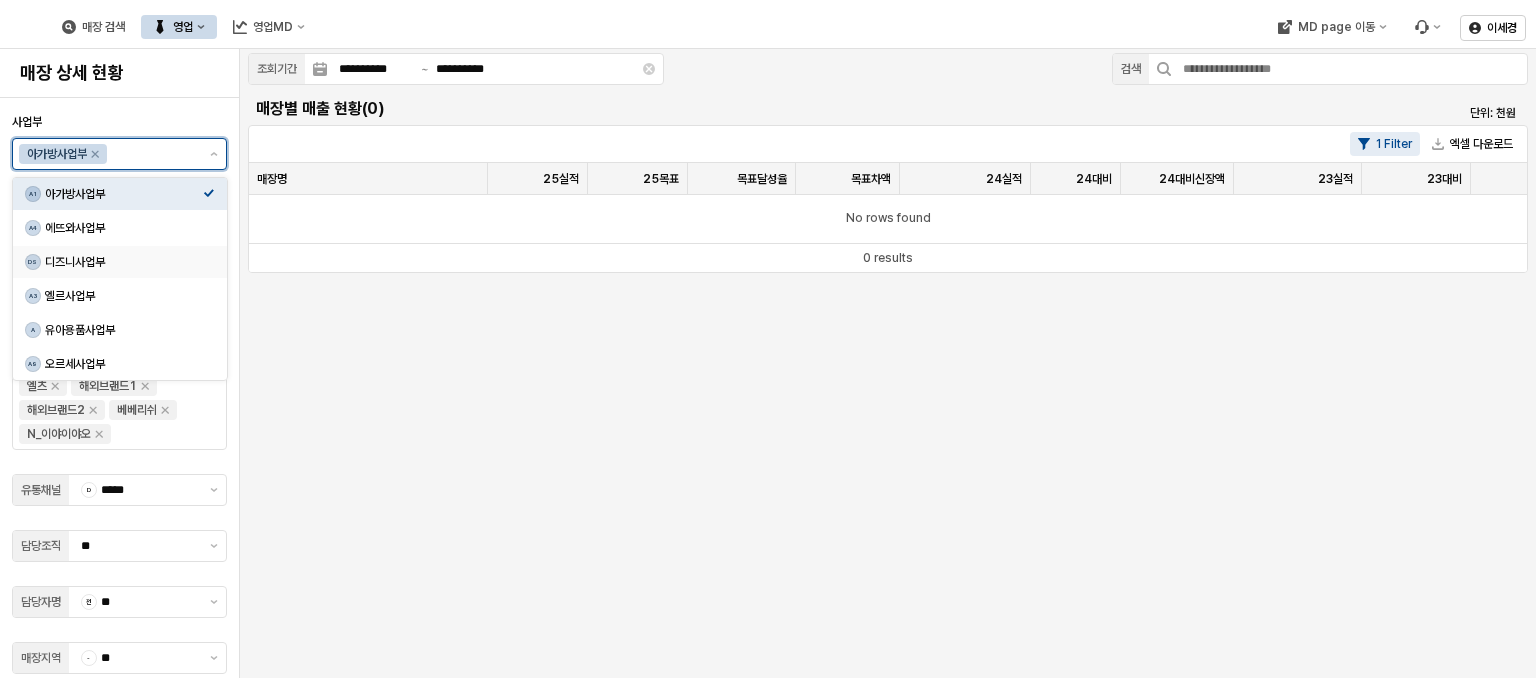 click on "디즈니사업부" at bounding box center [124, 262] 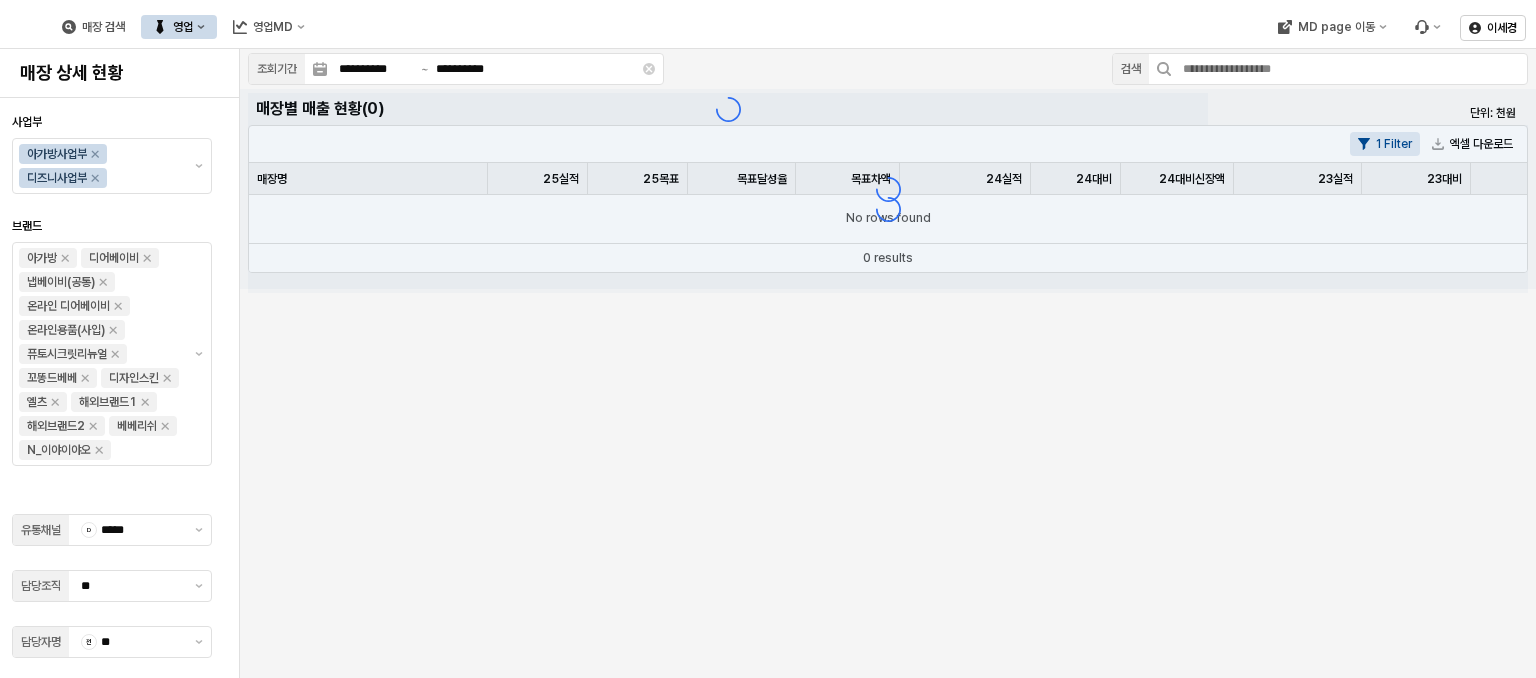 click on "**********" at bounding box center [888, 363] 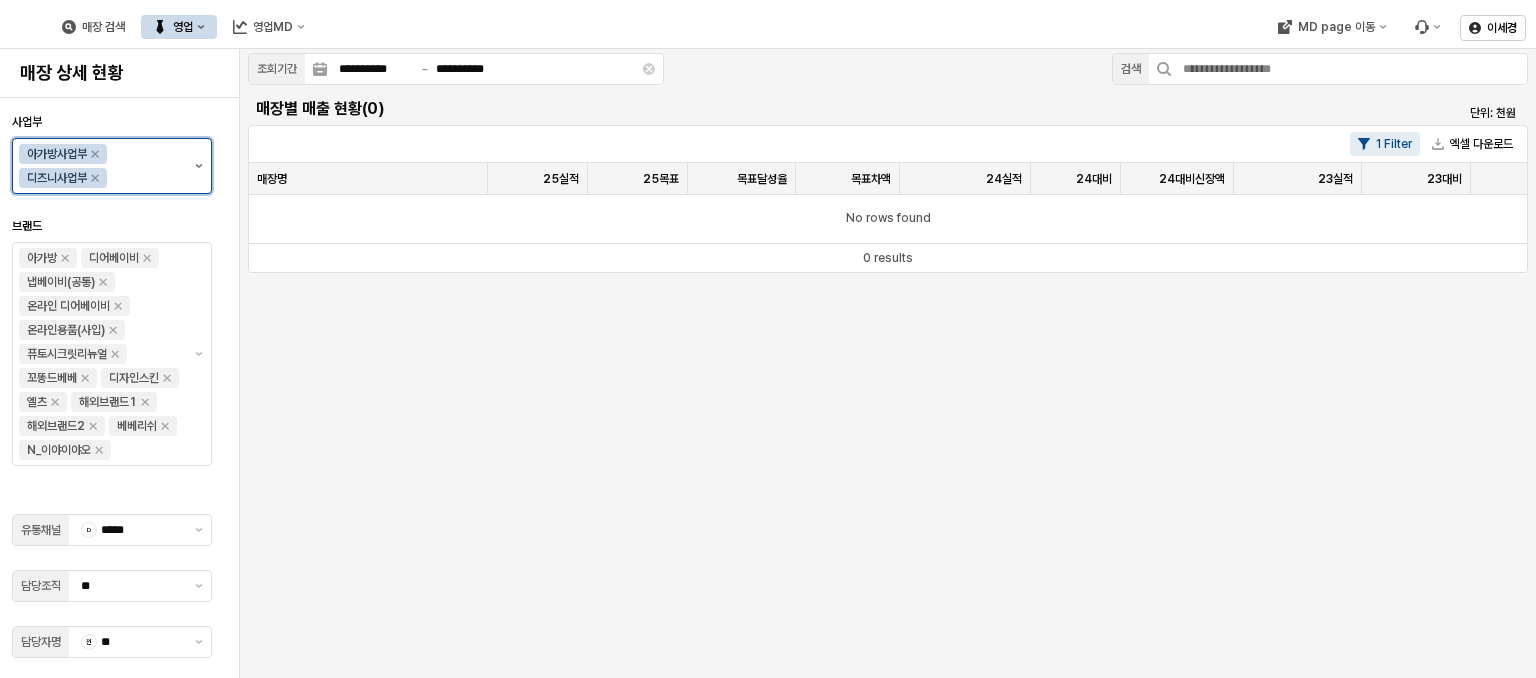 click at bounding box center (199, 166) 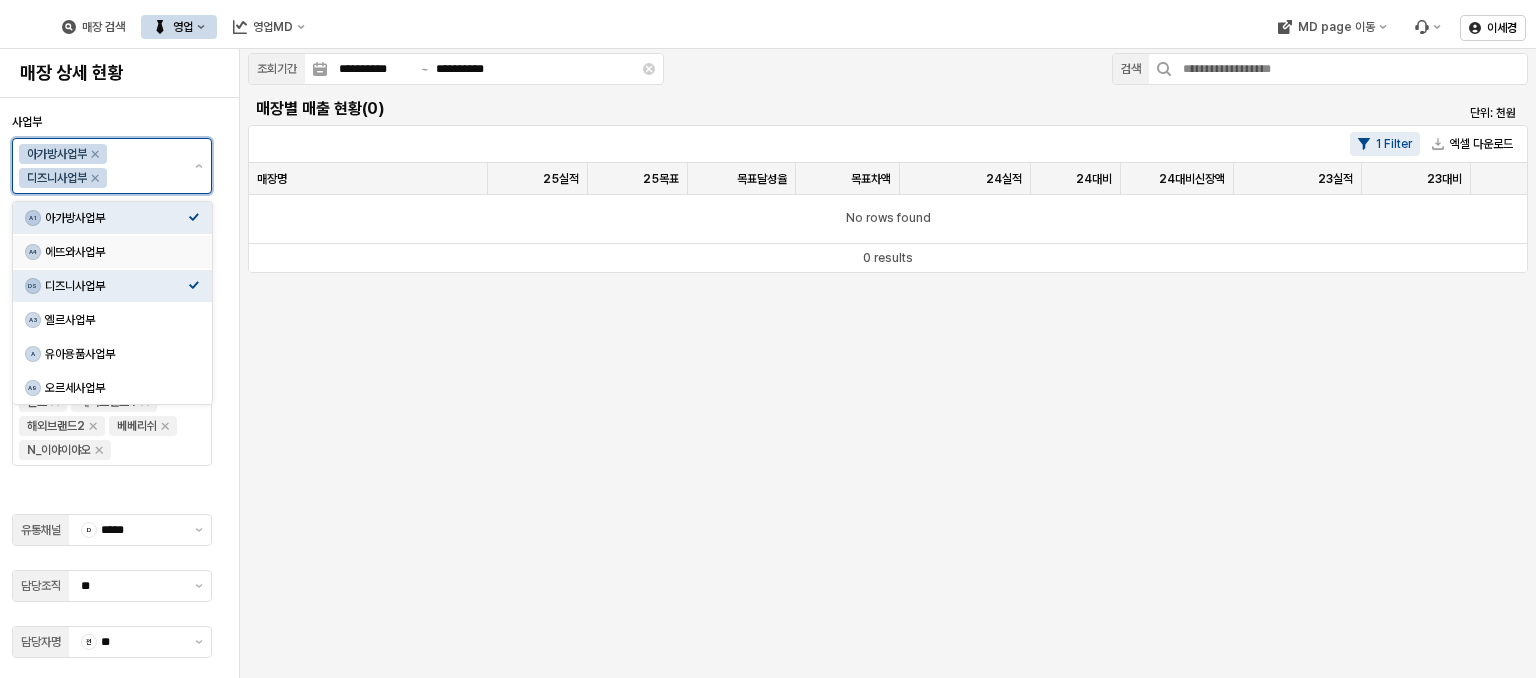 click on "에뜨와사업부" at bounding box center (116, 252) 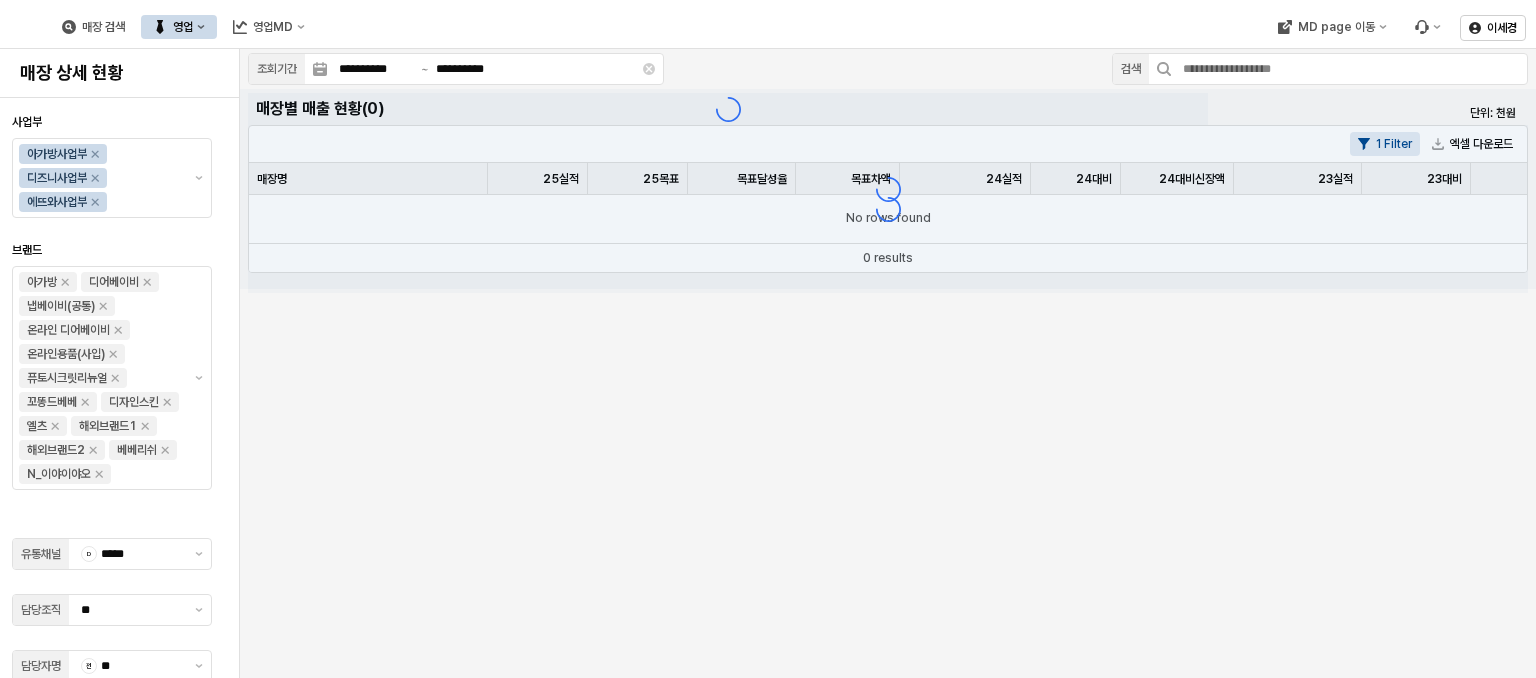 click on "**********" at bounding box center [888, 363] 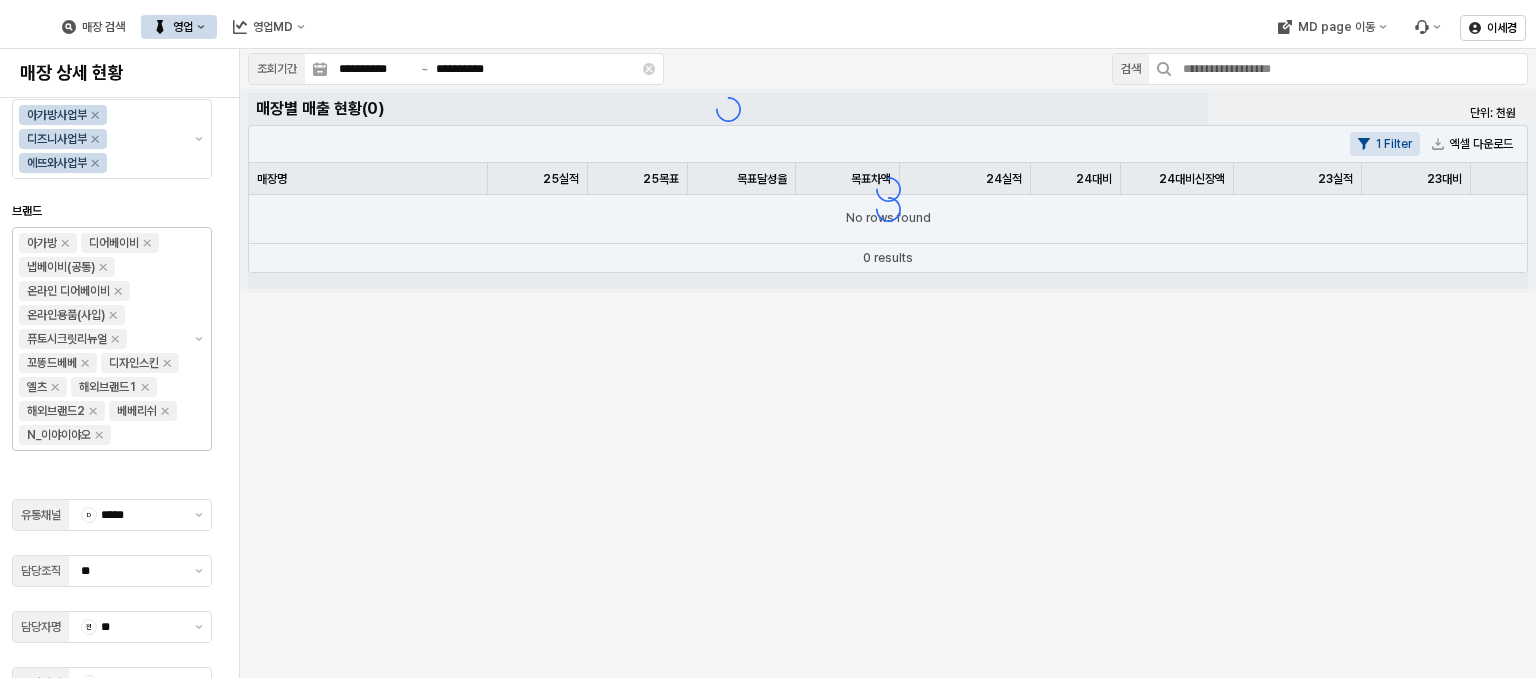 scroll, scrollTop: 60, scrollLeft: 0, axis: vertical 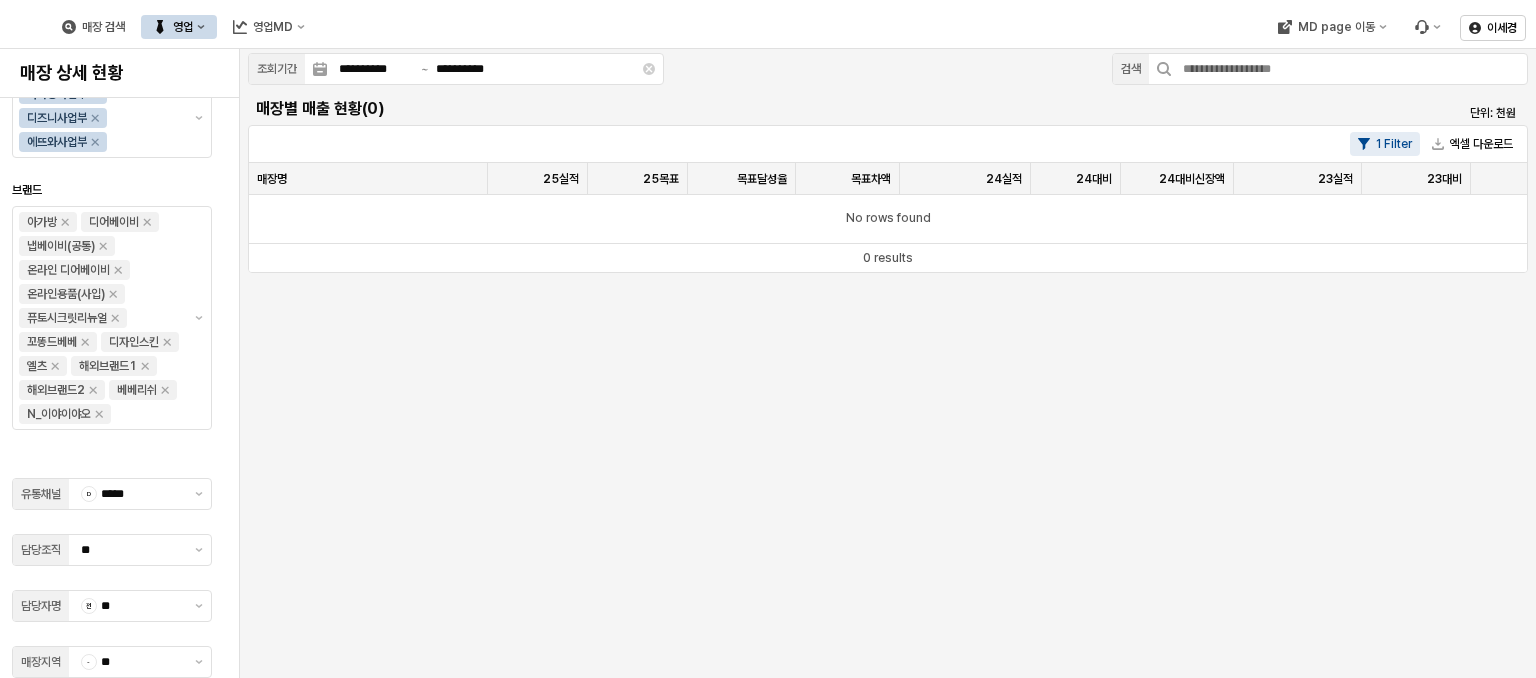 click on "1 Filter" at bounding box center [1385, 144] 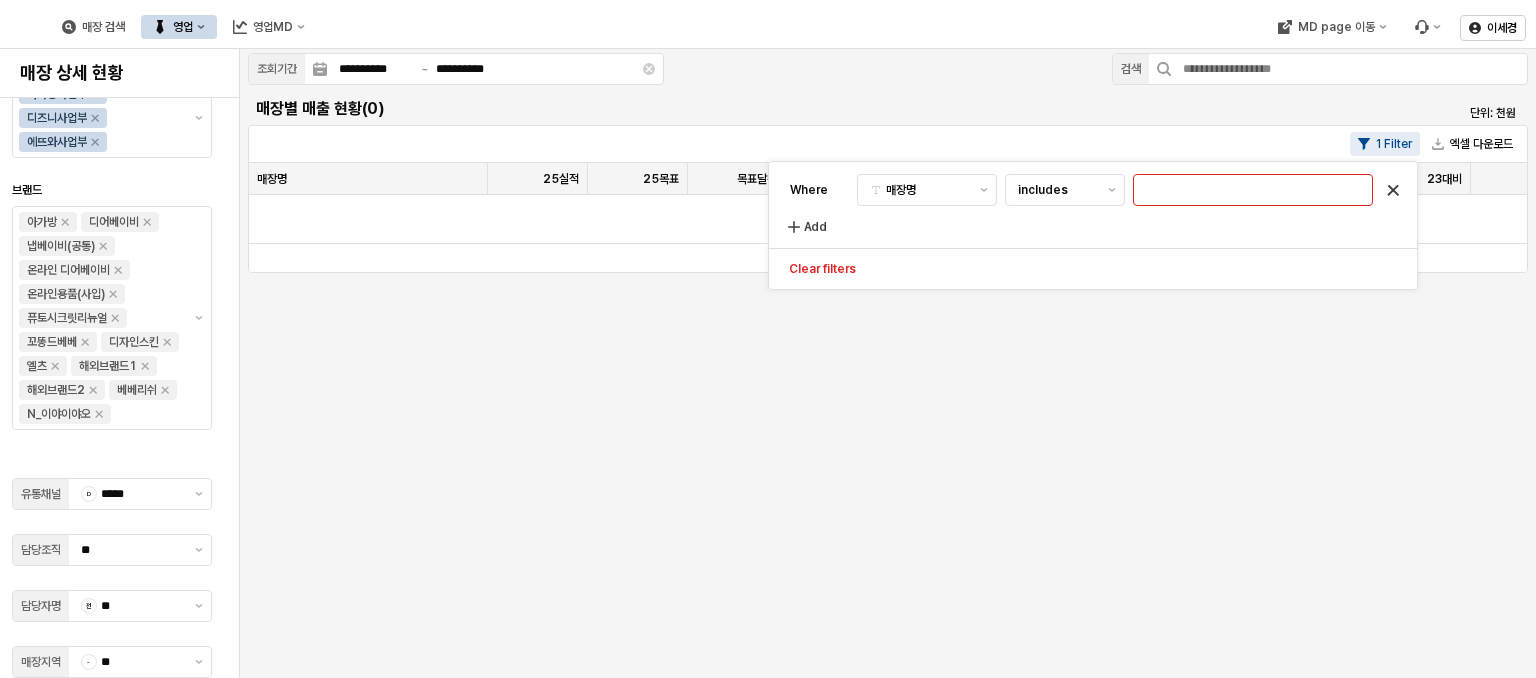 click 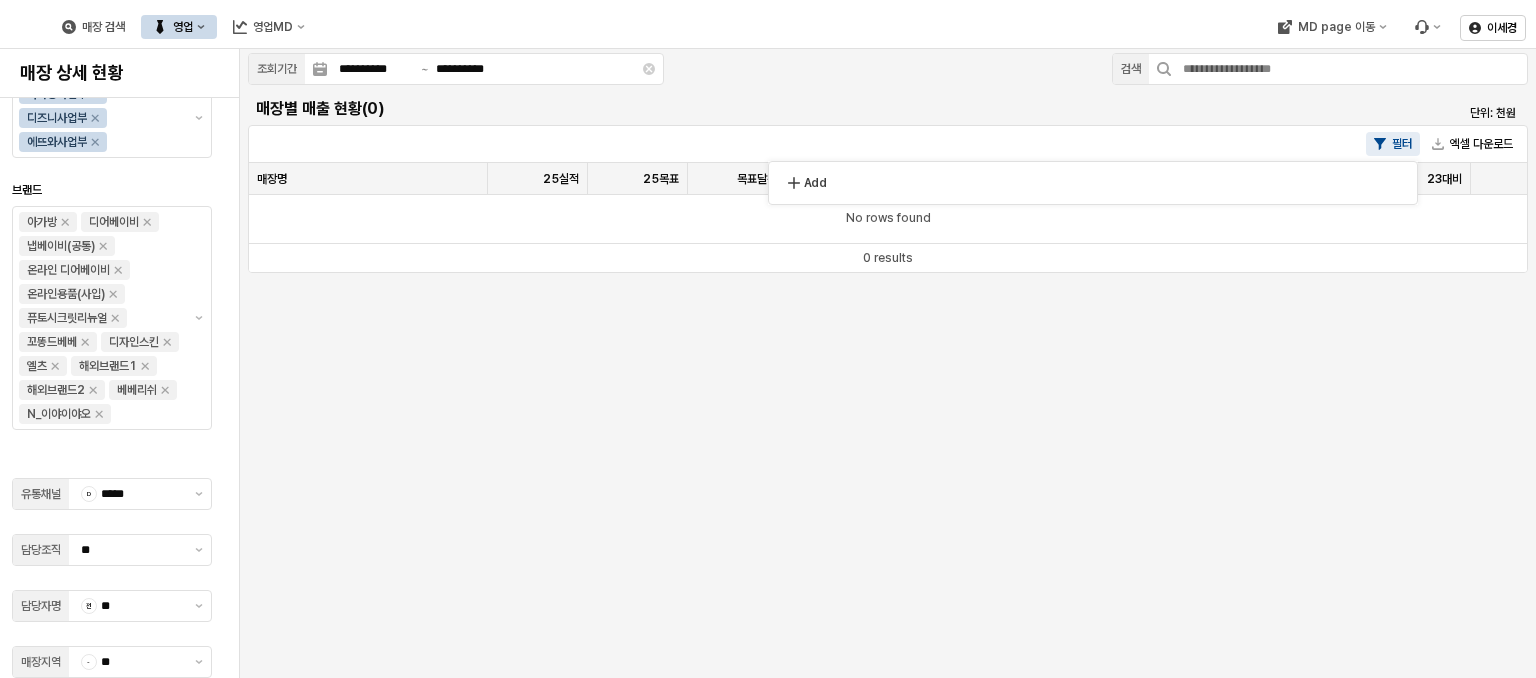 click at bounding box center [18, 27] 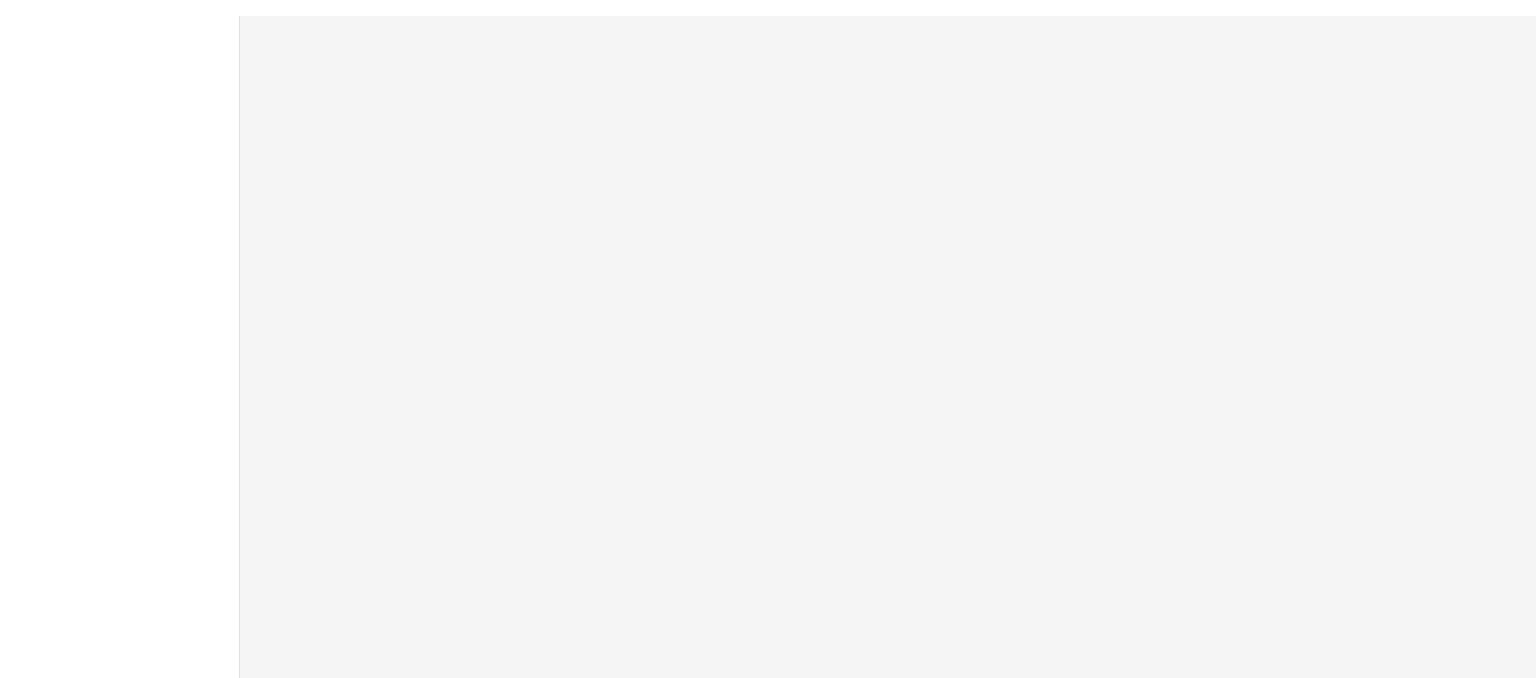 scroll, scrollTop: 0, scrollLeft: 0, axis: both 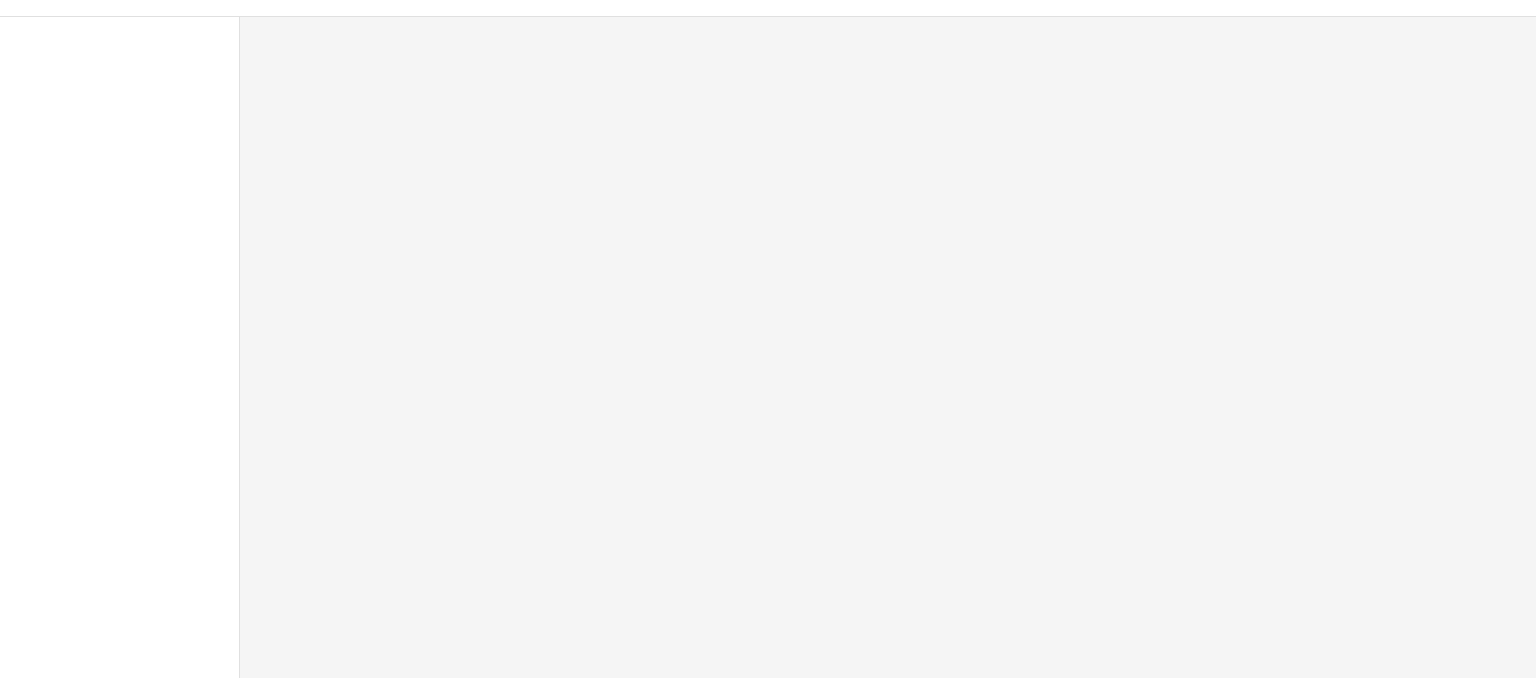 click at bounding box center (888, 347) 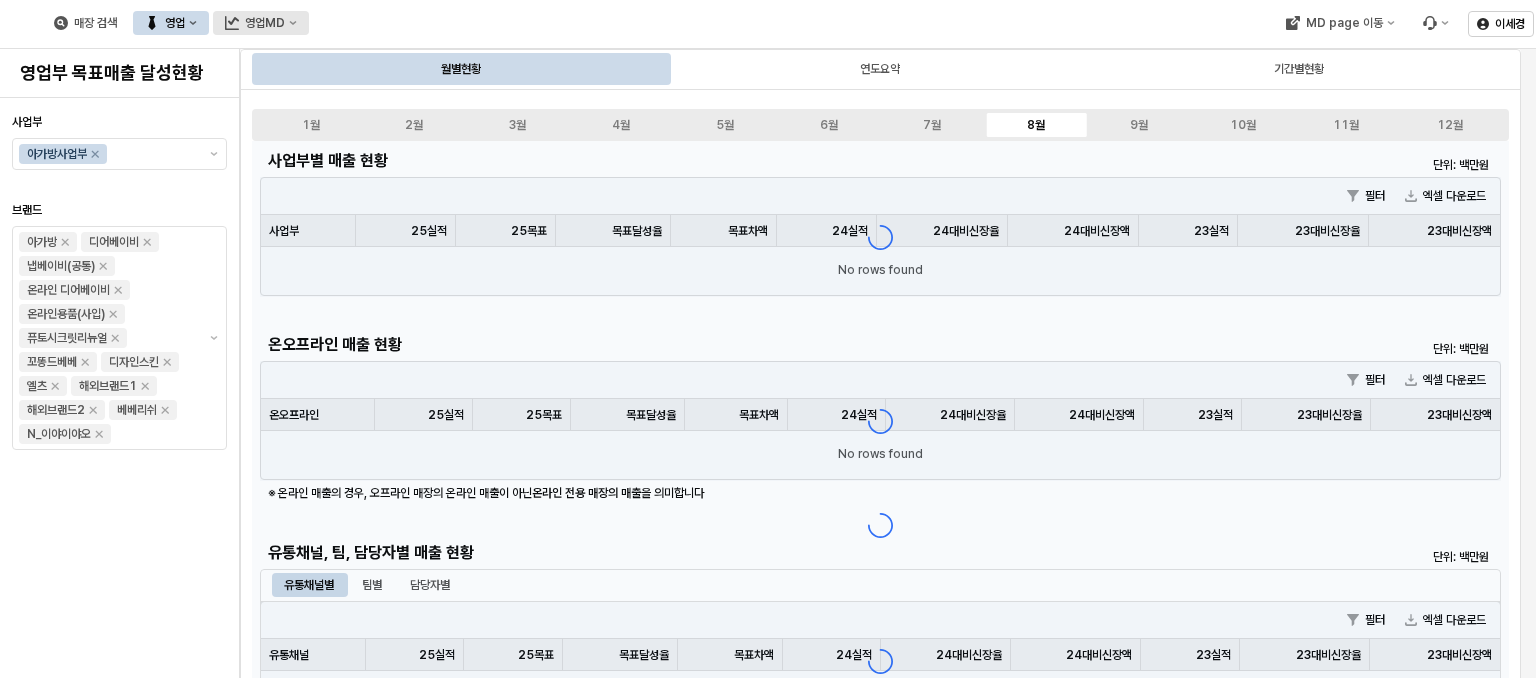 click 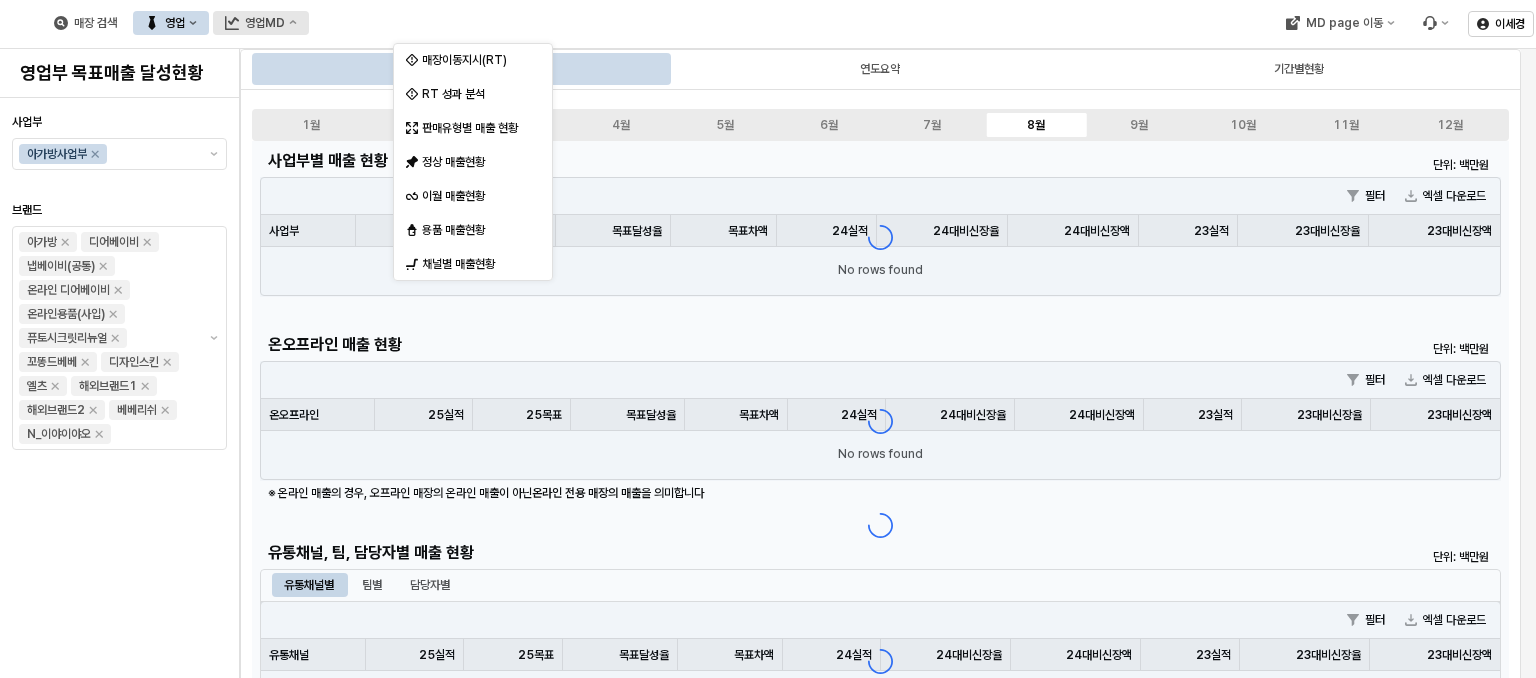 click on "영업MD" at bounding box center (261, 23) 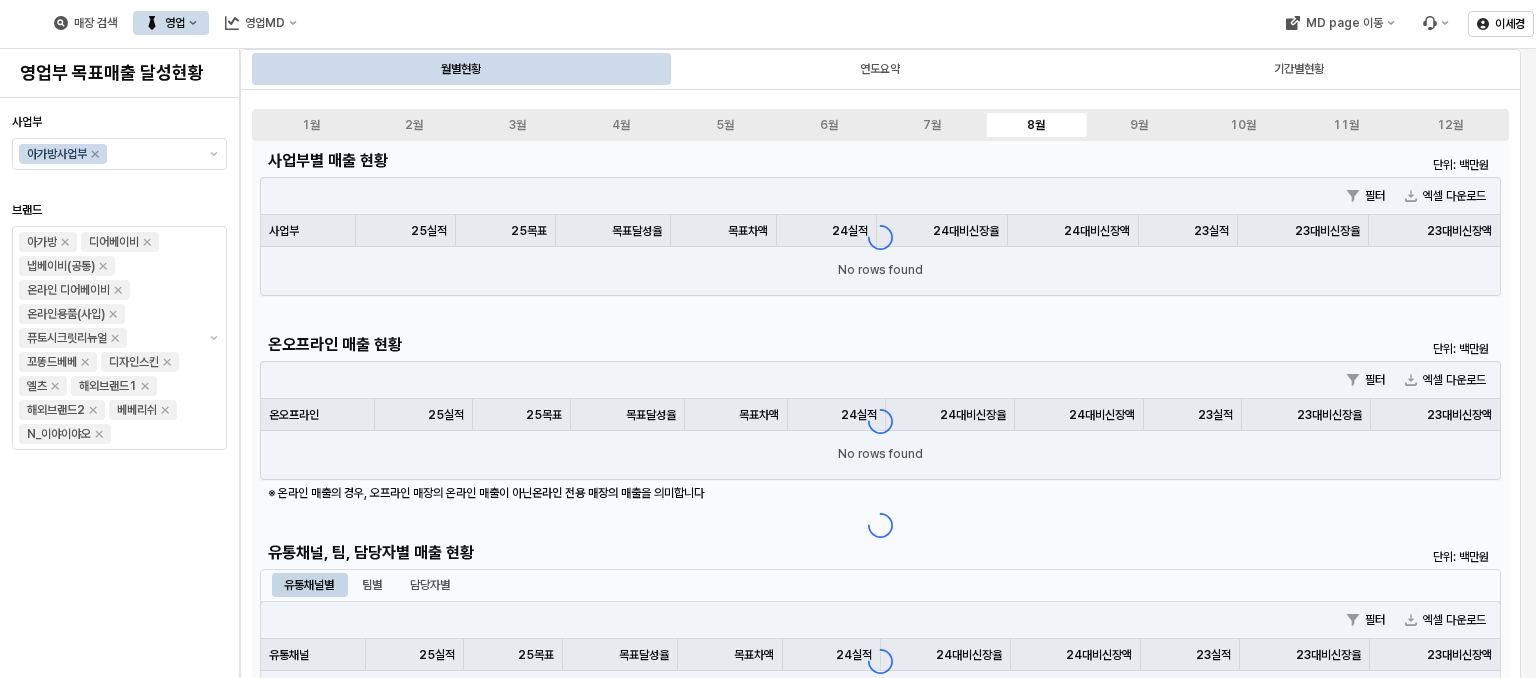 click 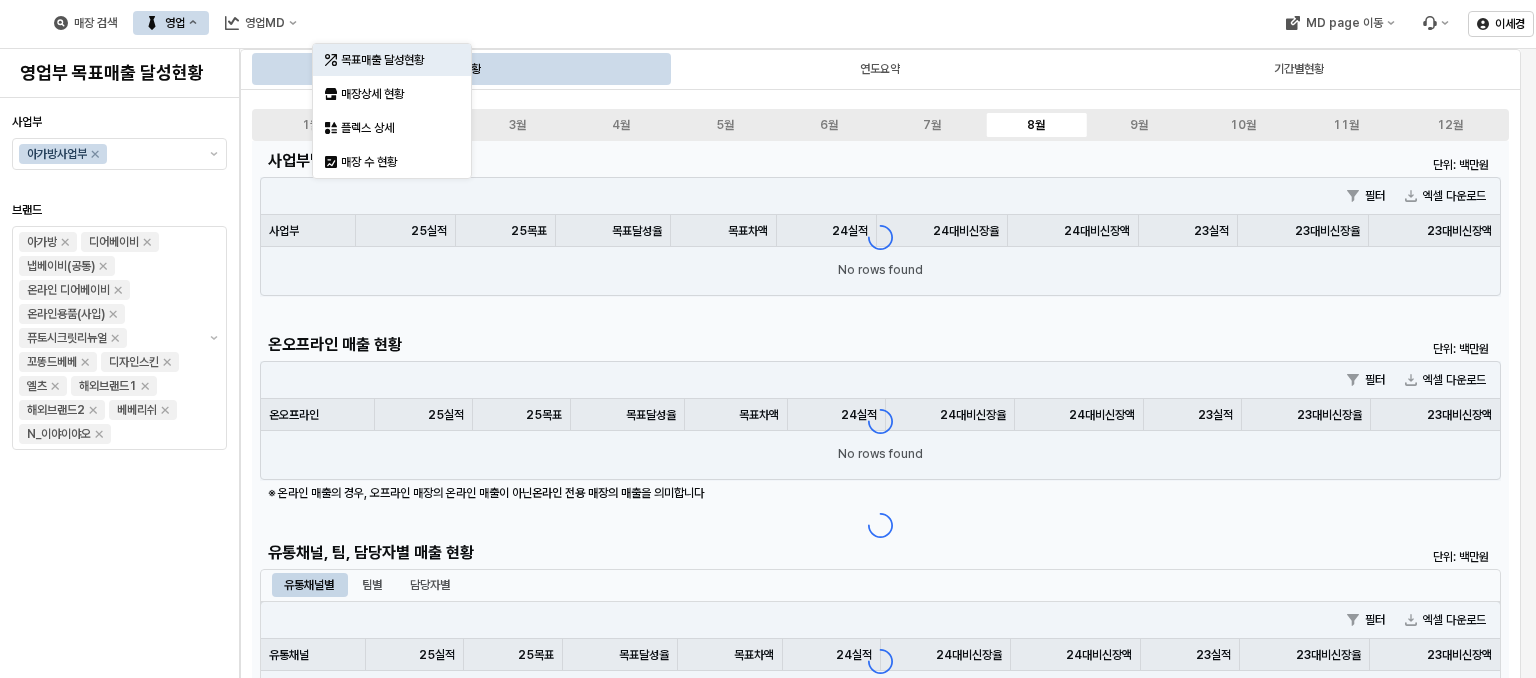 click on "매장 검색 영업 영업MD" at bounding box center (620, 23) 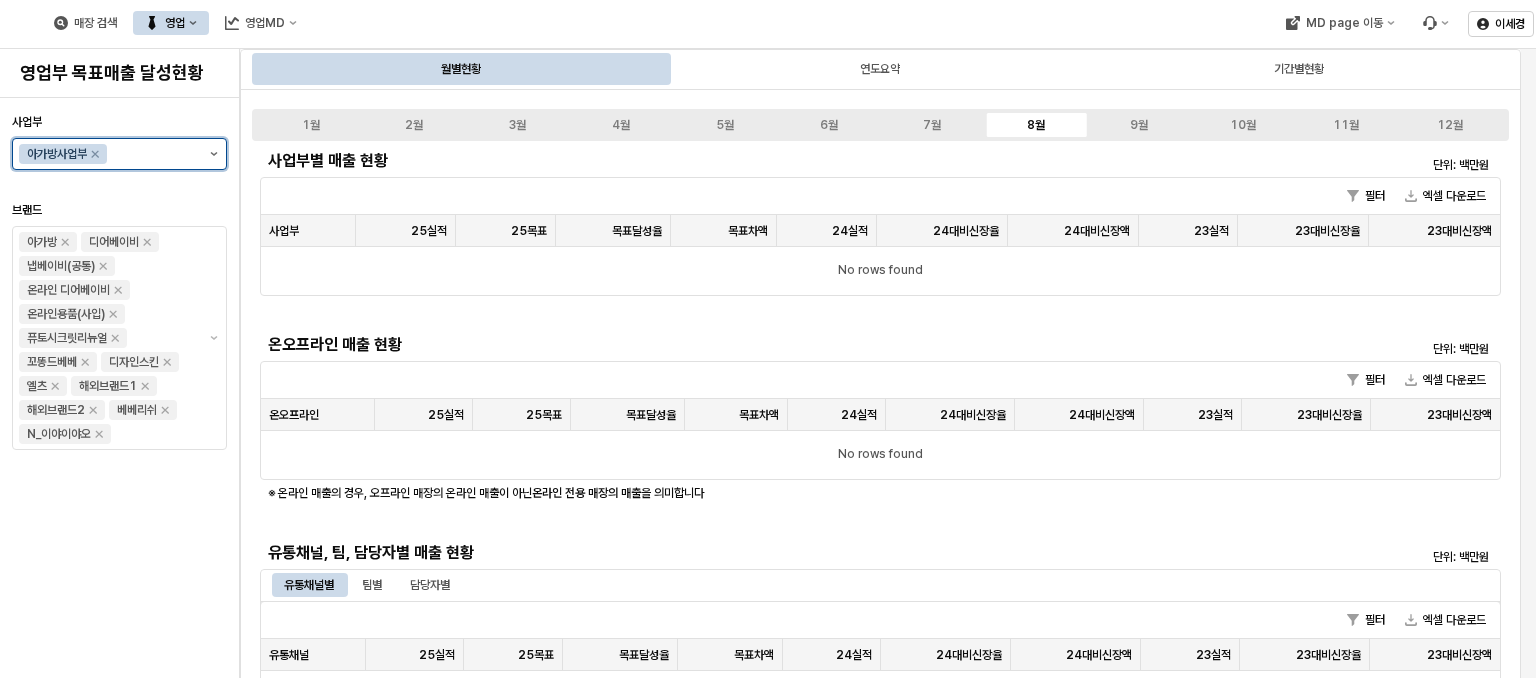 click at bounding box center [214, 154] 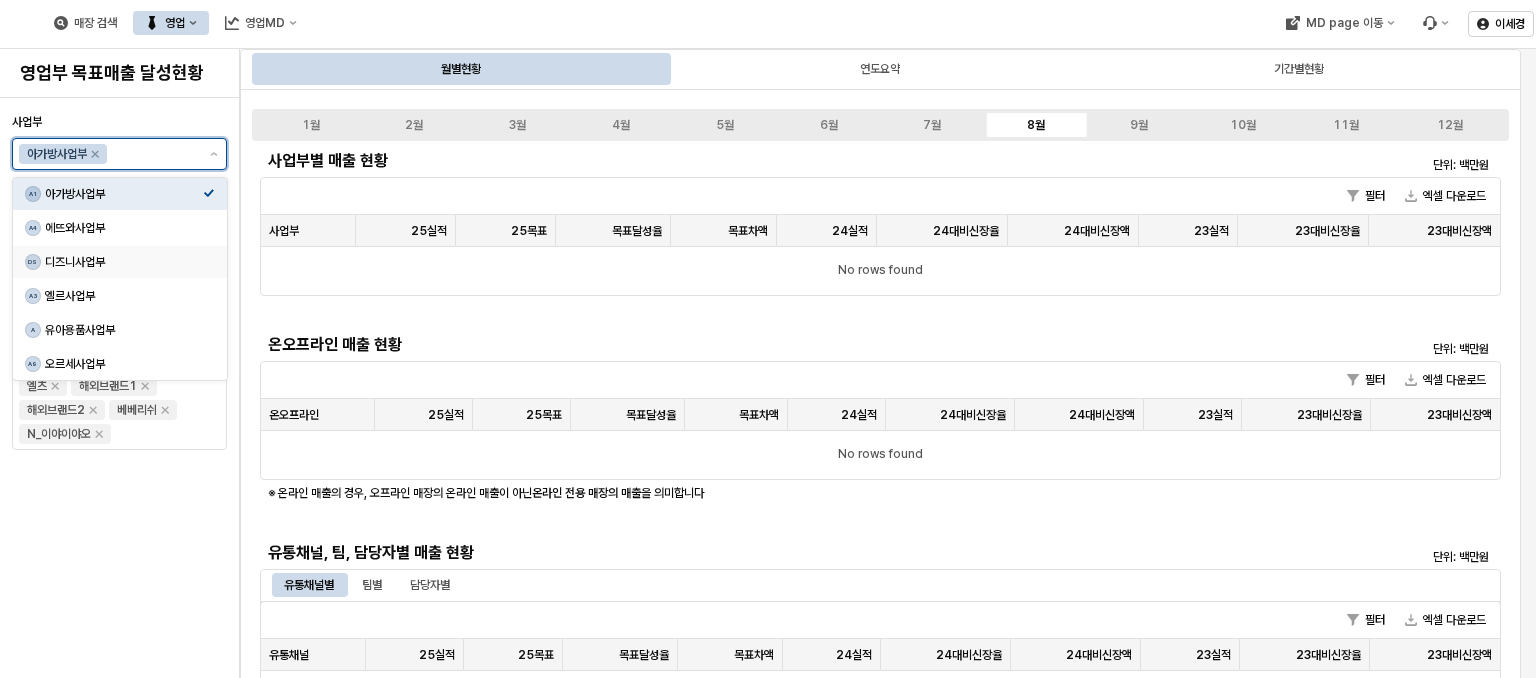click on "디즈니사업부" at bounding box center (124, 262) 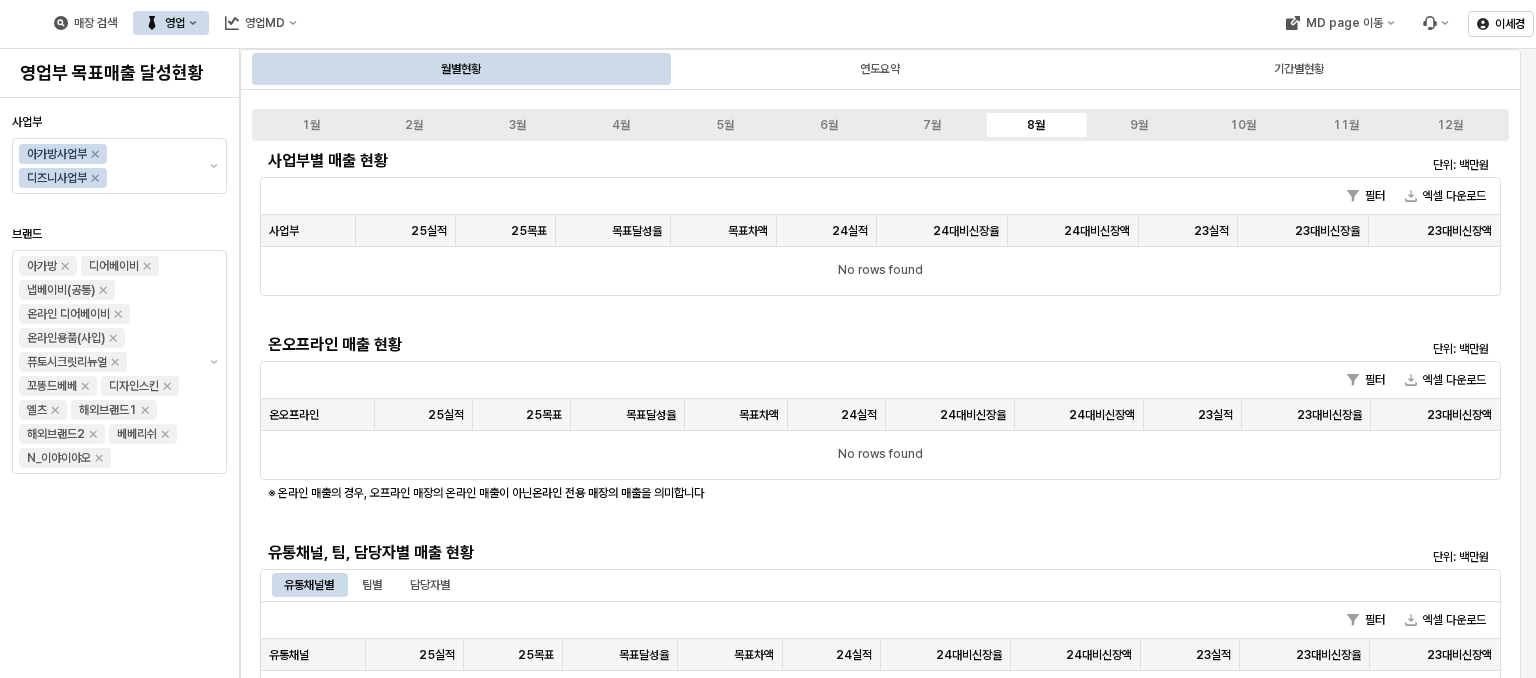click on "사업부" at bounding box center (119, 122) 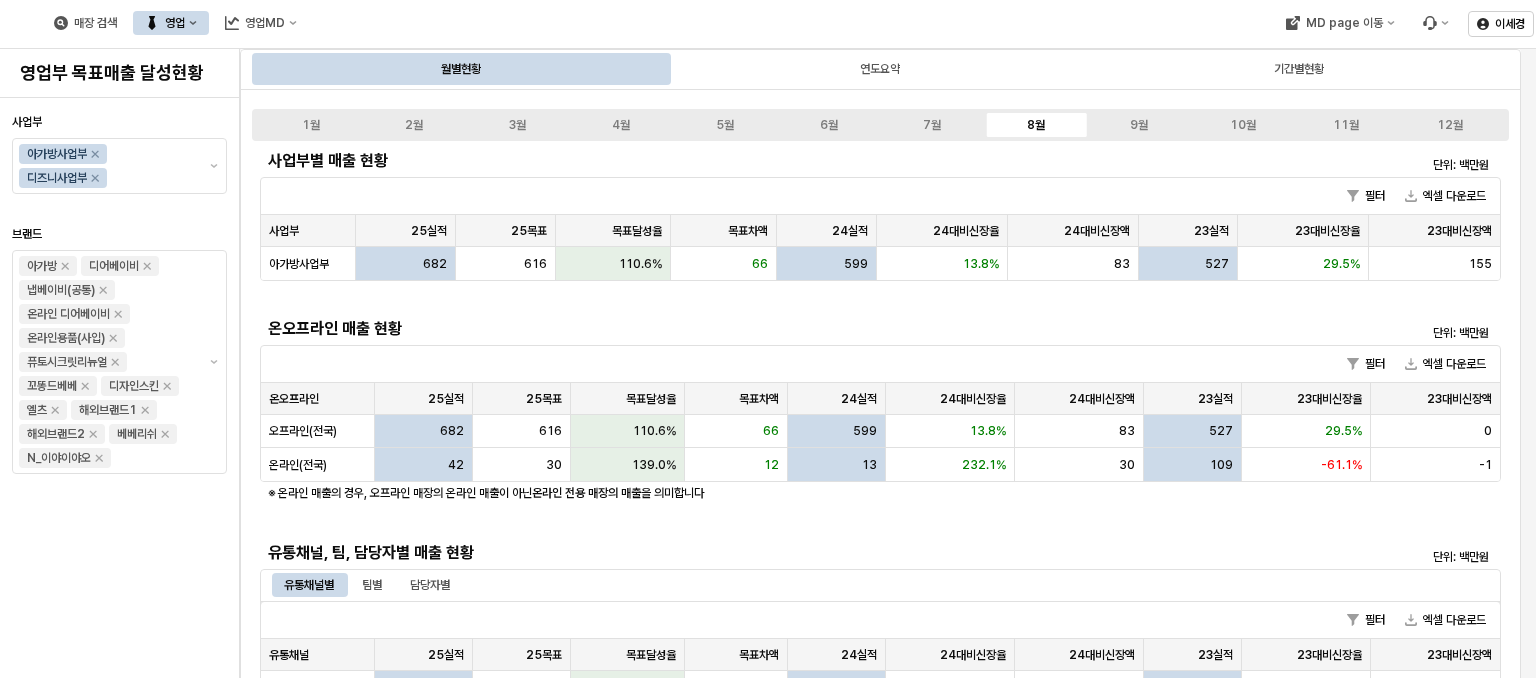 click on "사업부 아가방사업부 디즈니사업부 브랜드 아가방 디어베이비 냅베이비(공통) 온라인 디어베이비 온라인용품(사입) 퓨토시크릿리뉴얼 꼬똥드베베 디자인스킨 엘츠 해외브랜드1 해외브랜드2 베베리쉬 N_이야이야오" at bounding box center (119, 388) 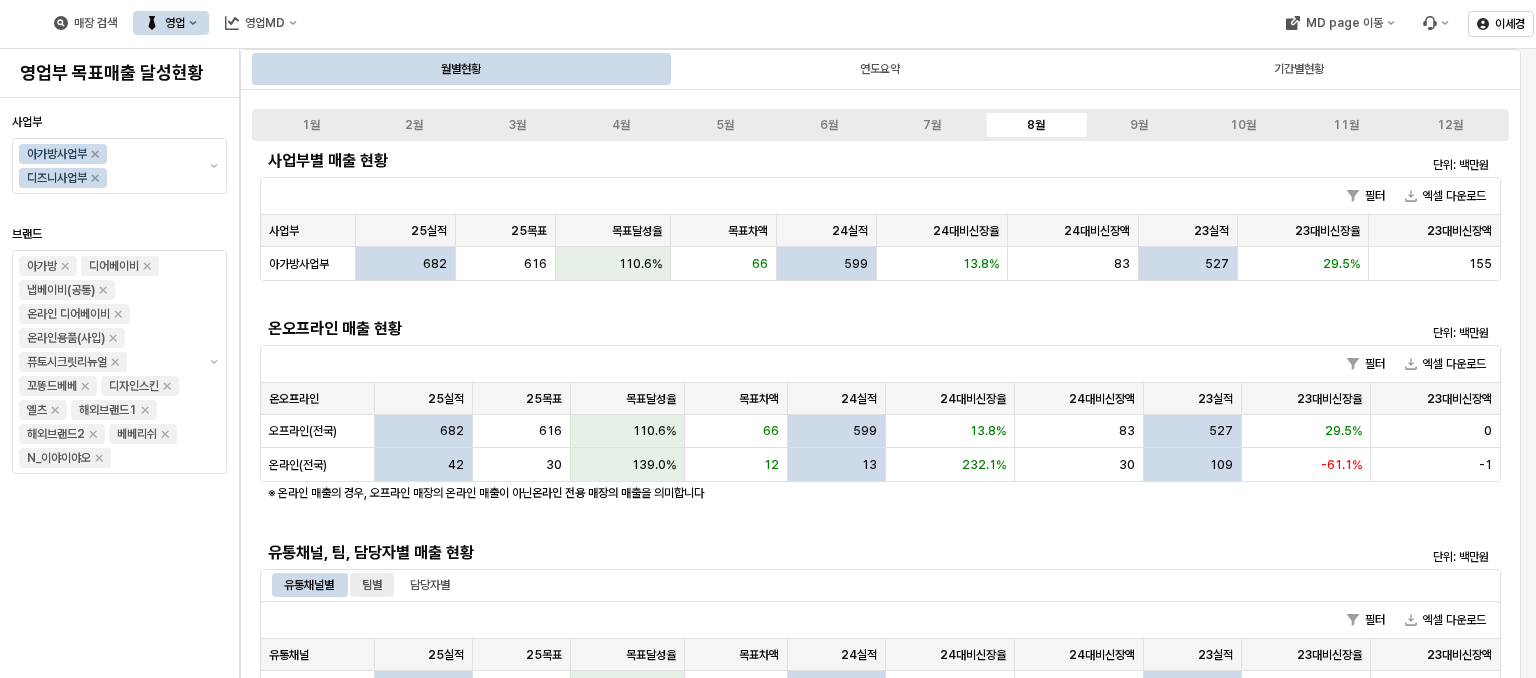 click on "팀별" at bounding box center [372, 585] 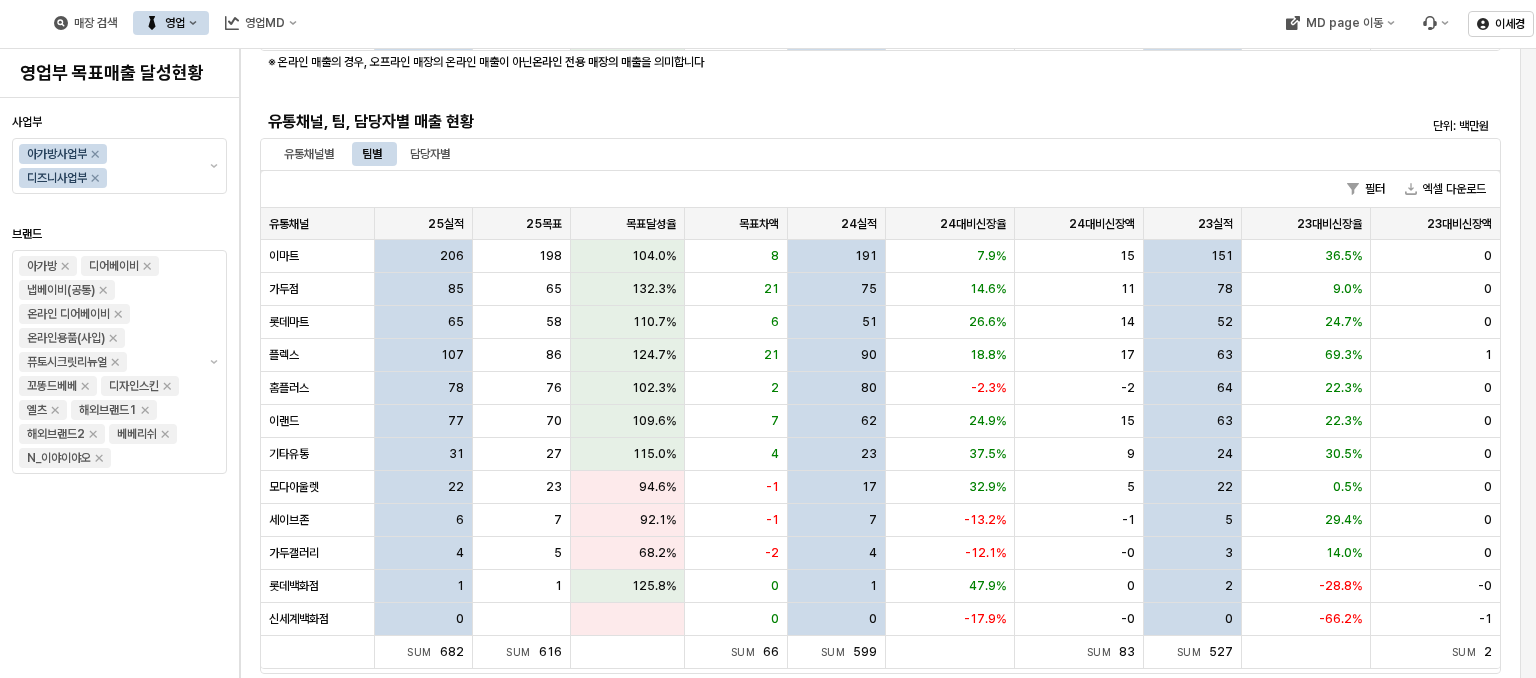 scroll, scrollTop: 300, scrollLeft: 0, axis: vertical 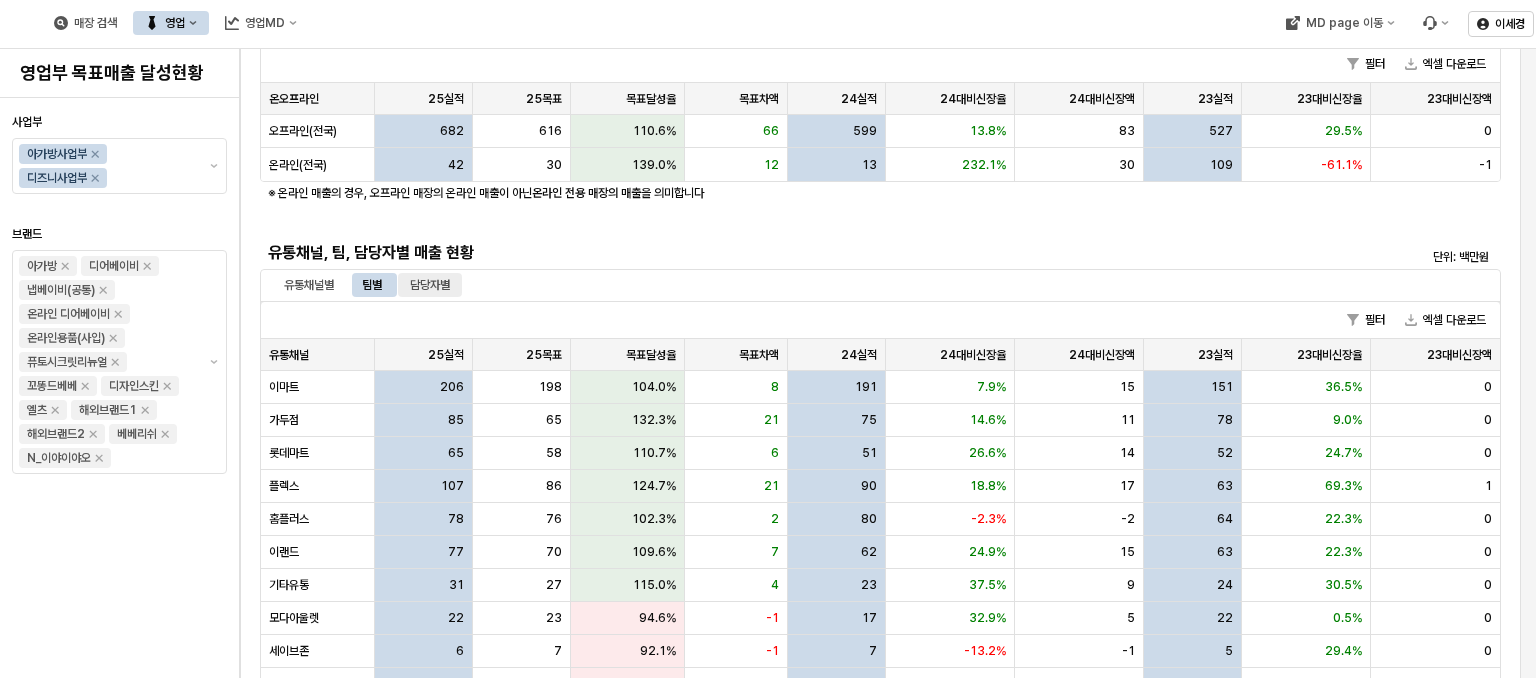 click on "담당자별" at bounding box center [430, 285] 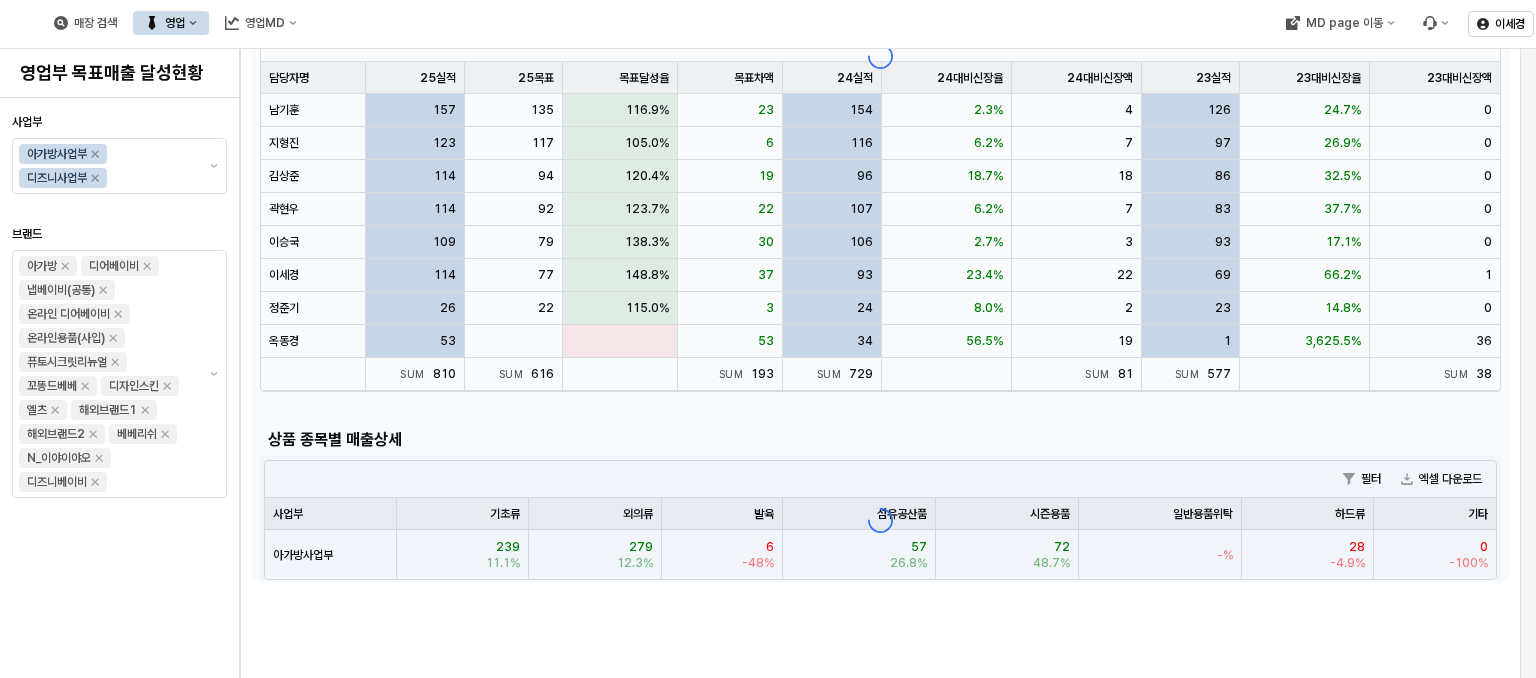 scroll, scrollTop: 500, scrollLeft: 0, axis: vertical 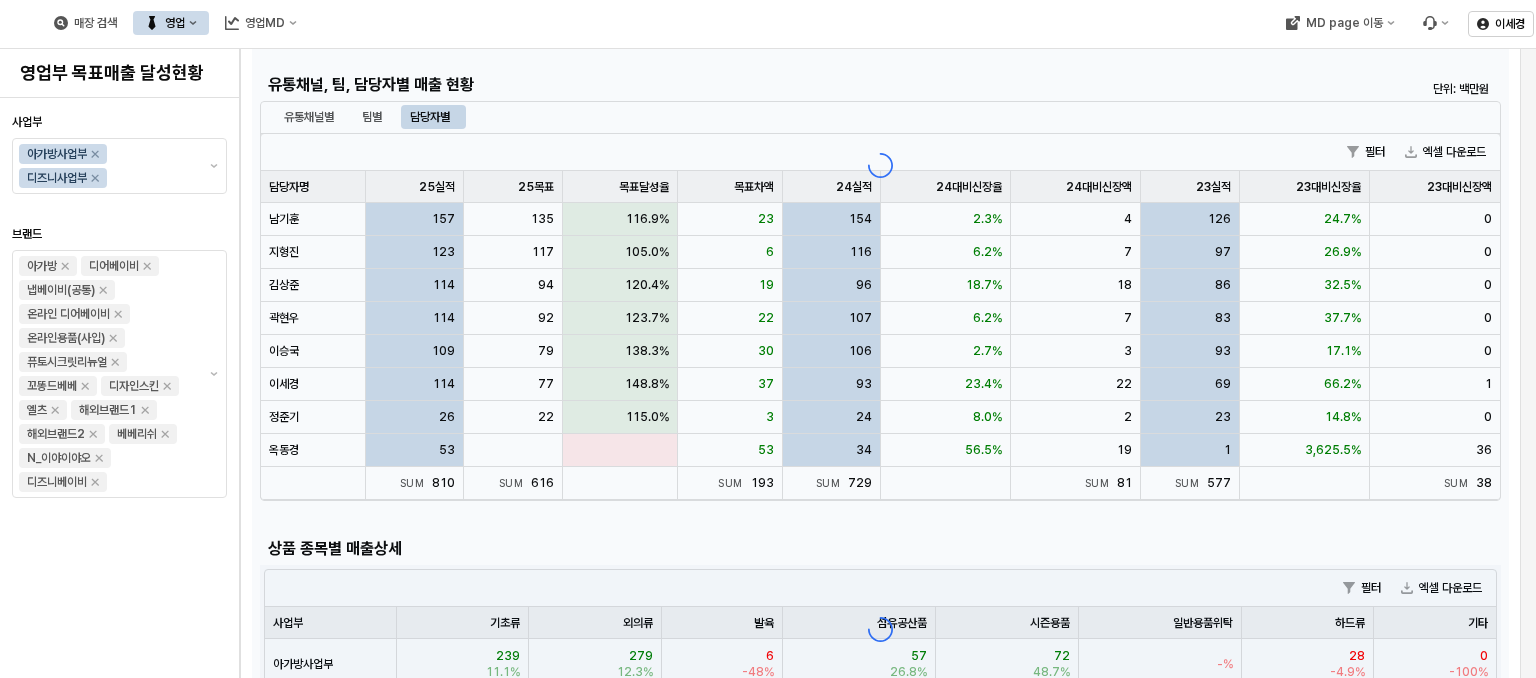 click at bounding box center [880, 165] 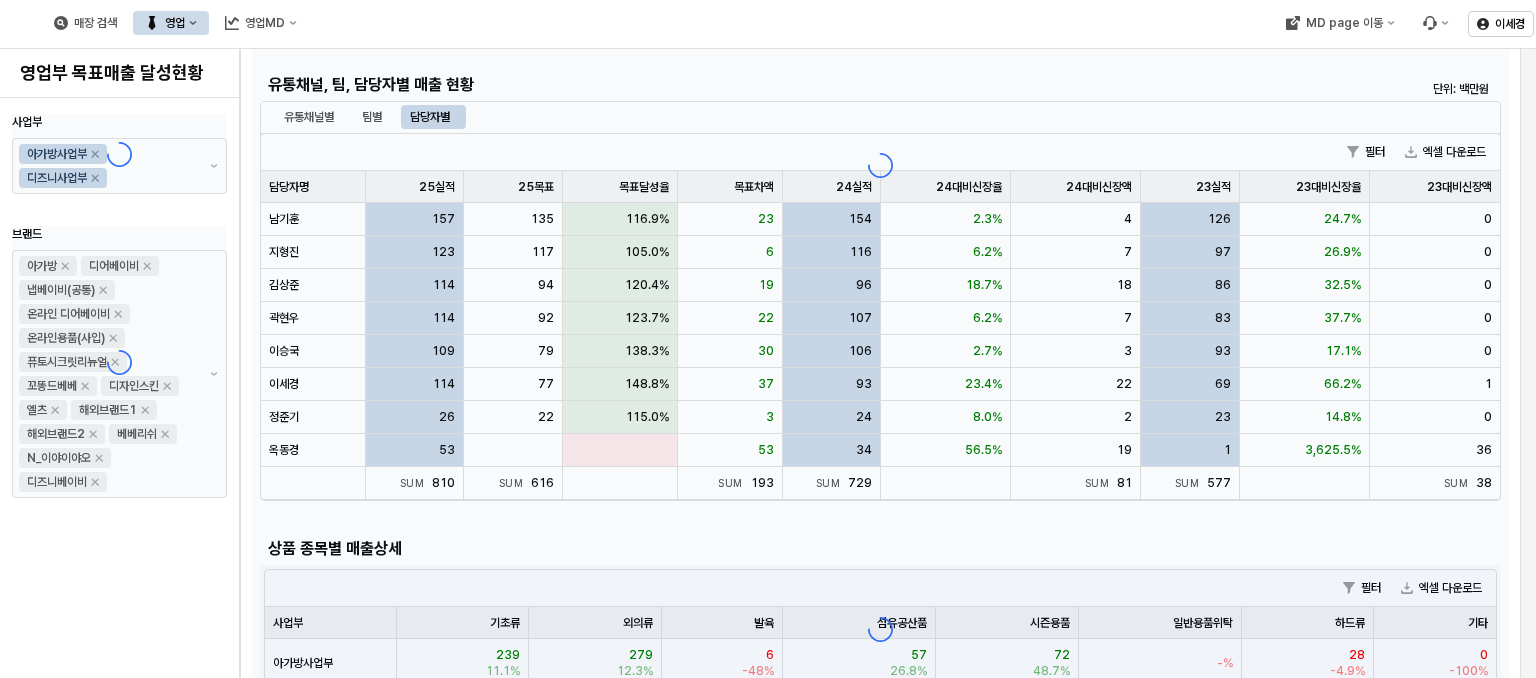 click at bounding box center [880, 165] 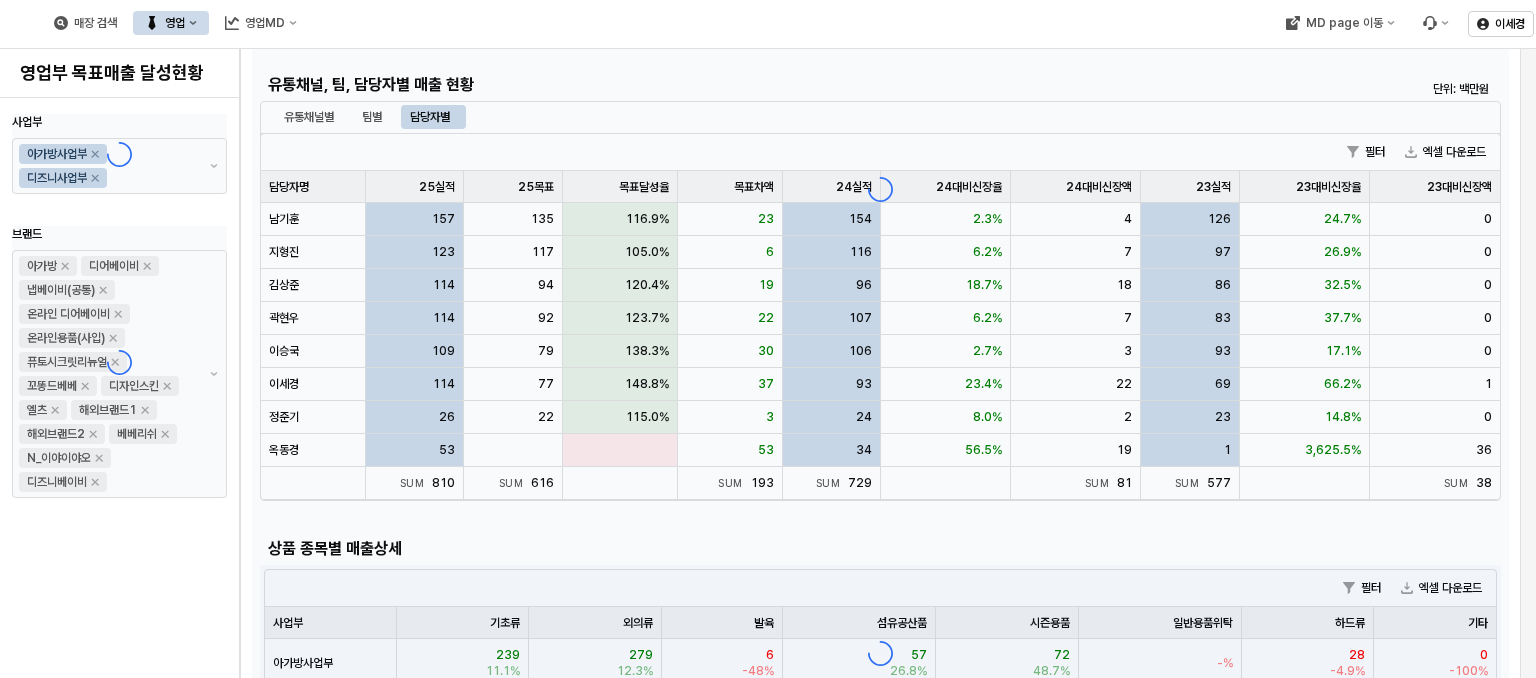 click at bounding box center [880, 189] 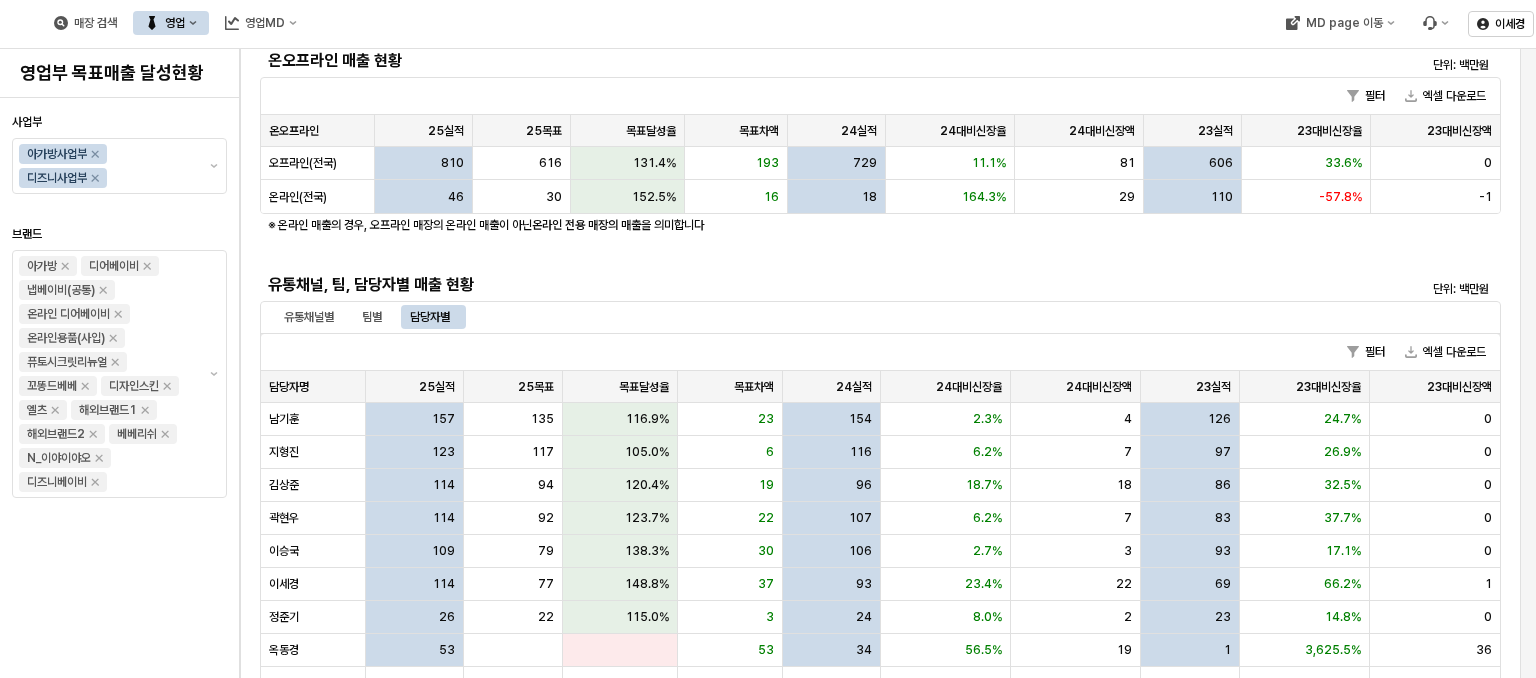 scroll, scrollTop: 600, scrollLeft: 0, axis: vertical 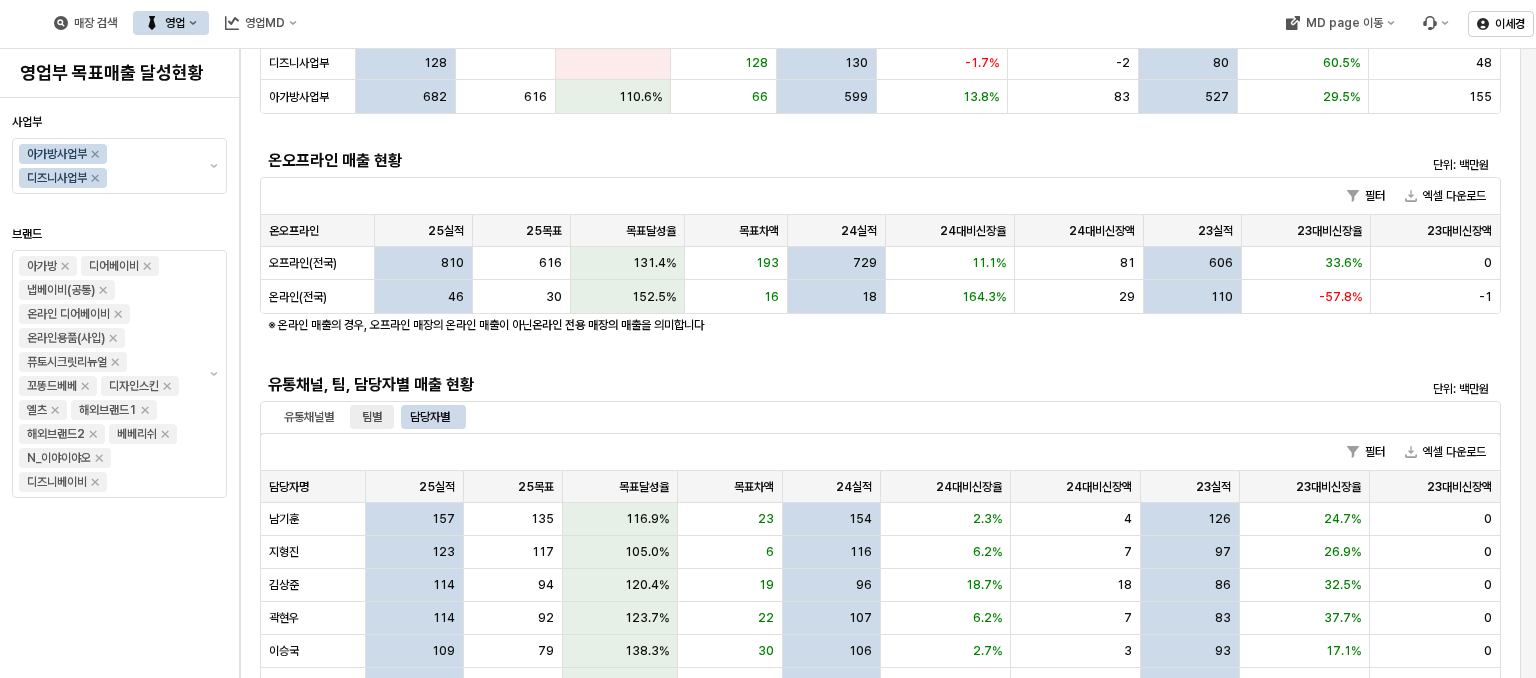 click on "팀별" at bounding box center (372, 417) 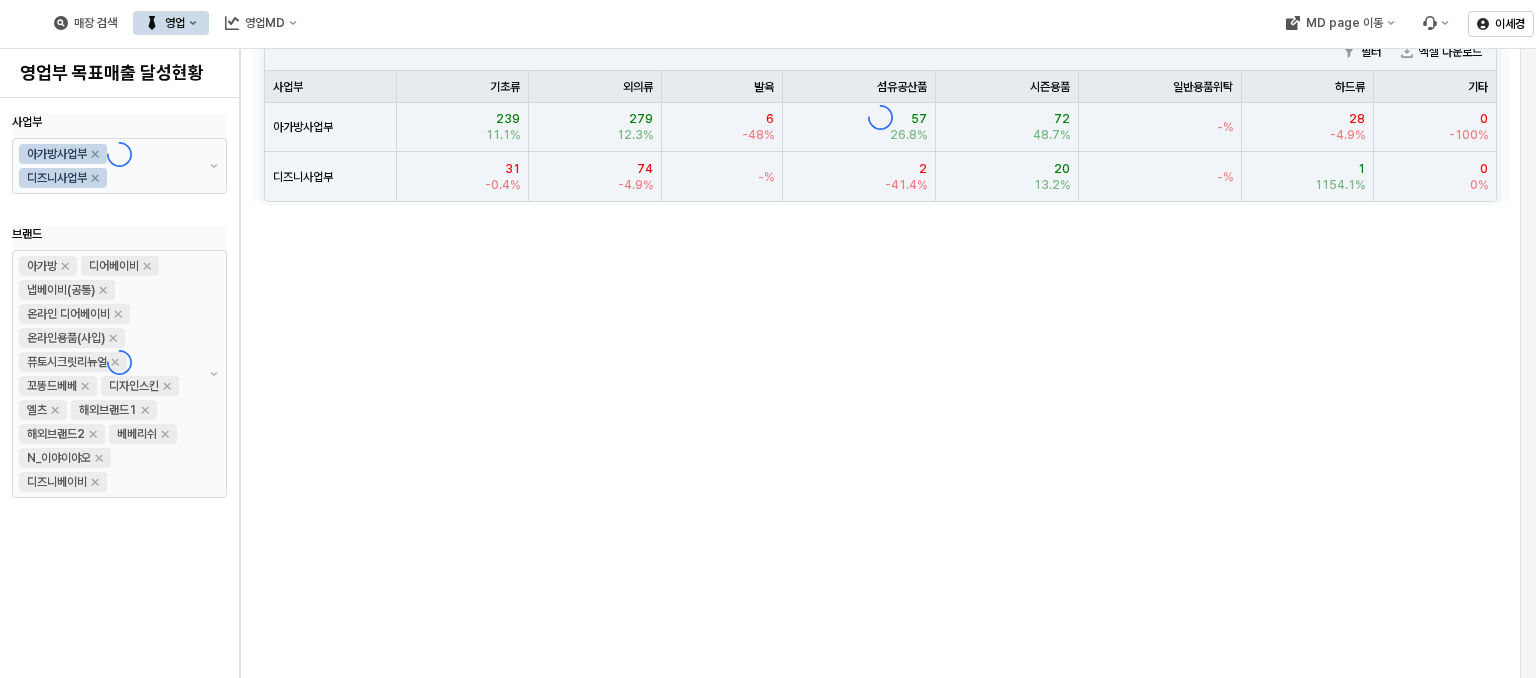 scroll, scrollTop: 600, scrollLeft: 0, axis: vertical 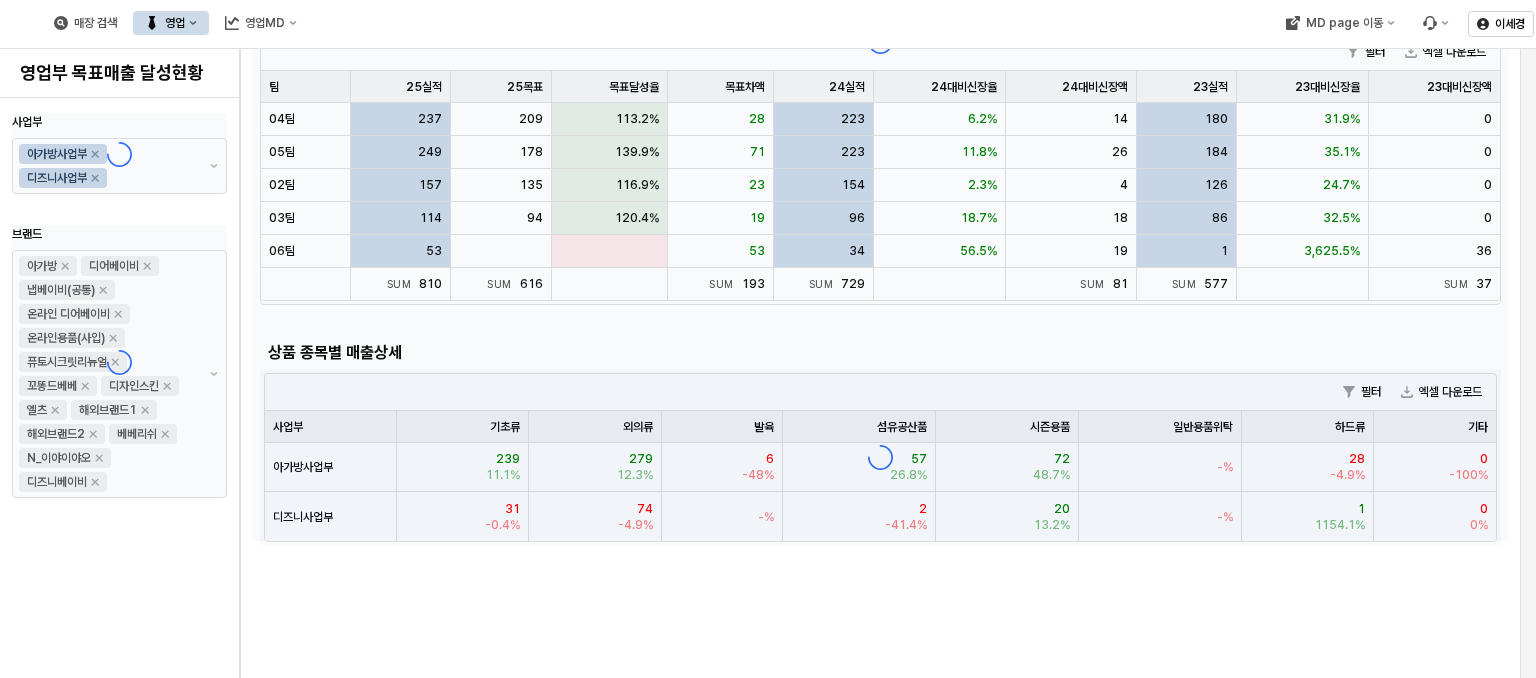 click at bounding box center (880, 41) 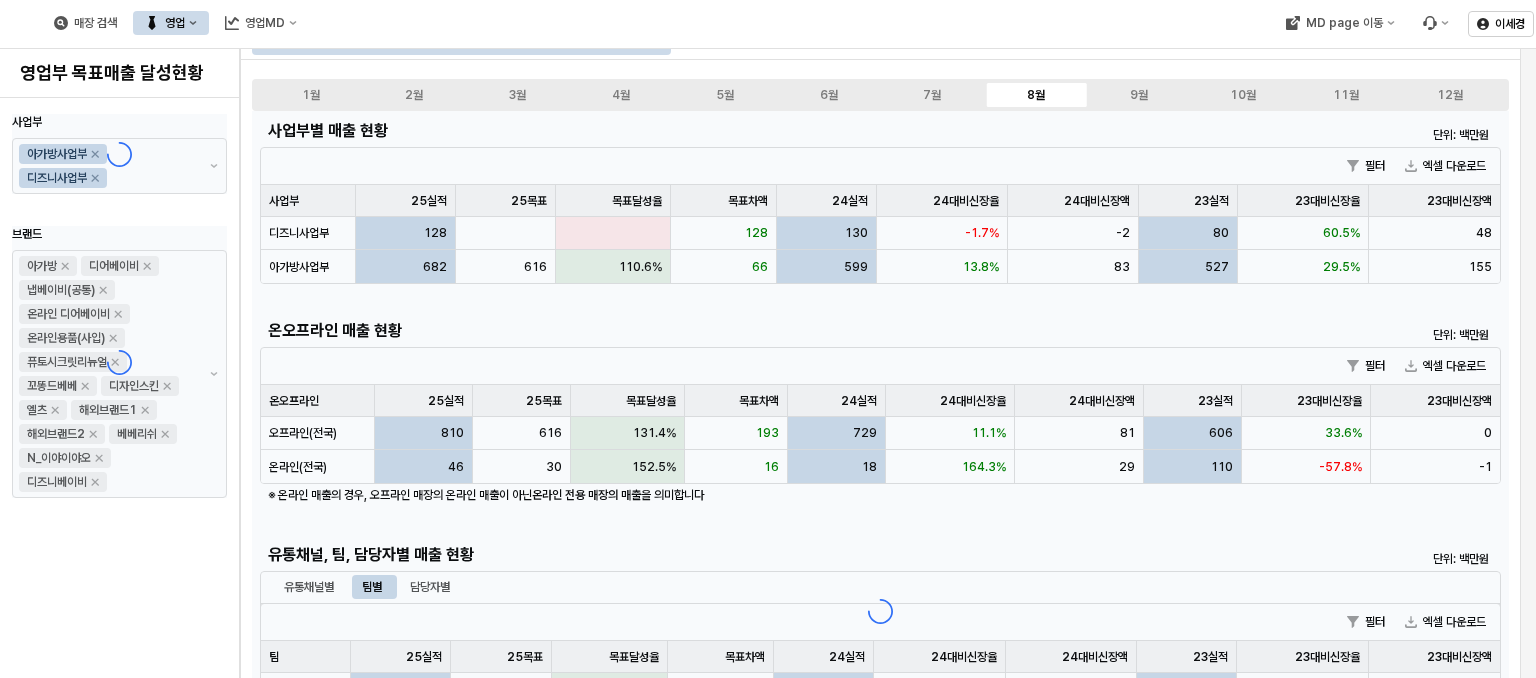 scroll, scrollTop: 0, scrollLeft: 0, axis: both 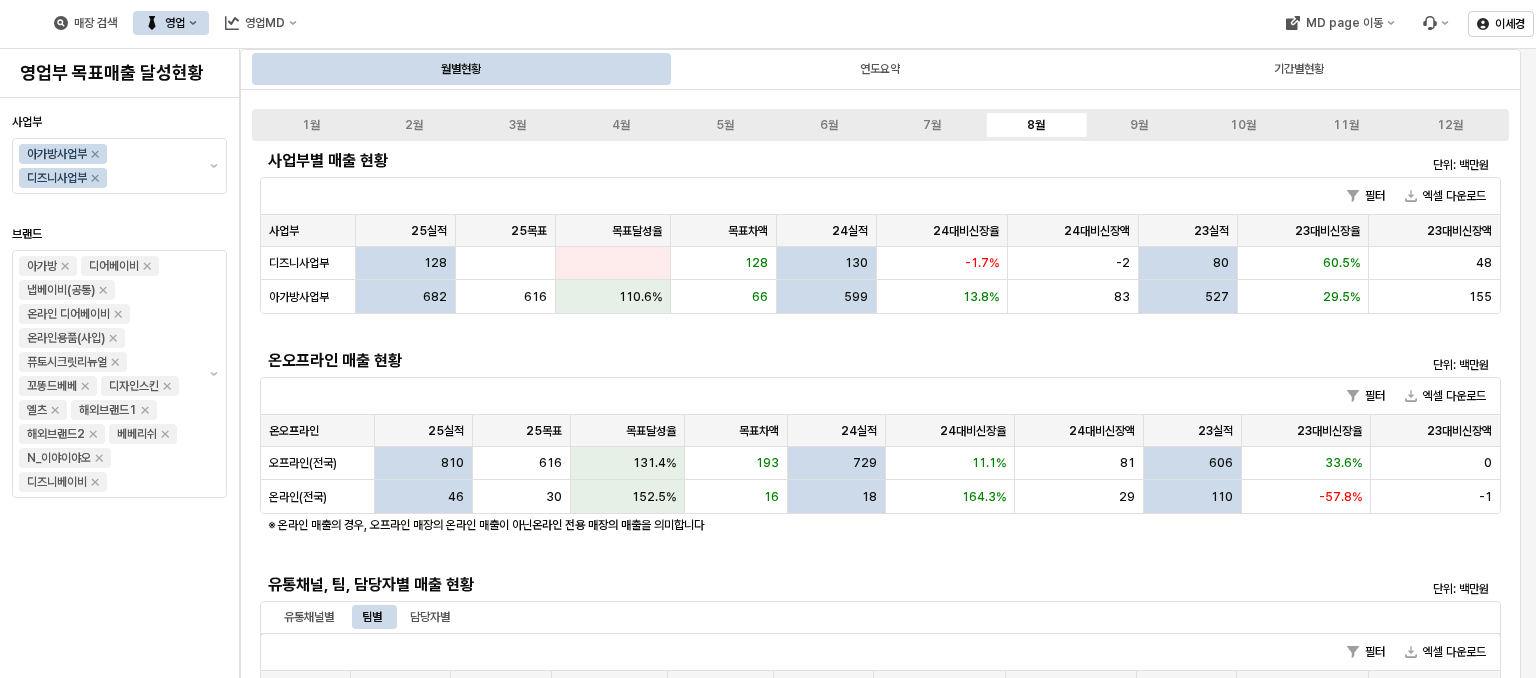 click on "영업부 목표매출 달성현황" at bounding box center [119, 73] 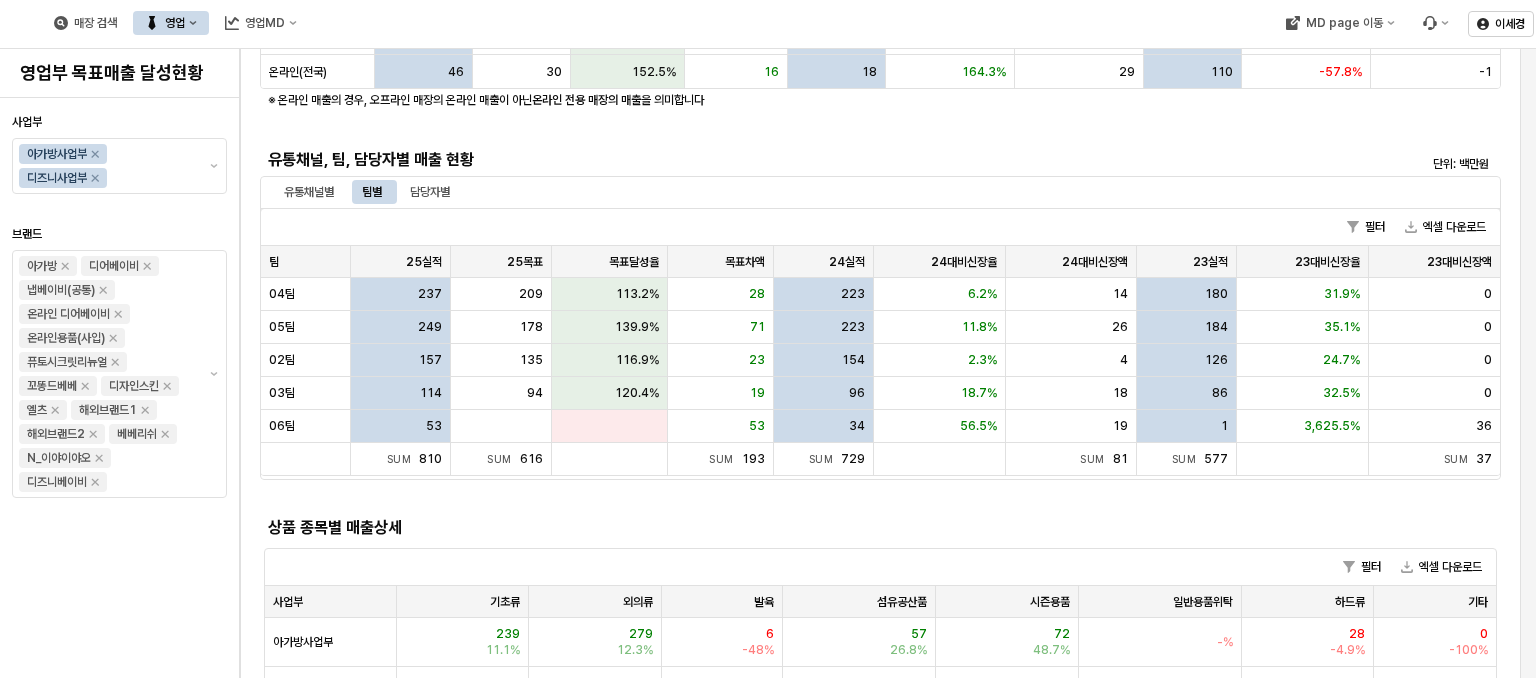 scroll, scrollTop: 300, scrollLeft: 0, axis: vertical 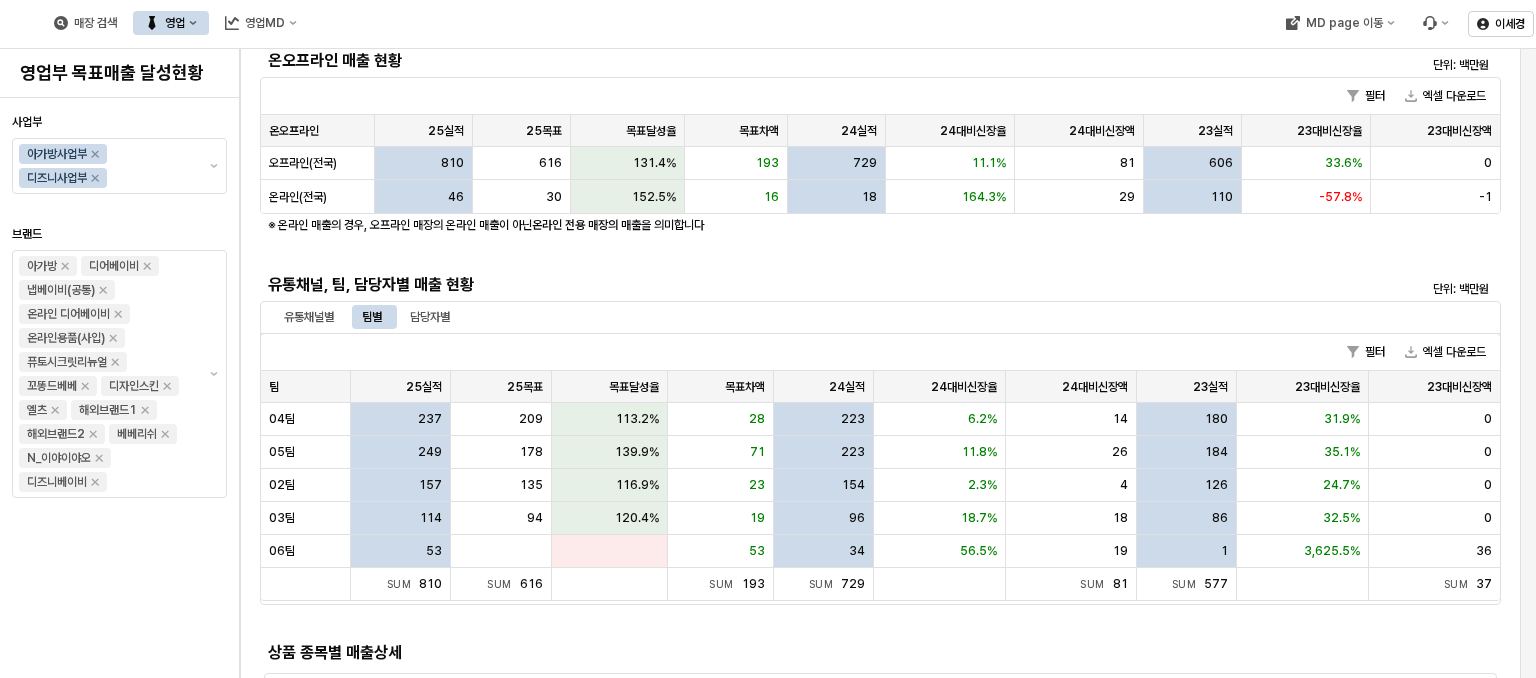 click on "영업" at bounding box center (175, 23) 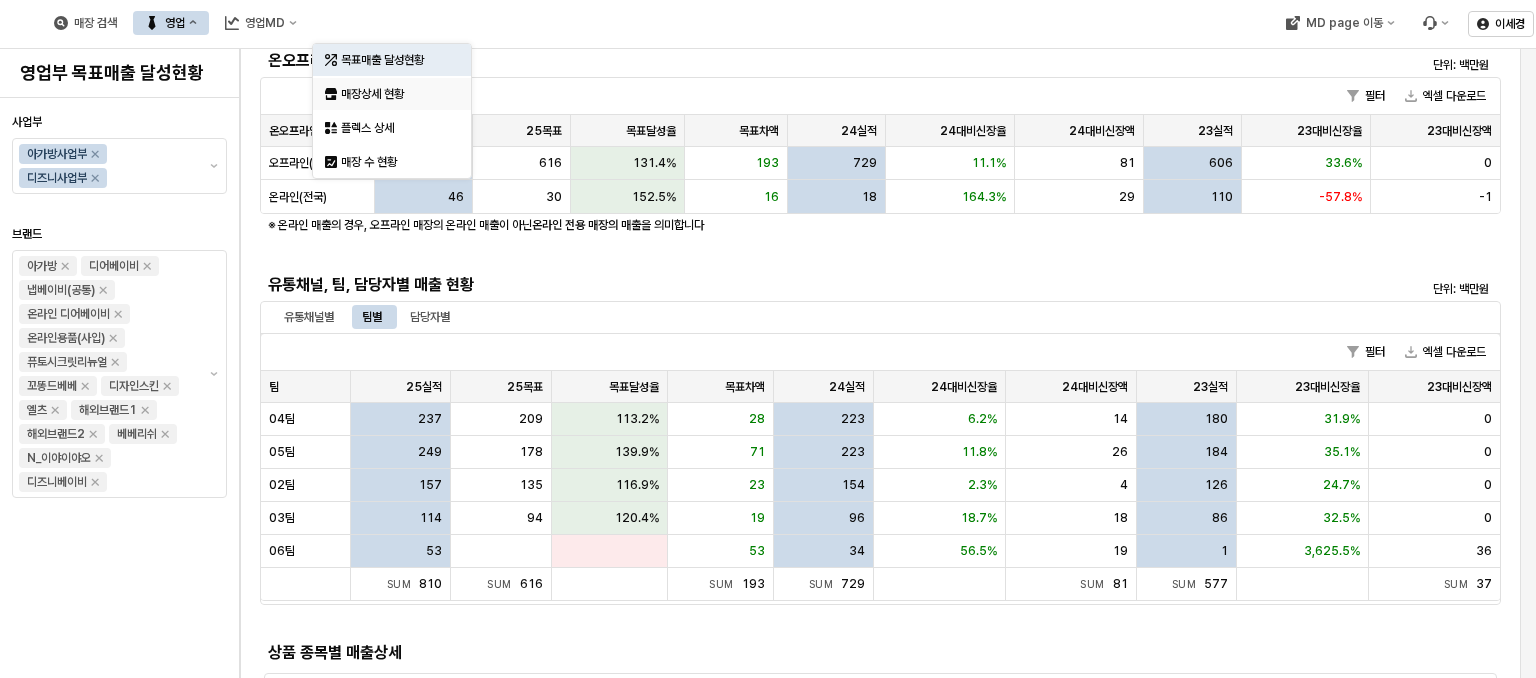 click on "매장상세 현황" at bounding box center [394, 94] 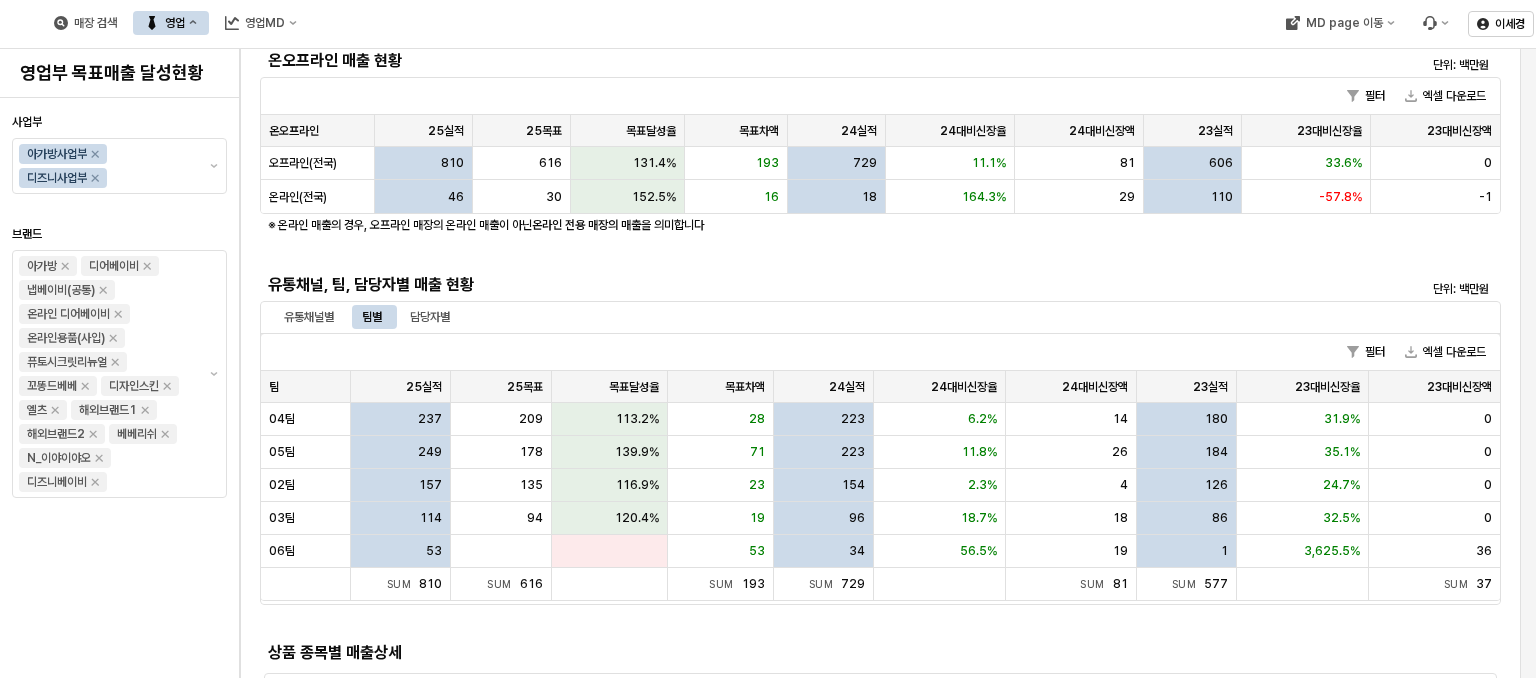 scroll, scrollTop: 0, scrollLeft: 0, axis: both 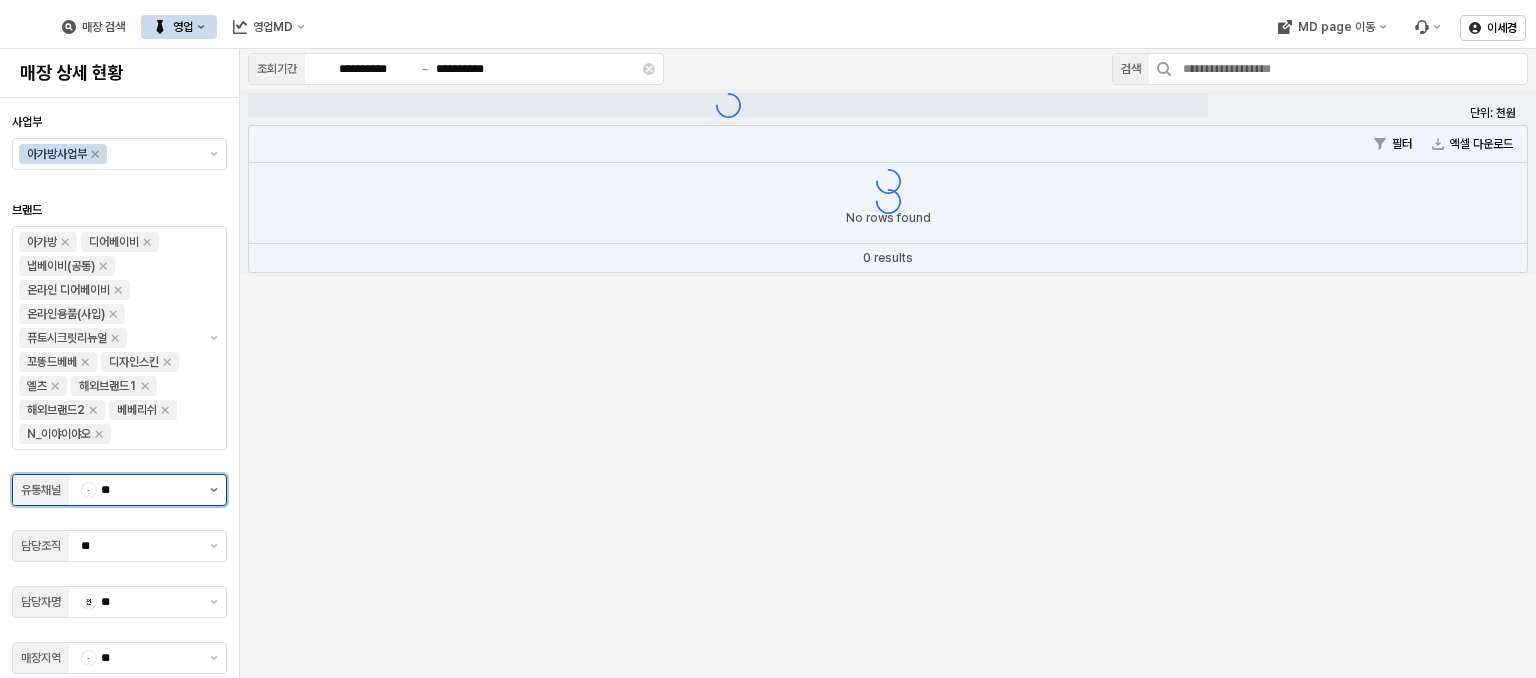 click at bounding box center (214, 490) 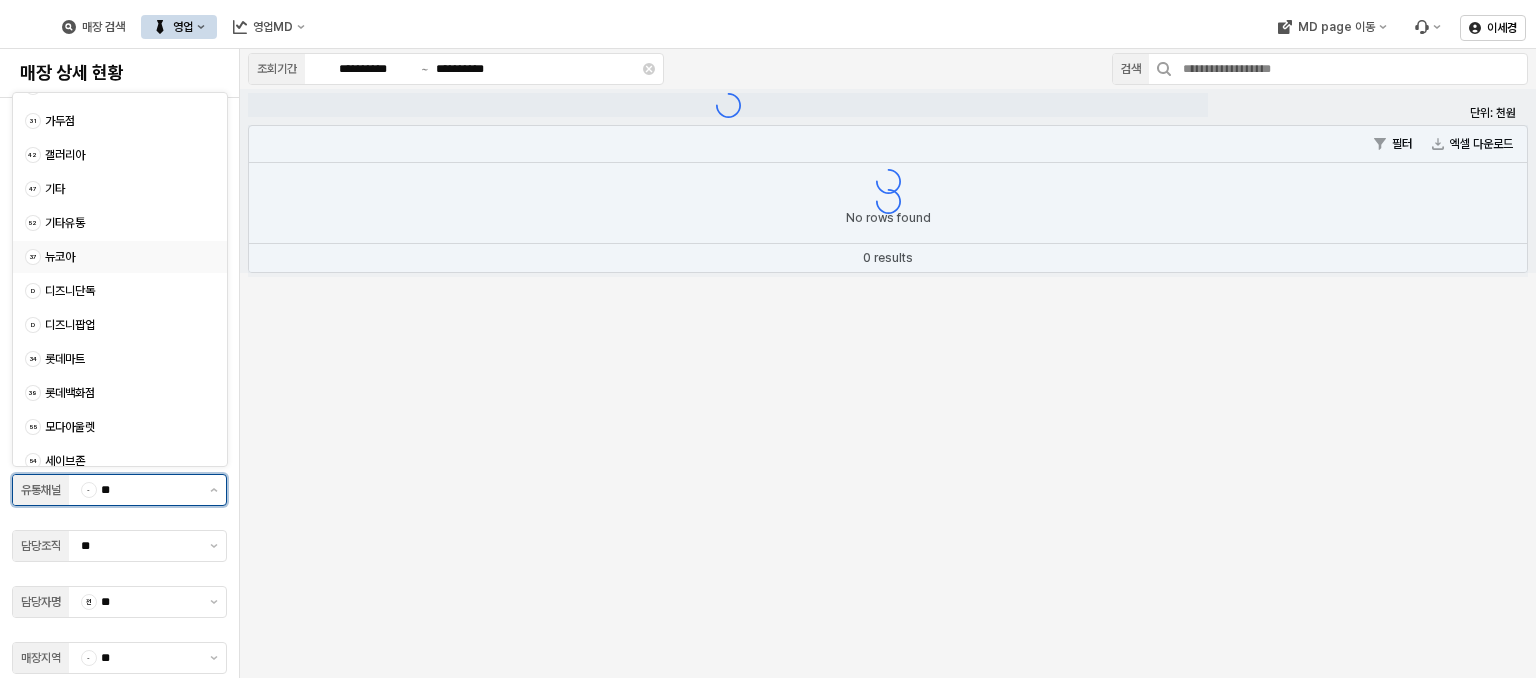 scroll, scrollTop: 100, scrollLeft: 0, axis: vertical 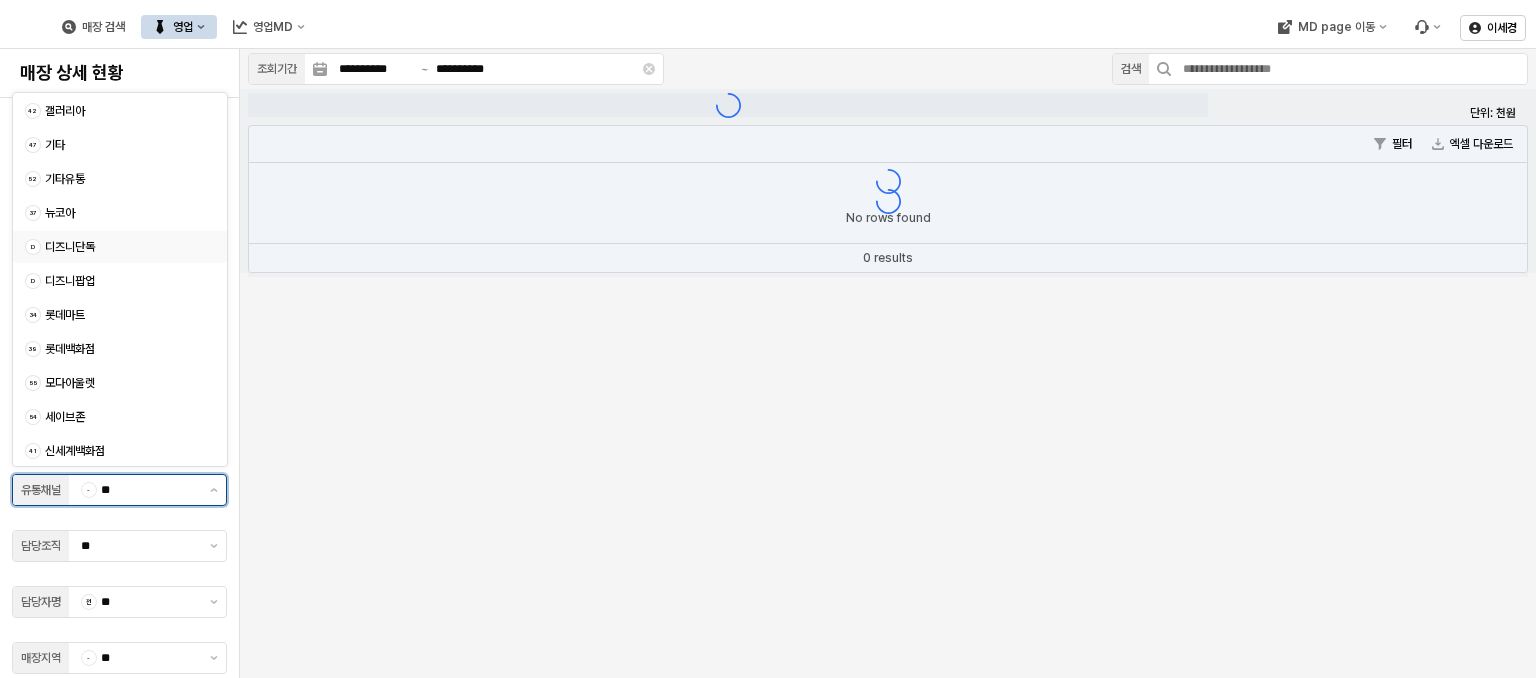 click on "디즈니단독" at bounding box center (124, 247) 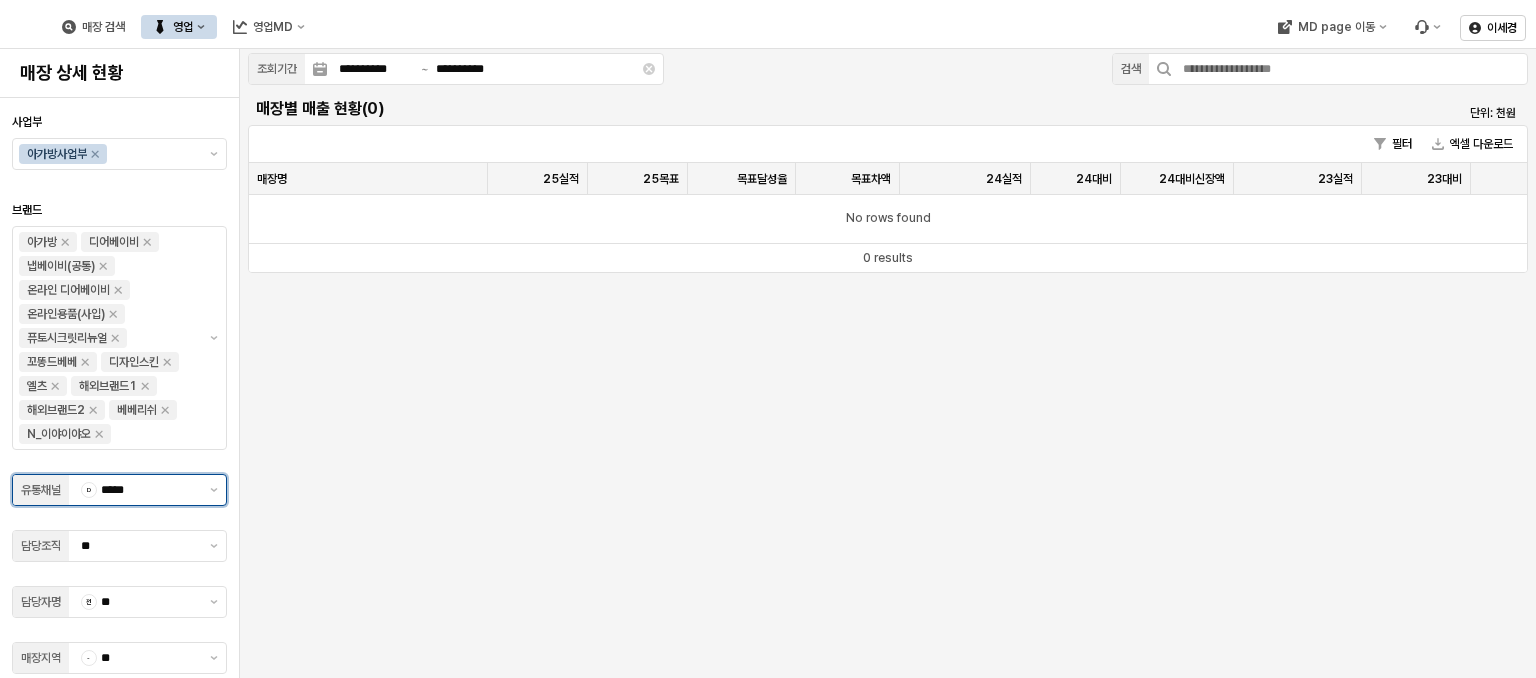 click on "*****" at bounding box center (149, 490) 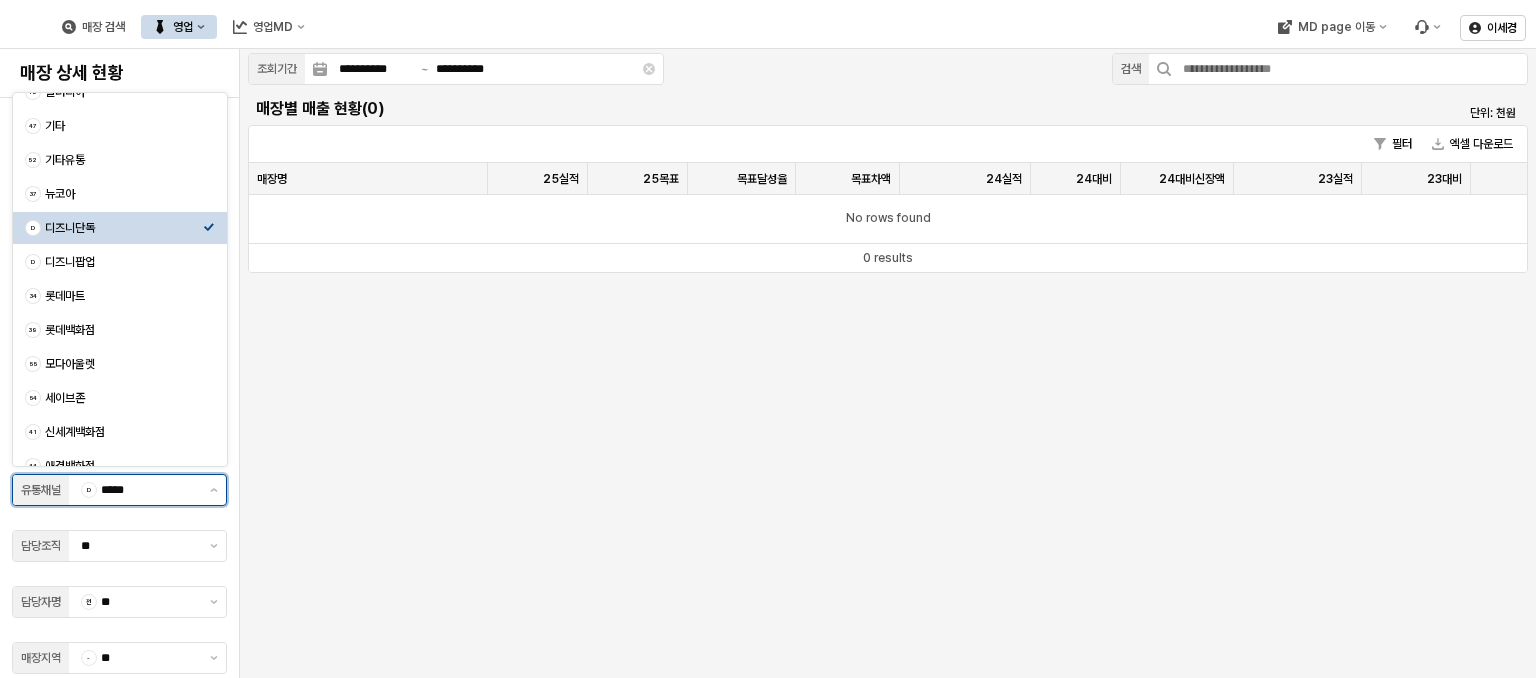 scroll, scrollTop: 135, scrollLeft: 0, axis: vertical 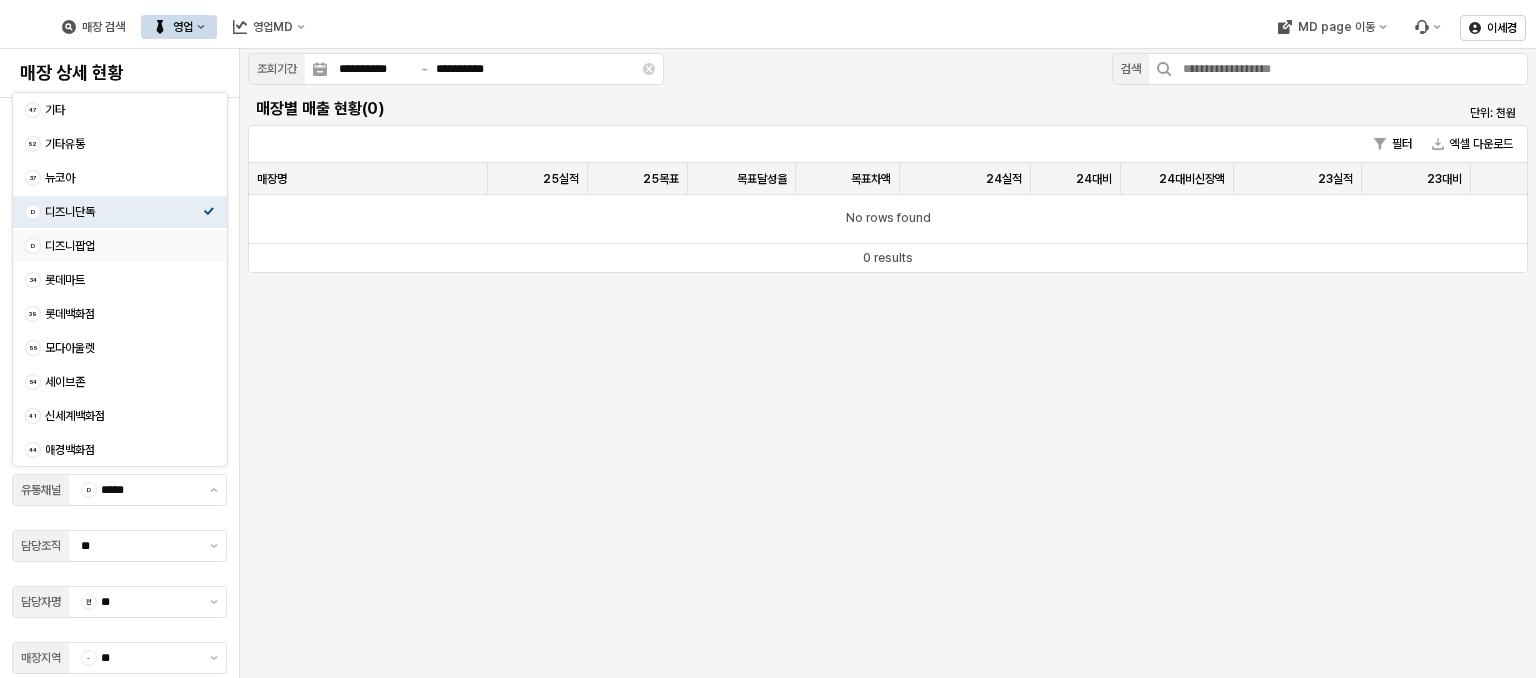 click on "**********" at bounding box center [888, 363] 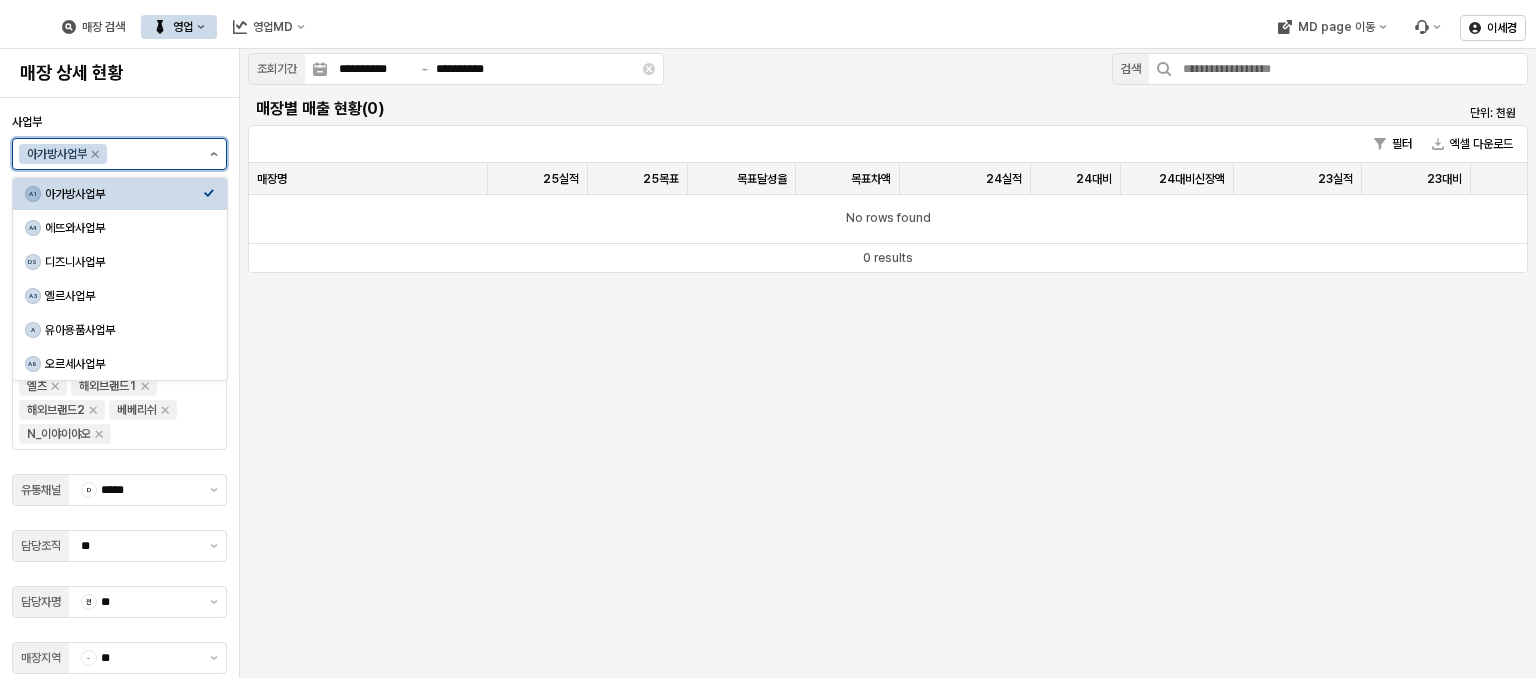 click at bounding box center [214, 154] 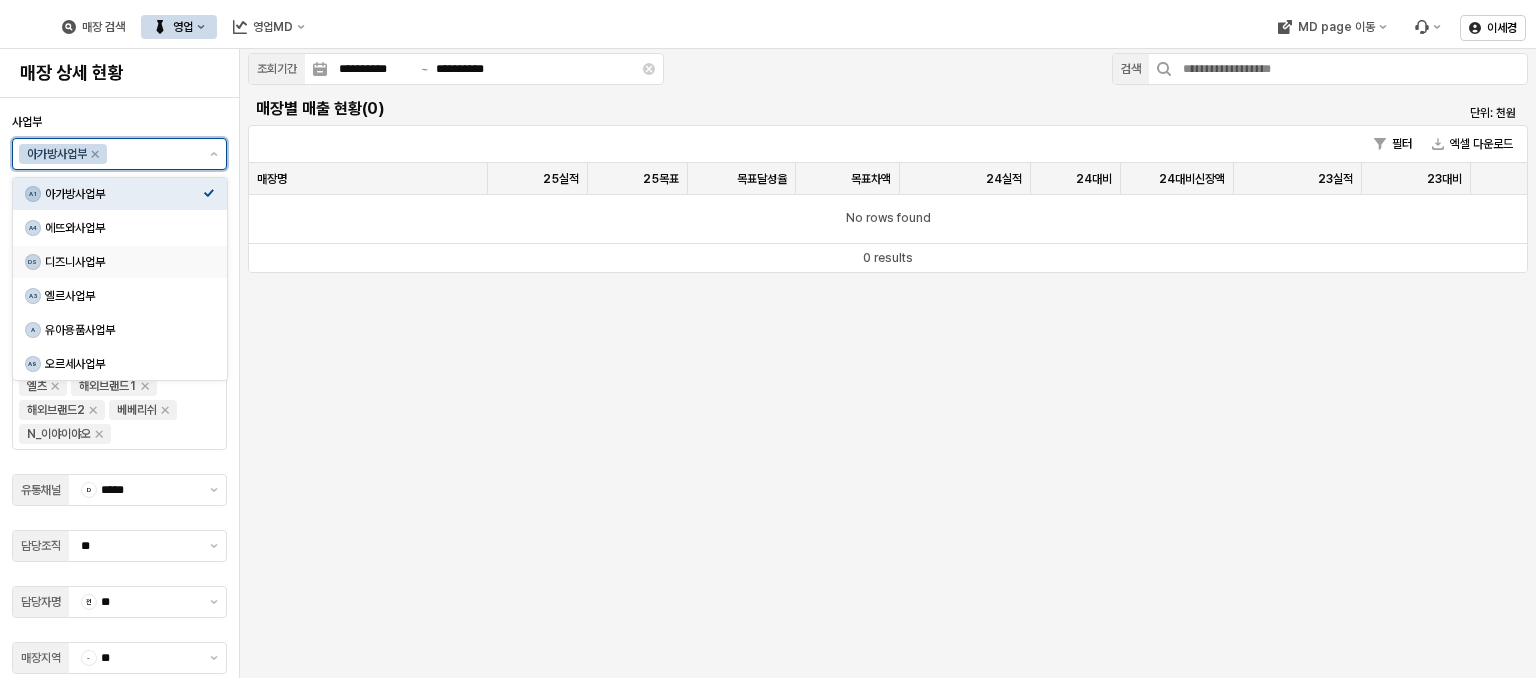 click on "디즈니사업부" at bounding box center [124, 262] 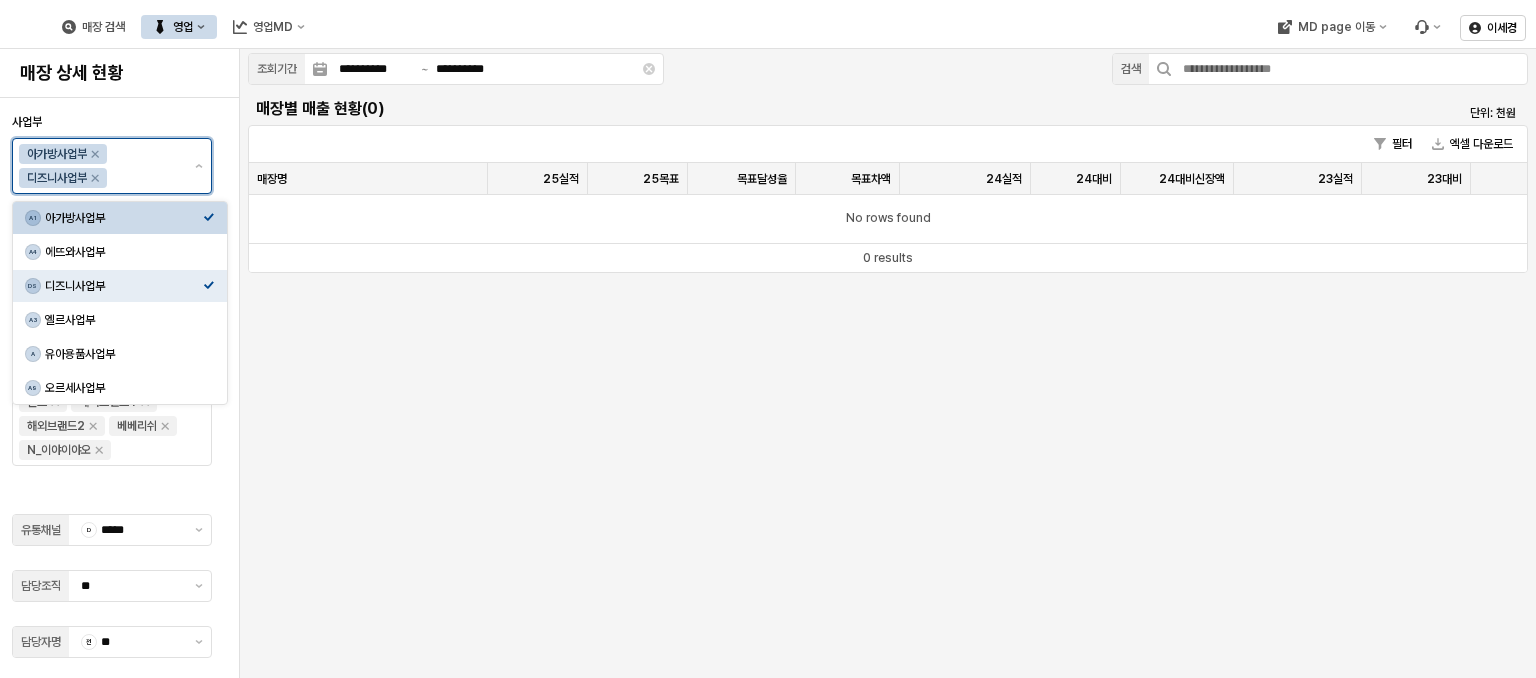 click on "아가방사업부" at bounding box center (124, 218) 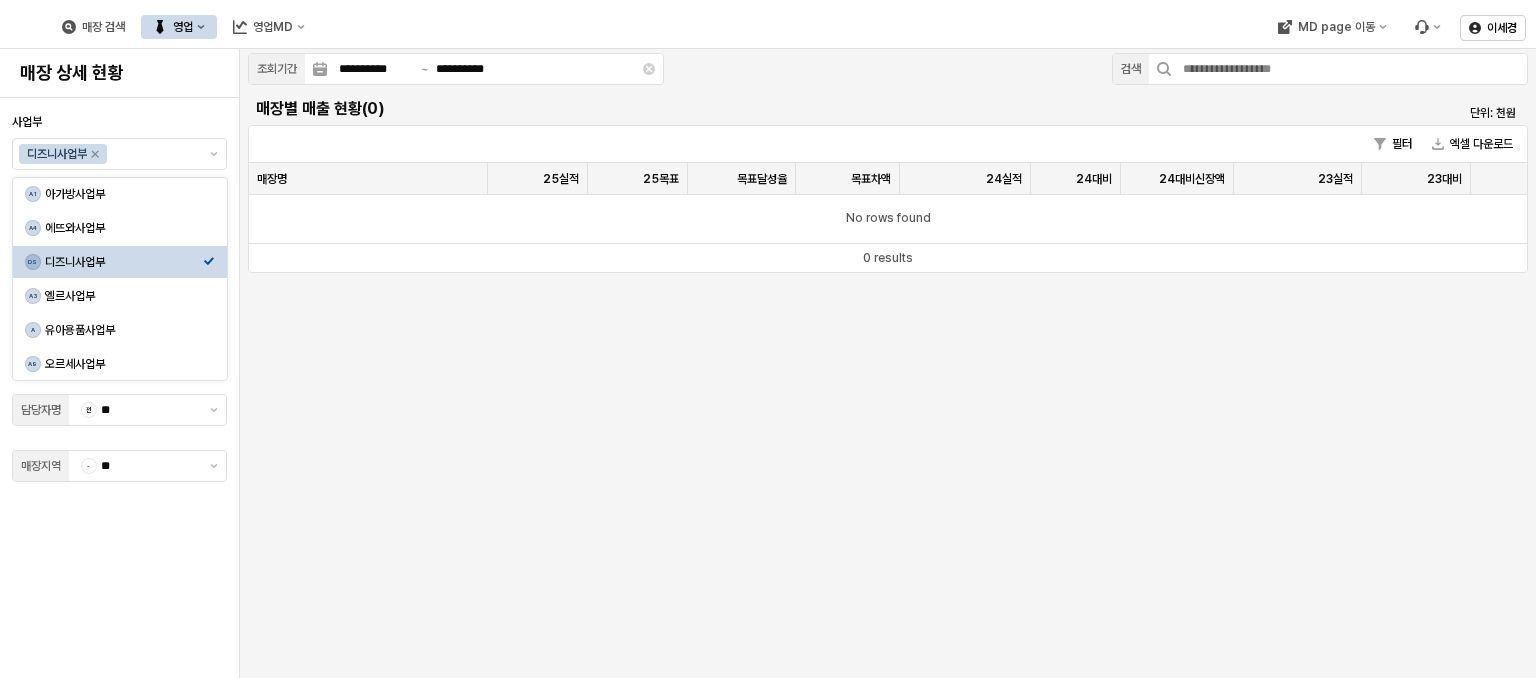 click on "**********" at bounding box center (888, 363) 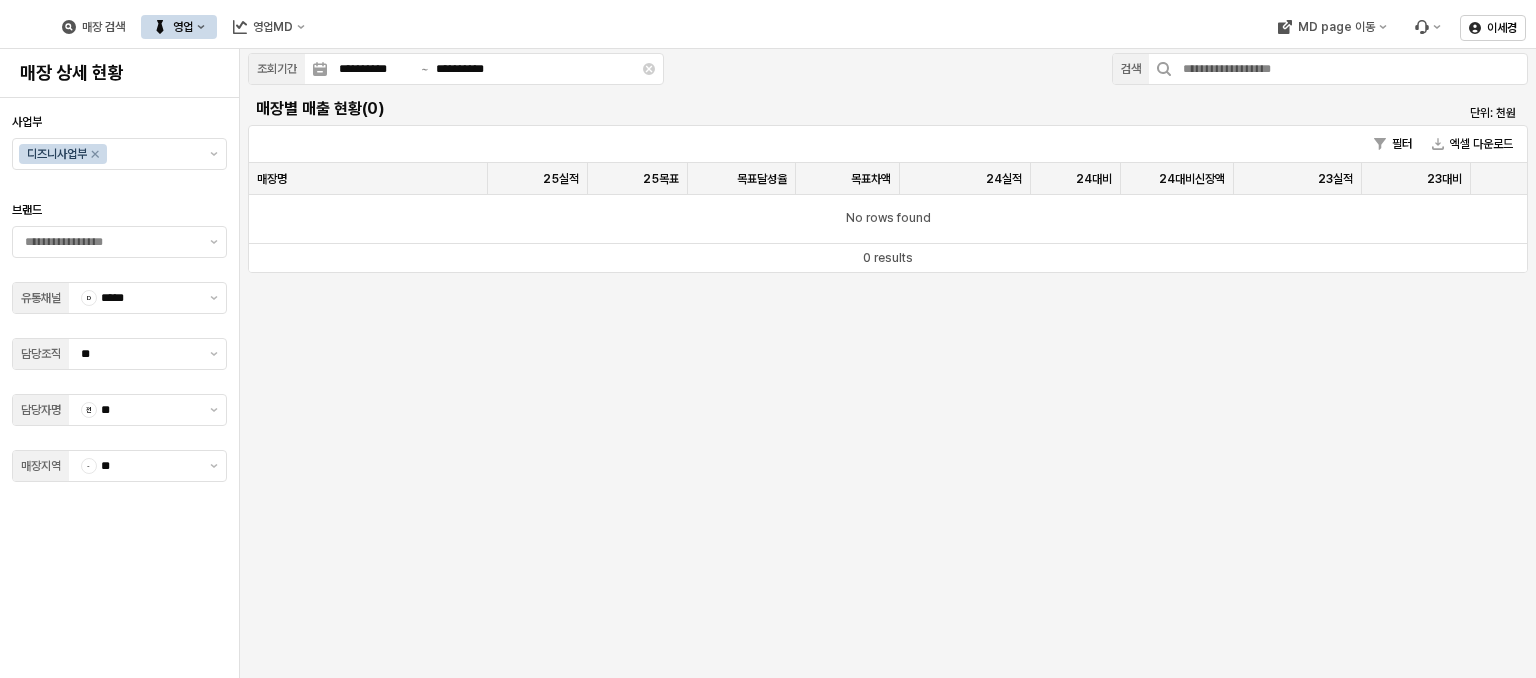 click at bounding box center (119, 190) 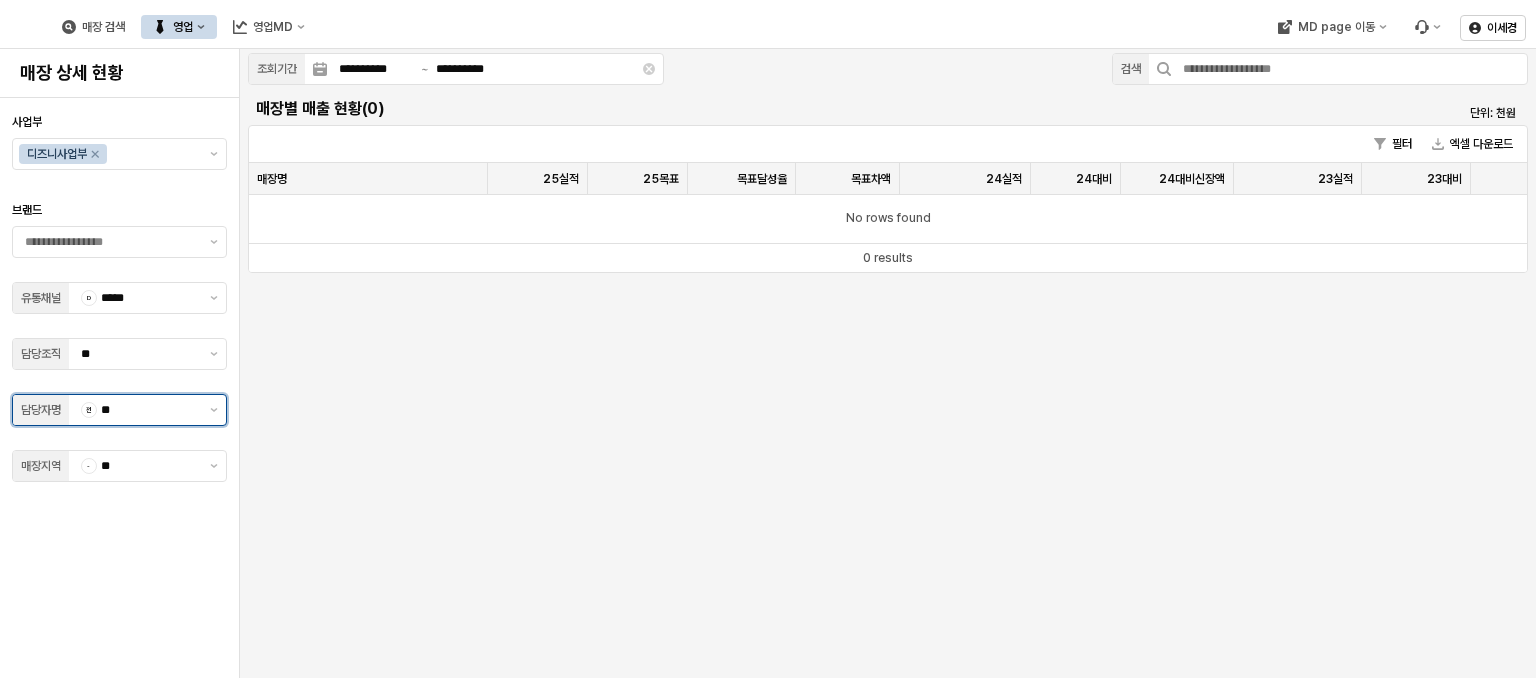 click on "**" at bounding box center (149, 410) 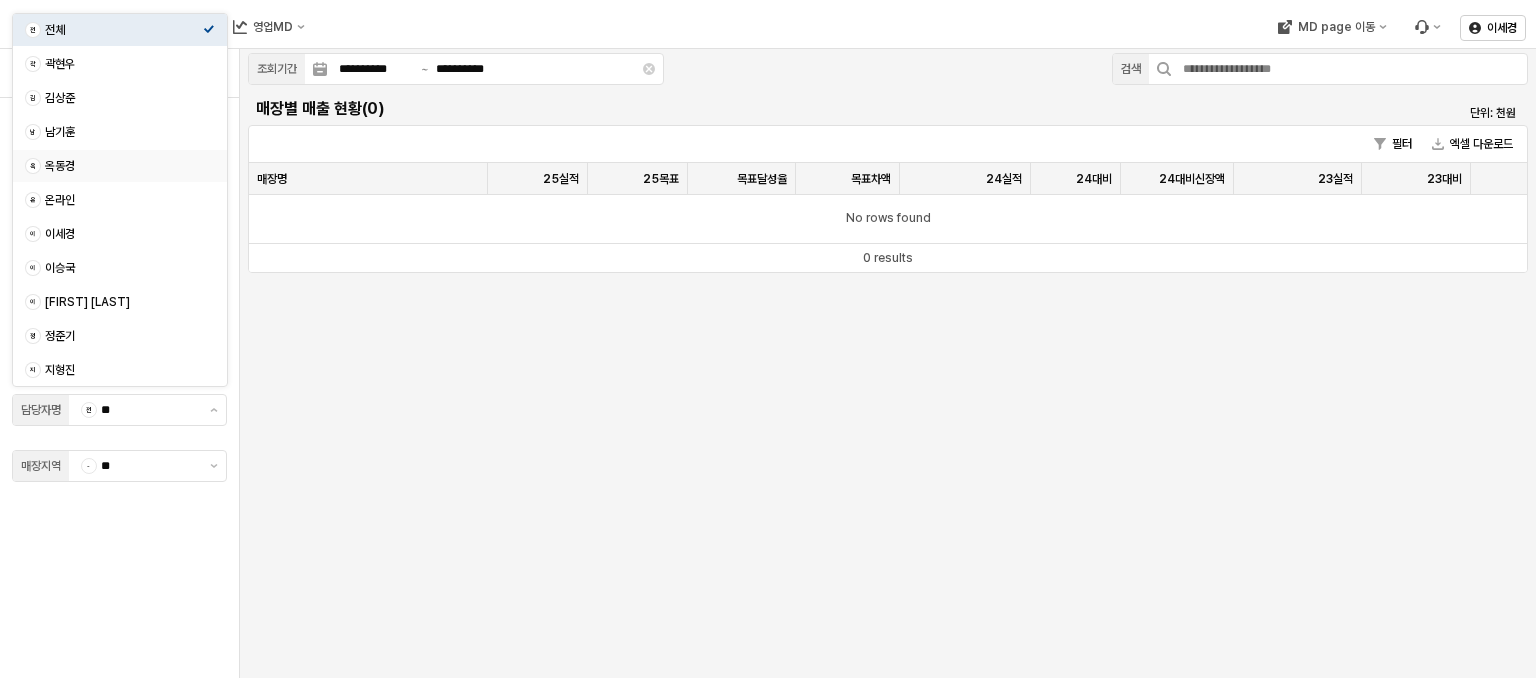 click on "**********" at bounding box center (888, 363) 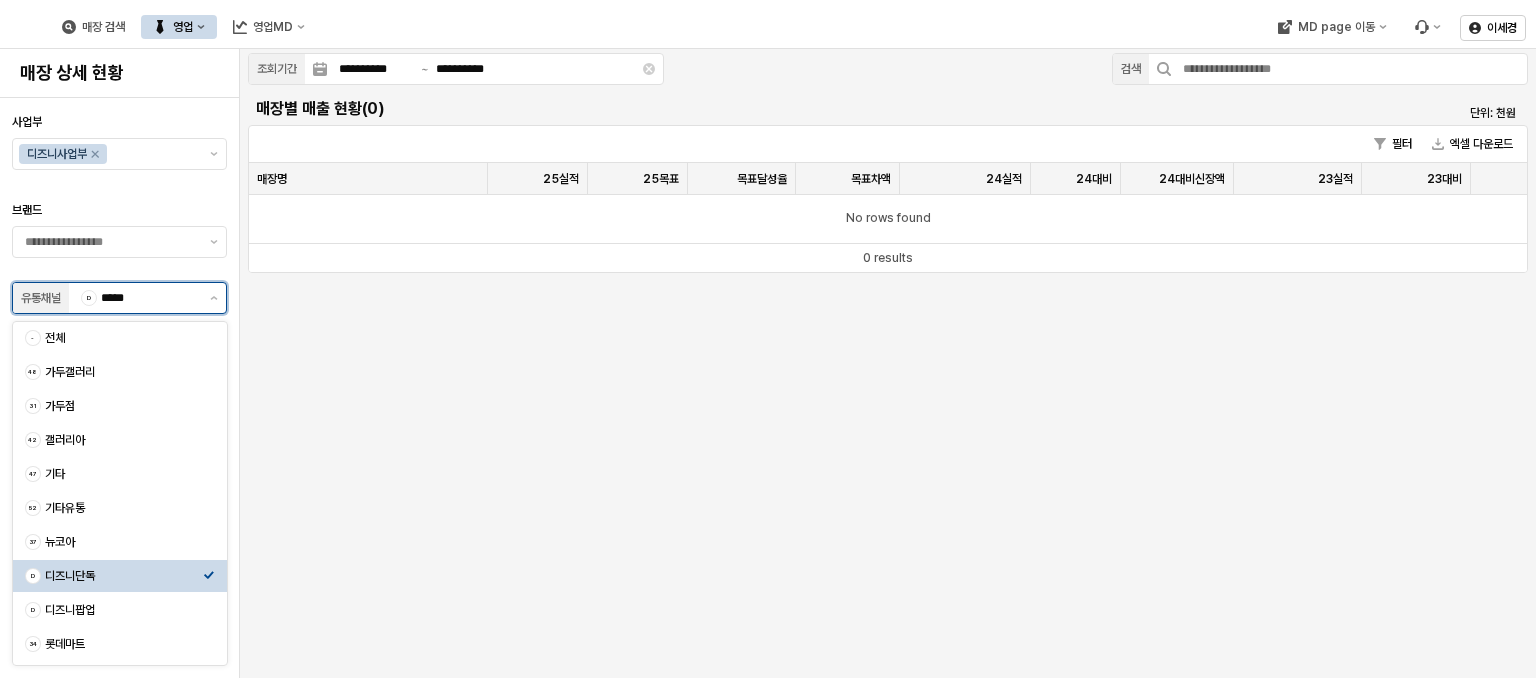 click on "*****" at bounding box center (149, 298) 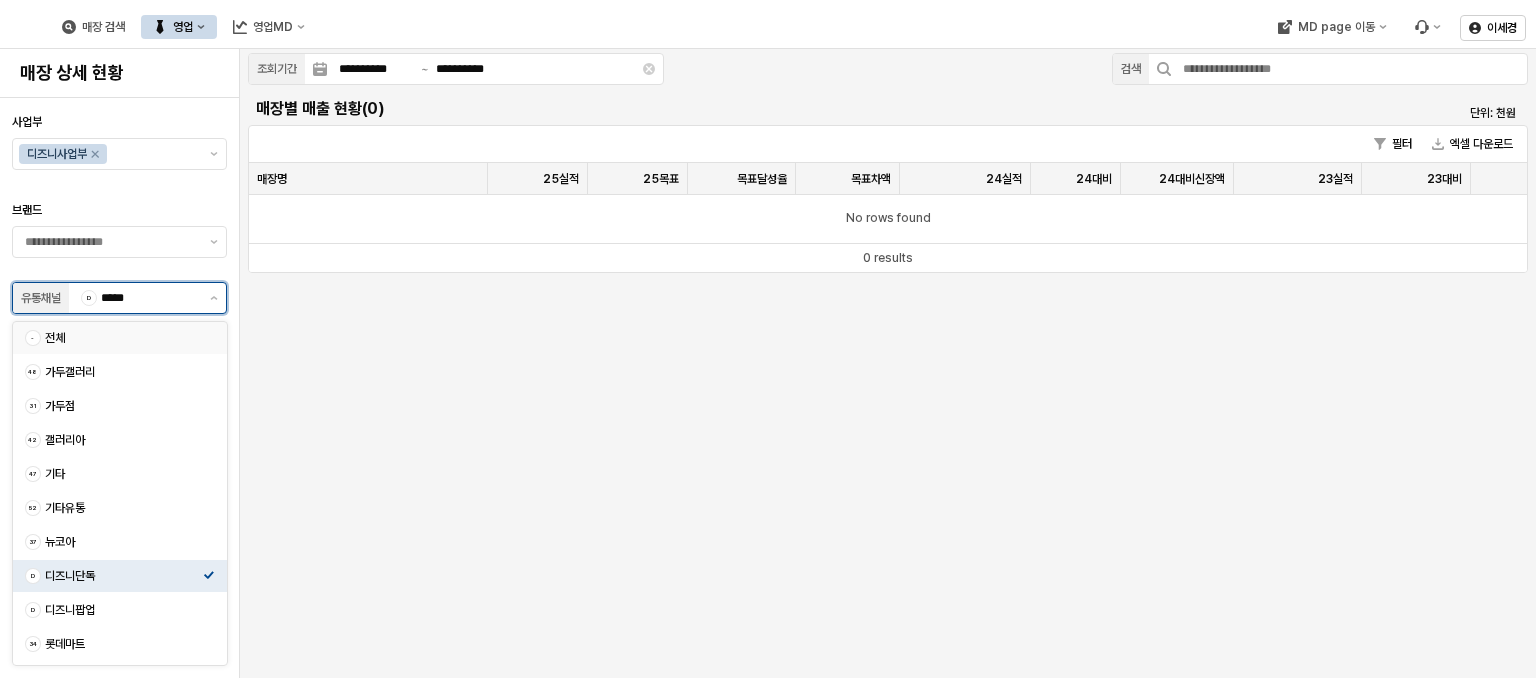 click on "- 전체" at bounding box center [120, 338] 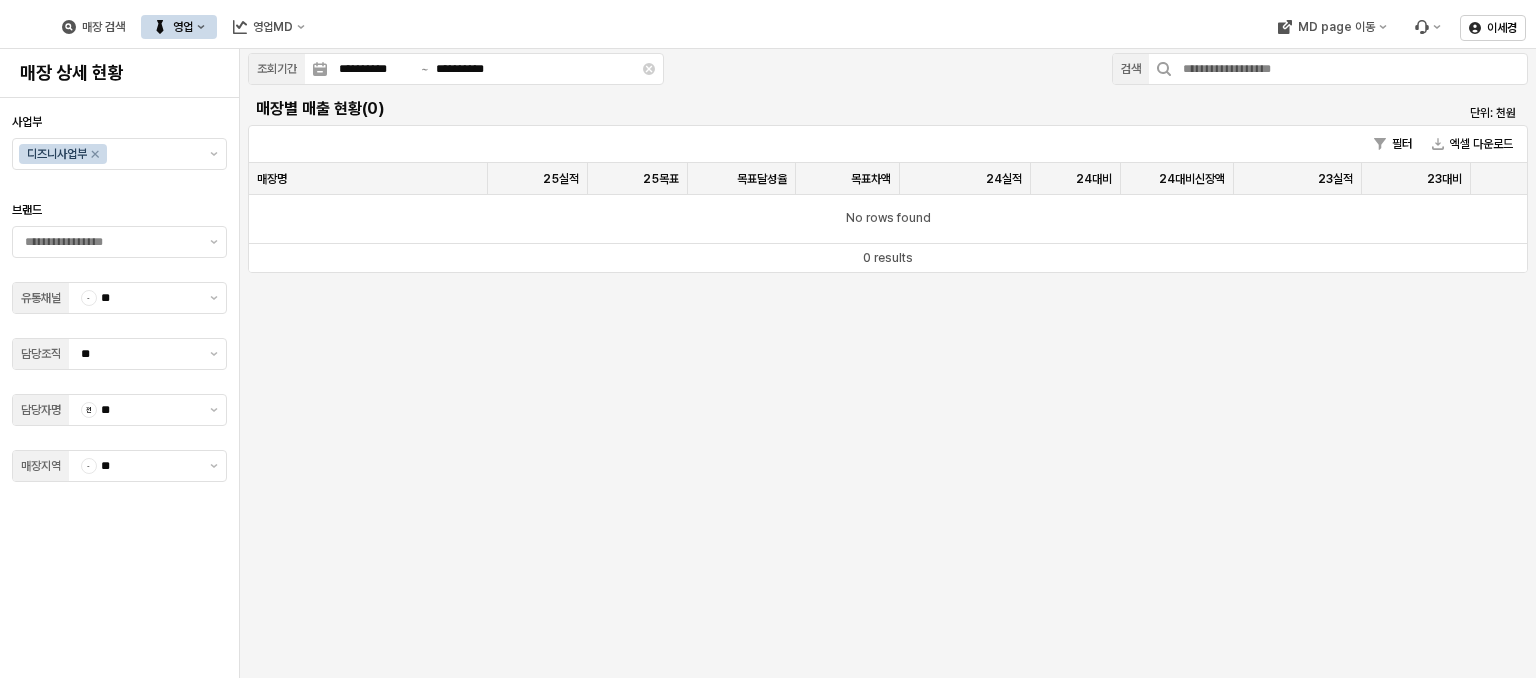 click on "**********" at bounding box center (888, 363) 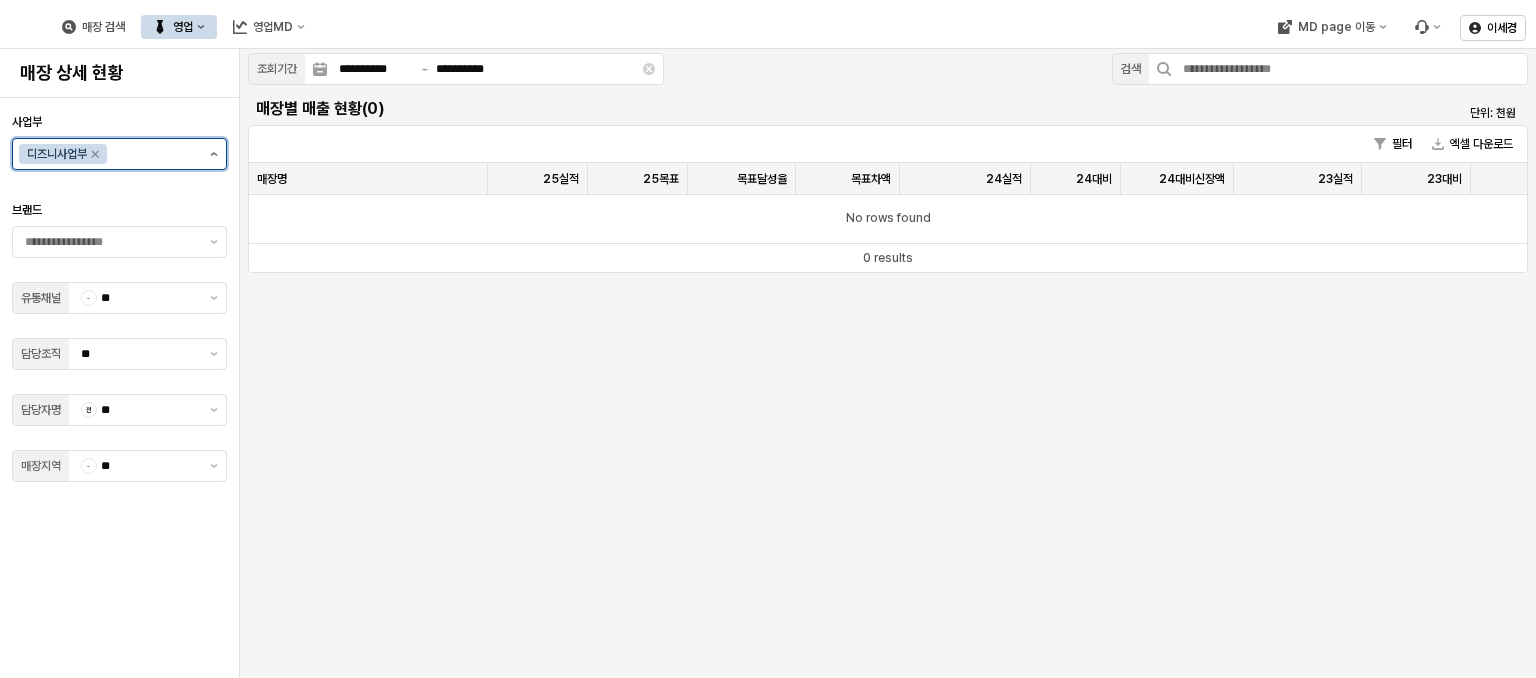 click at bounding box center (214, 154) 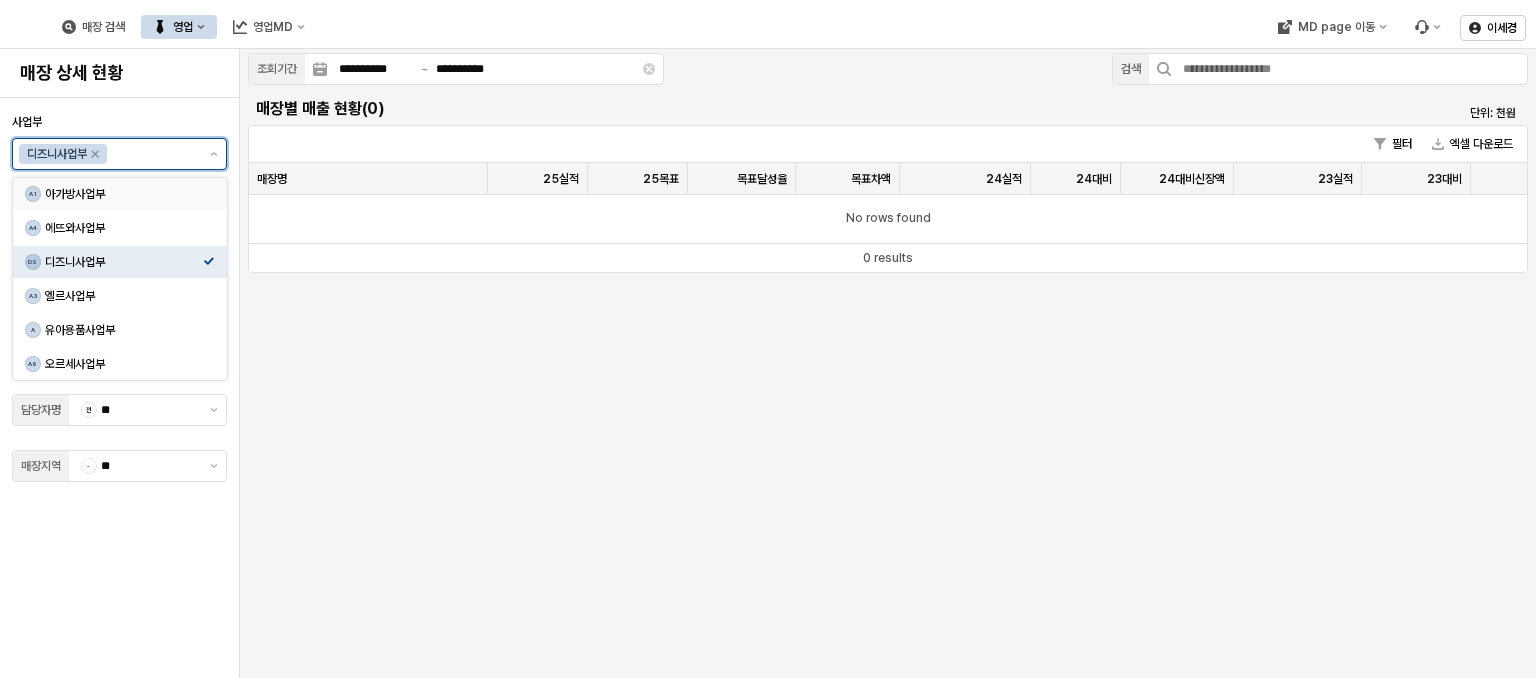 click on "아가방사업부" at bounding box center [124, 194] 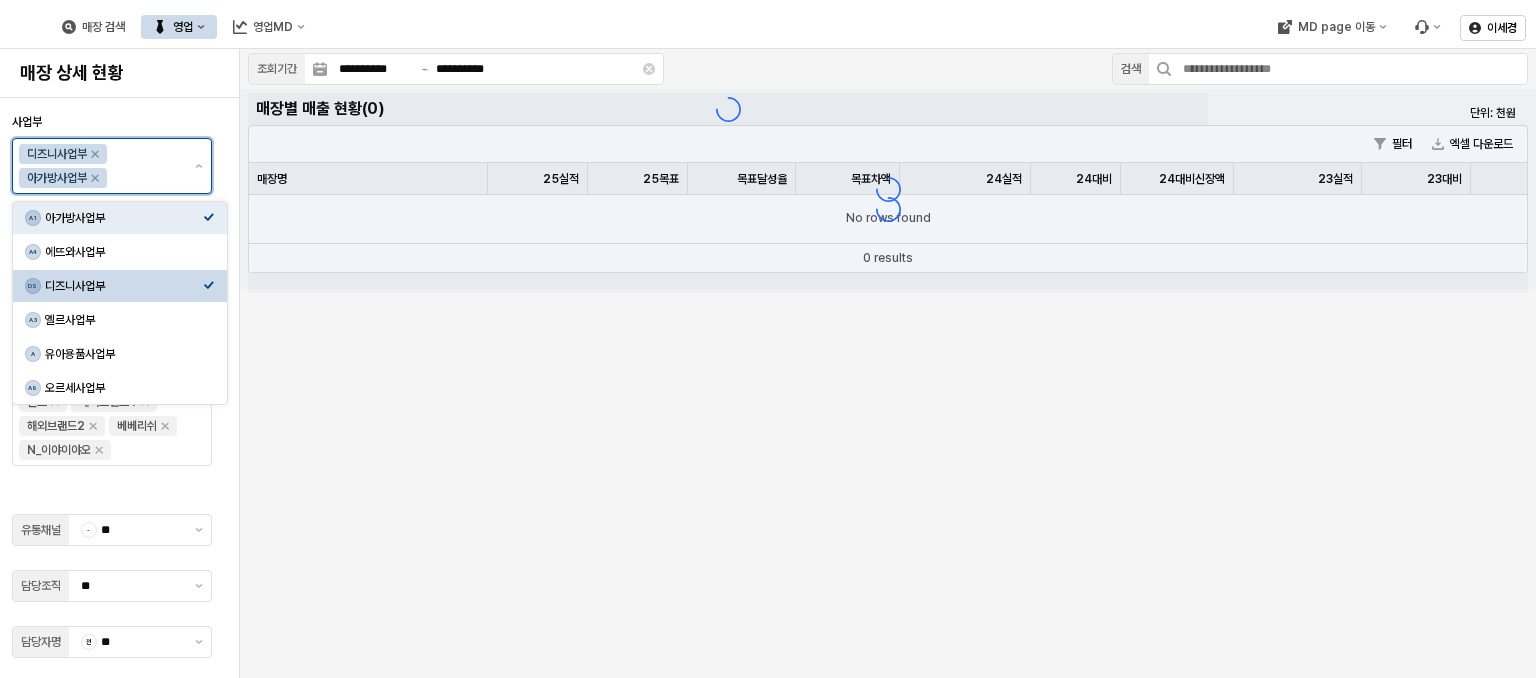 click on "디즈니사업부" at bounding box center (124, 286) 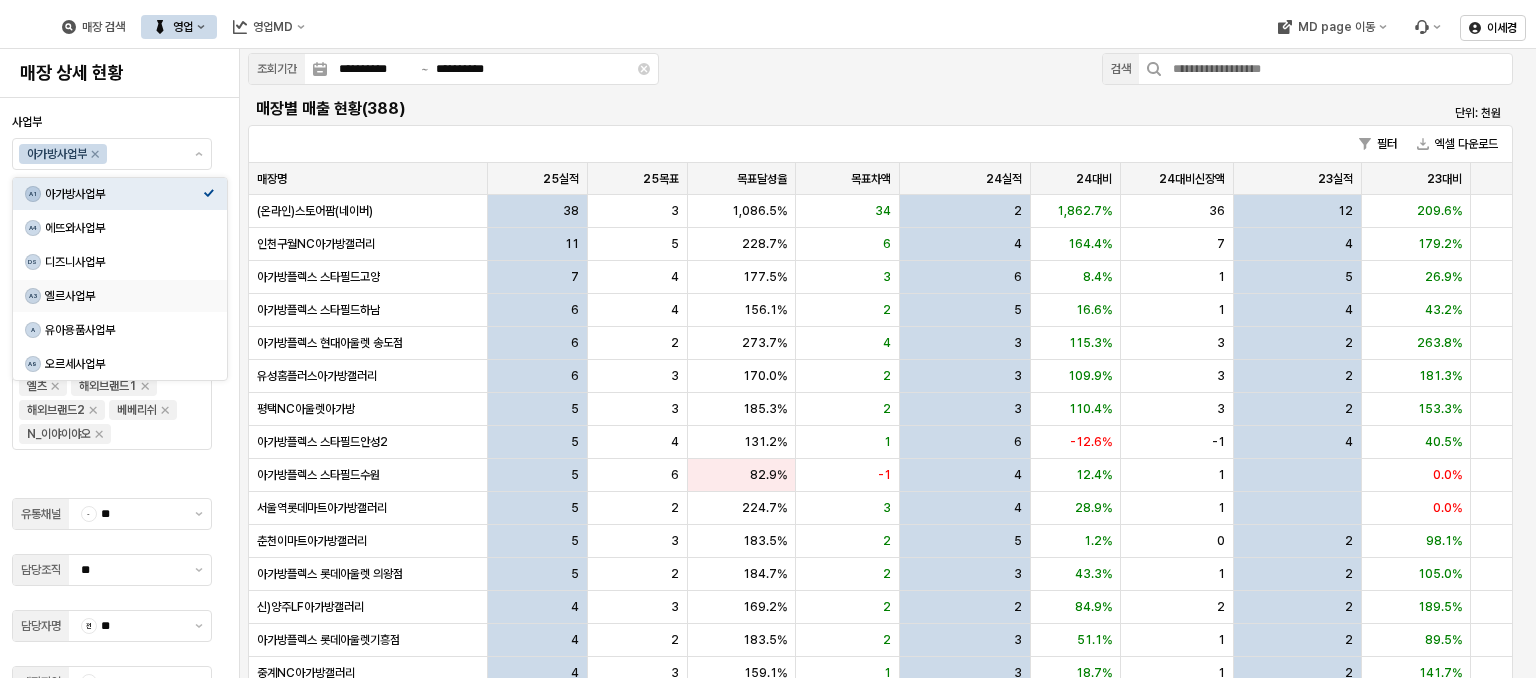 click on "매장별 매출 현황(388)" at bounding box center [722, 109] 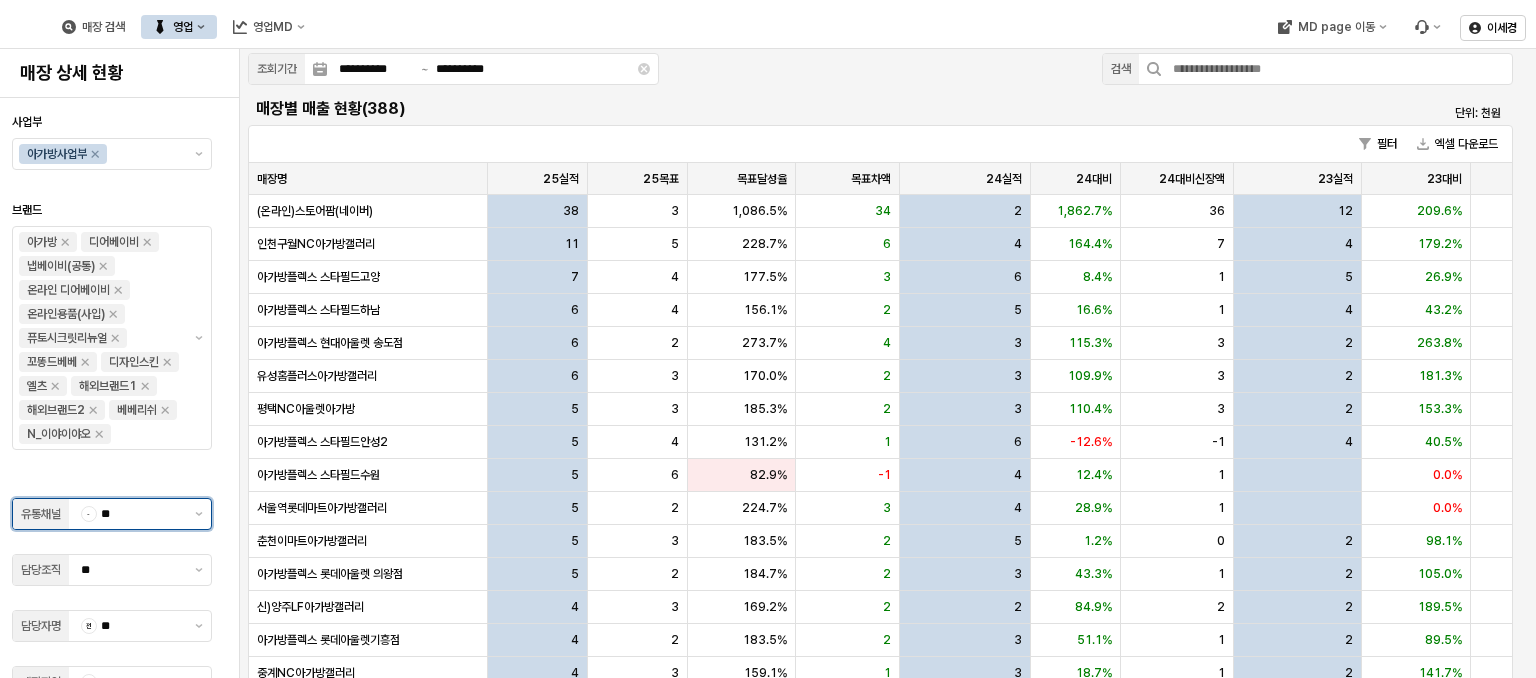 click on "- **" at bounding box center (128, 514) 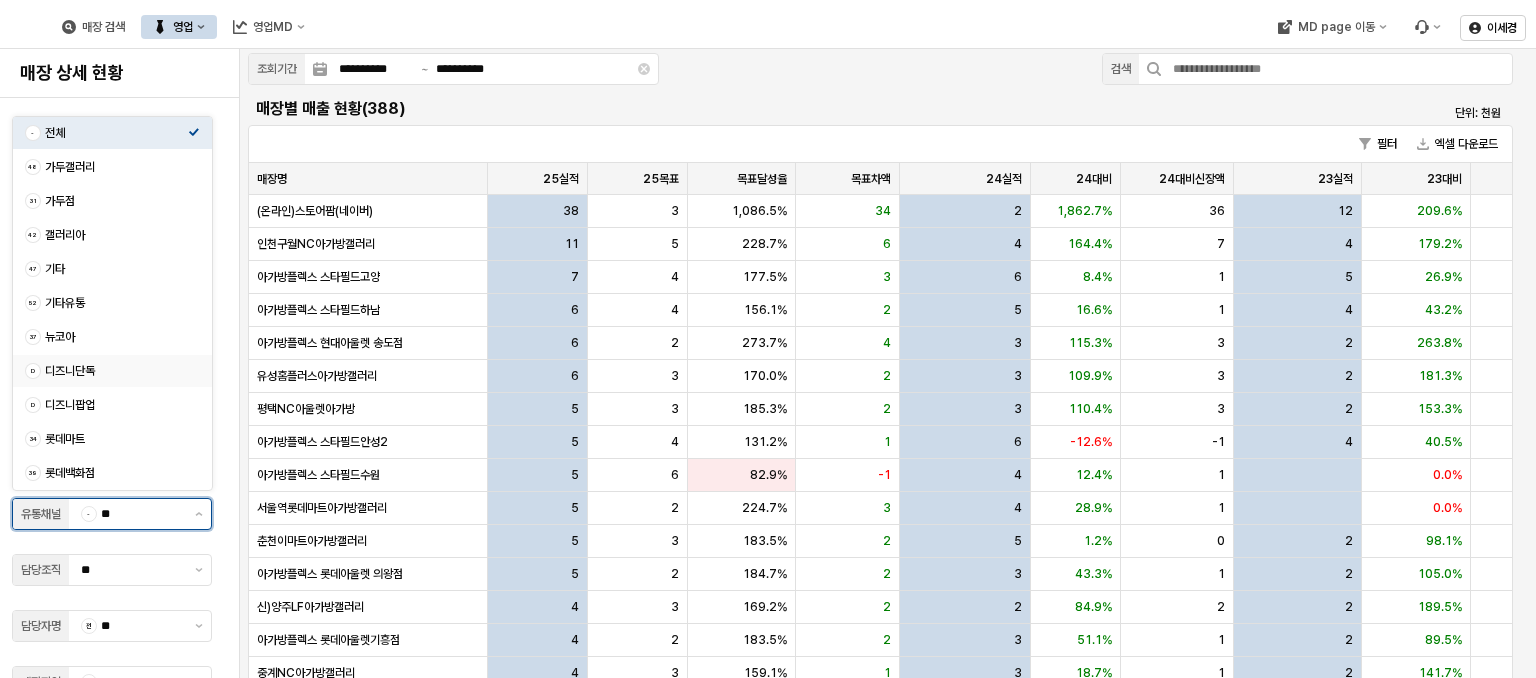 click on "d [STORE_TYPE]" at bounding box center (106, 371) 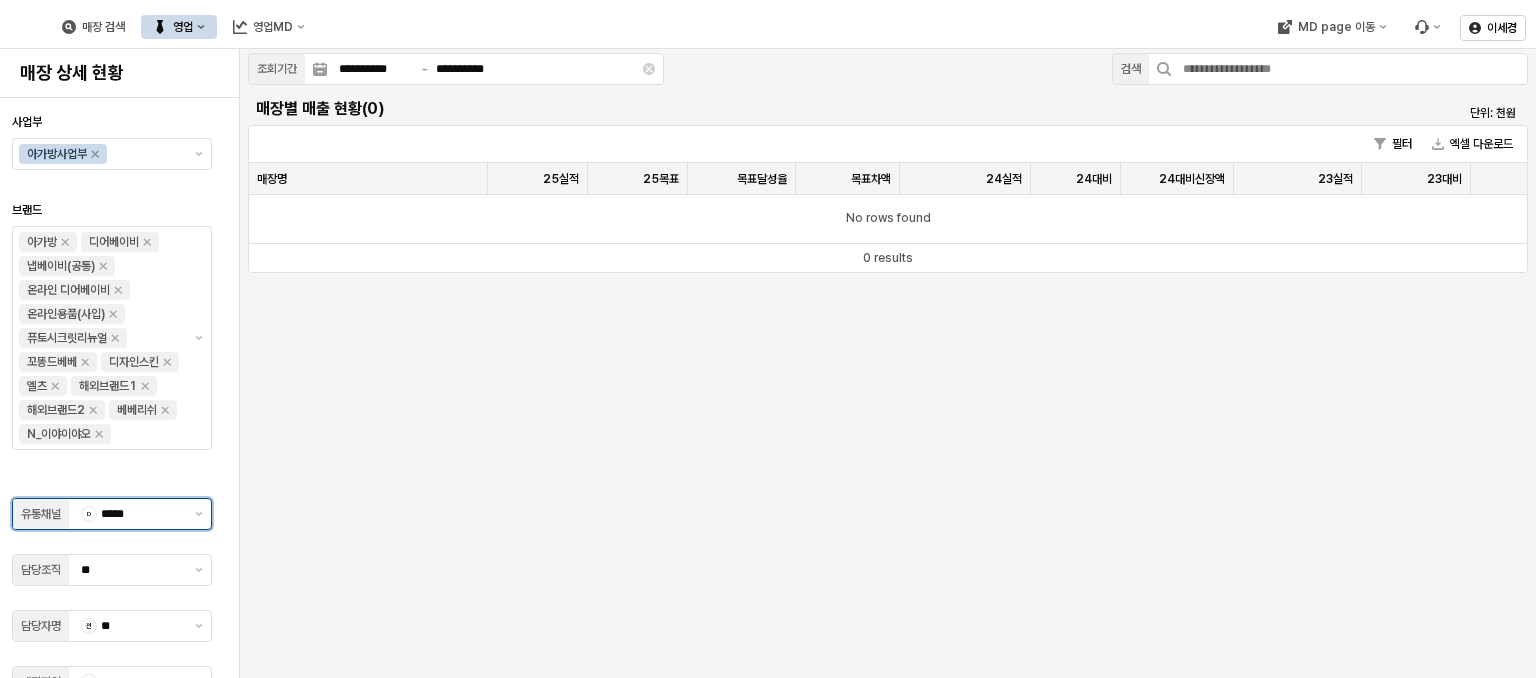 click on "*****" at bounding box center (142, 514) 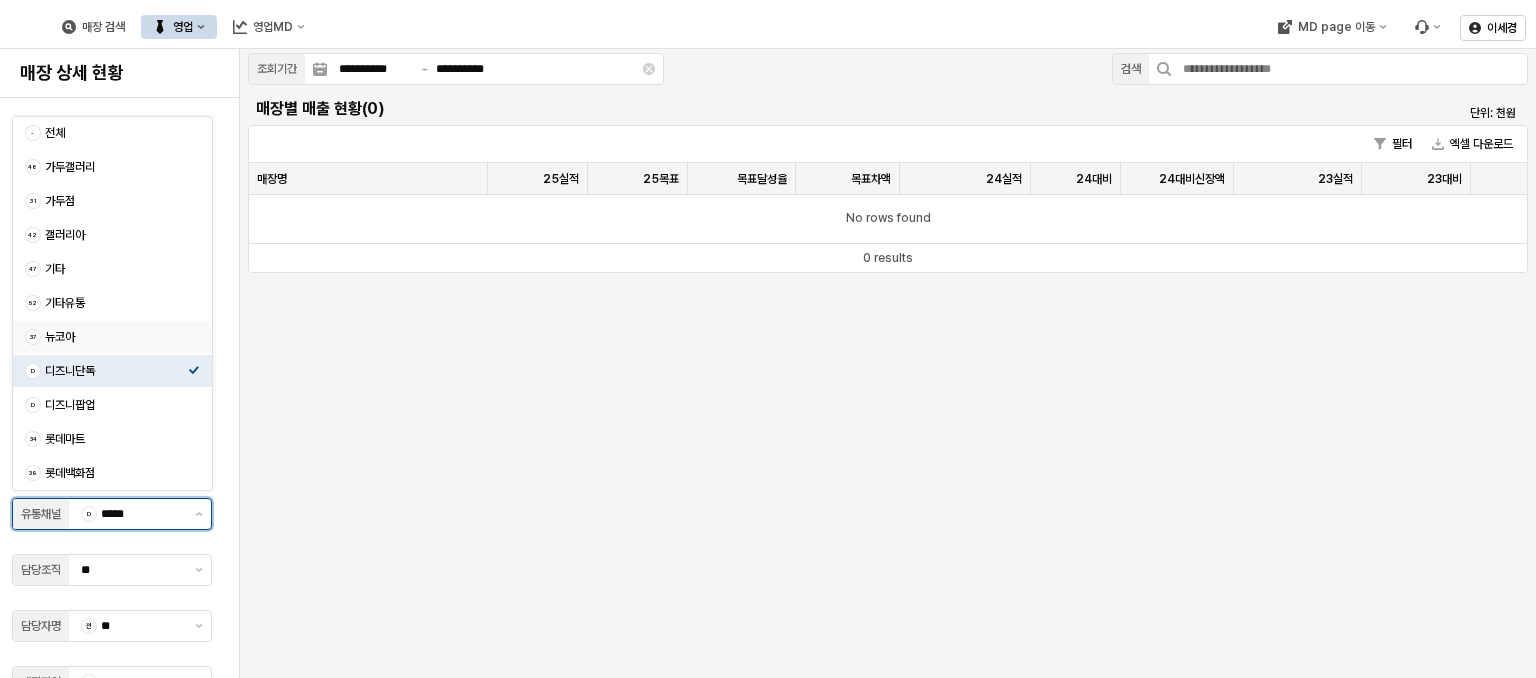 scroll, scrollTop: 0, scrollLeft: 0, axis: both 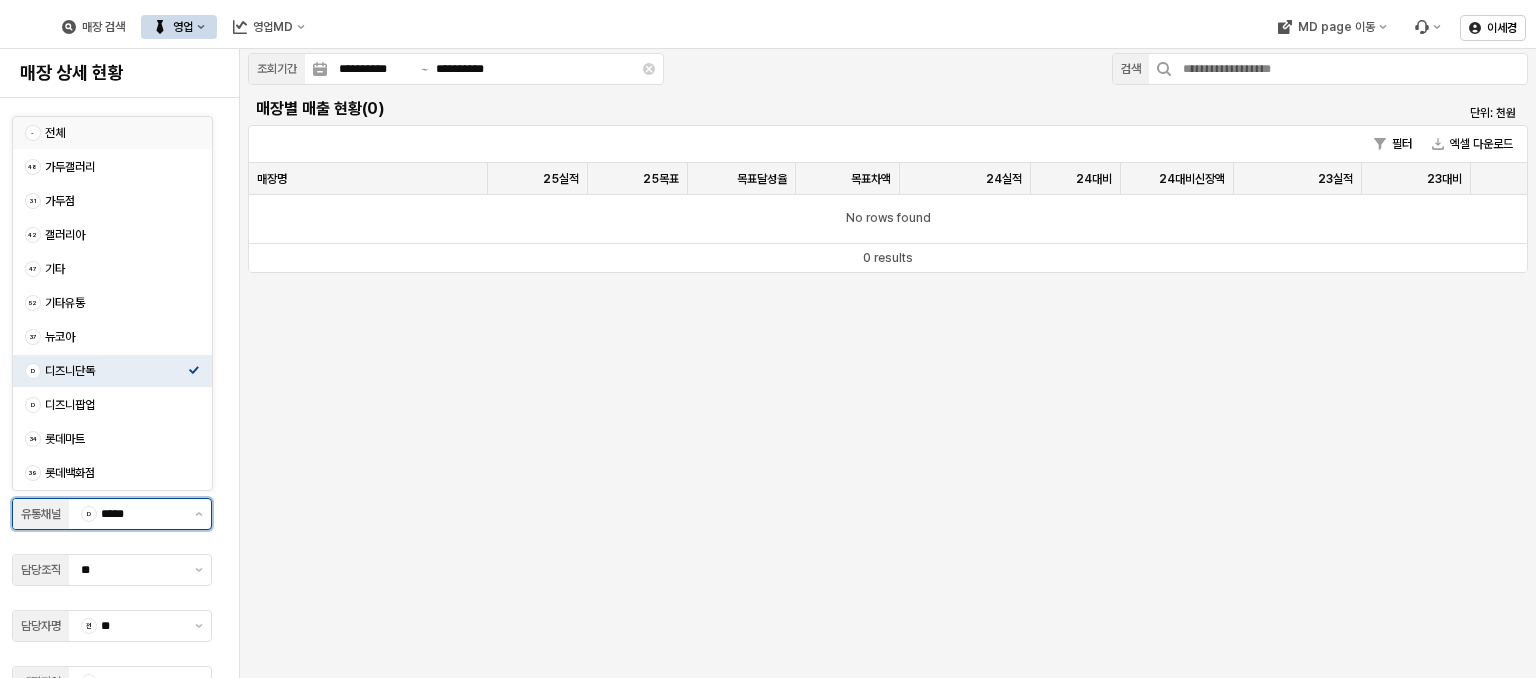 click on "전체" at bounding box center (116, 133) 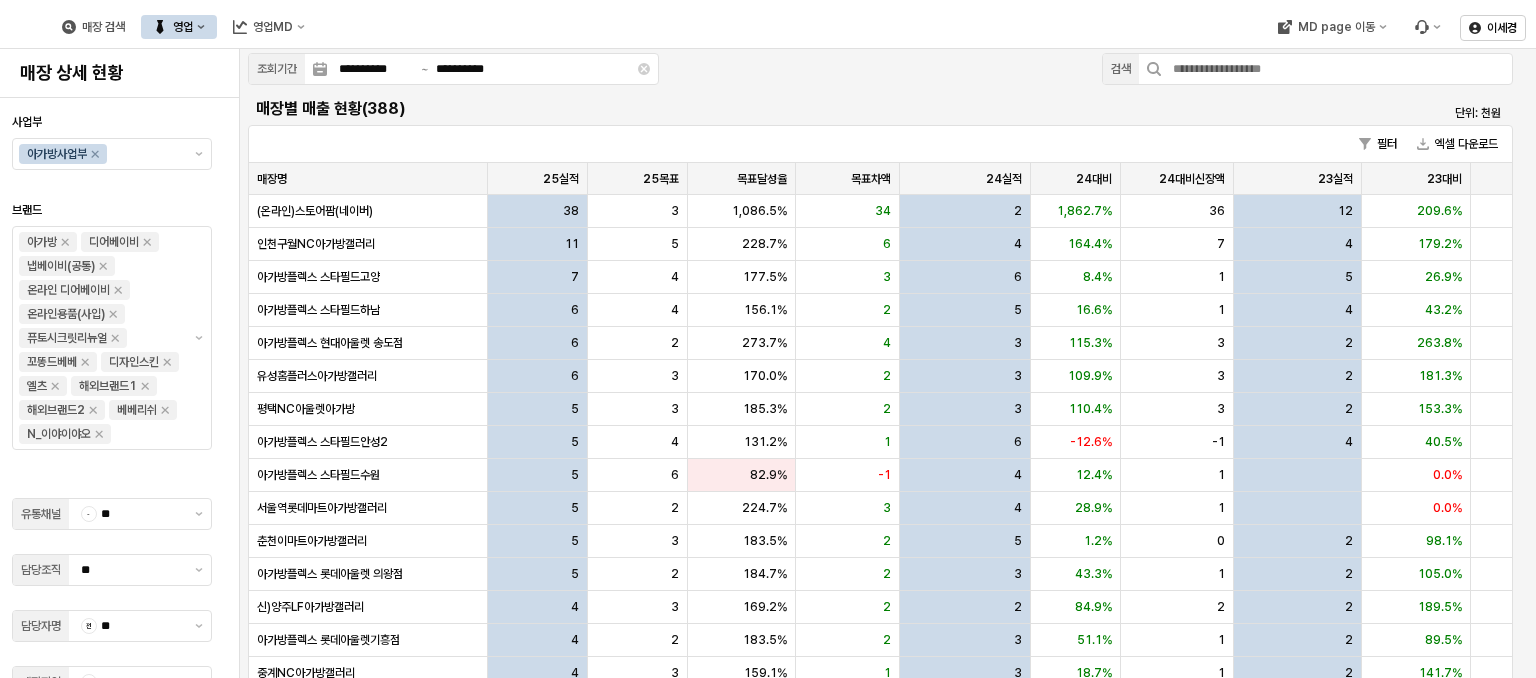 click at bounding box center [112, 598] 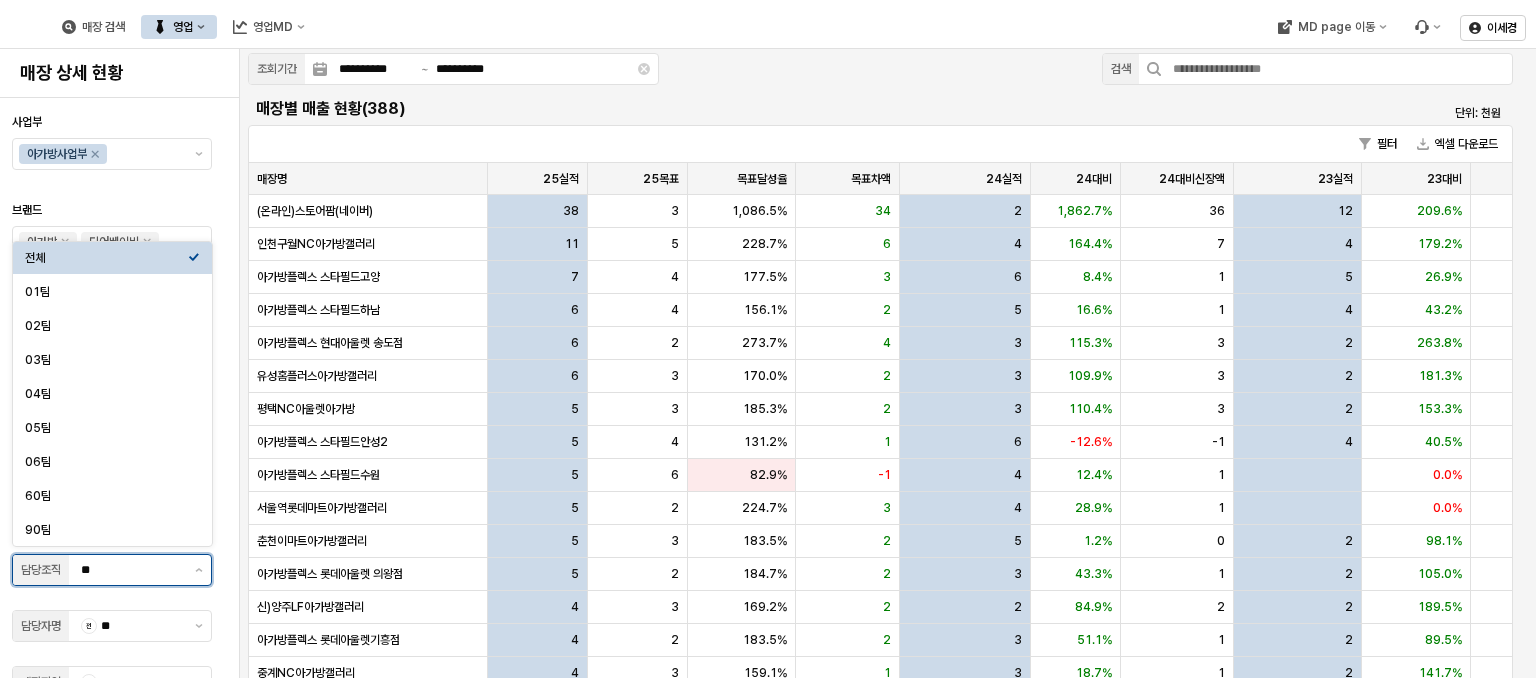 click on "**" at bounding box center [132, 570] 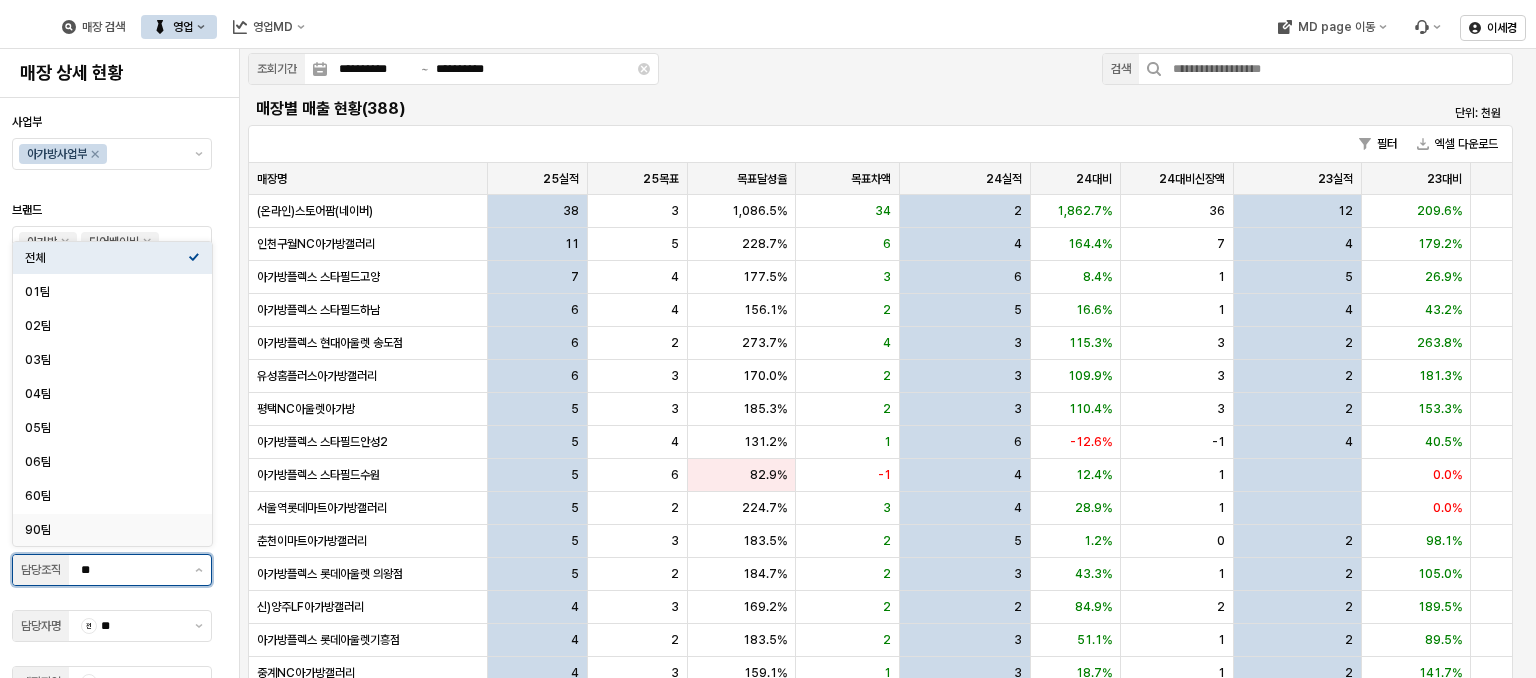 click on "**" at bounding box center [132, 570] 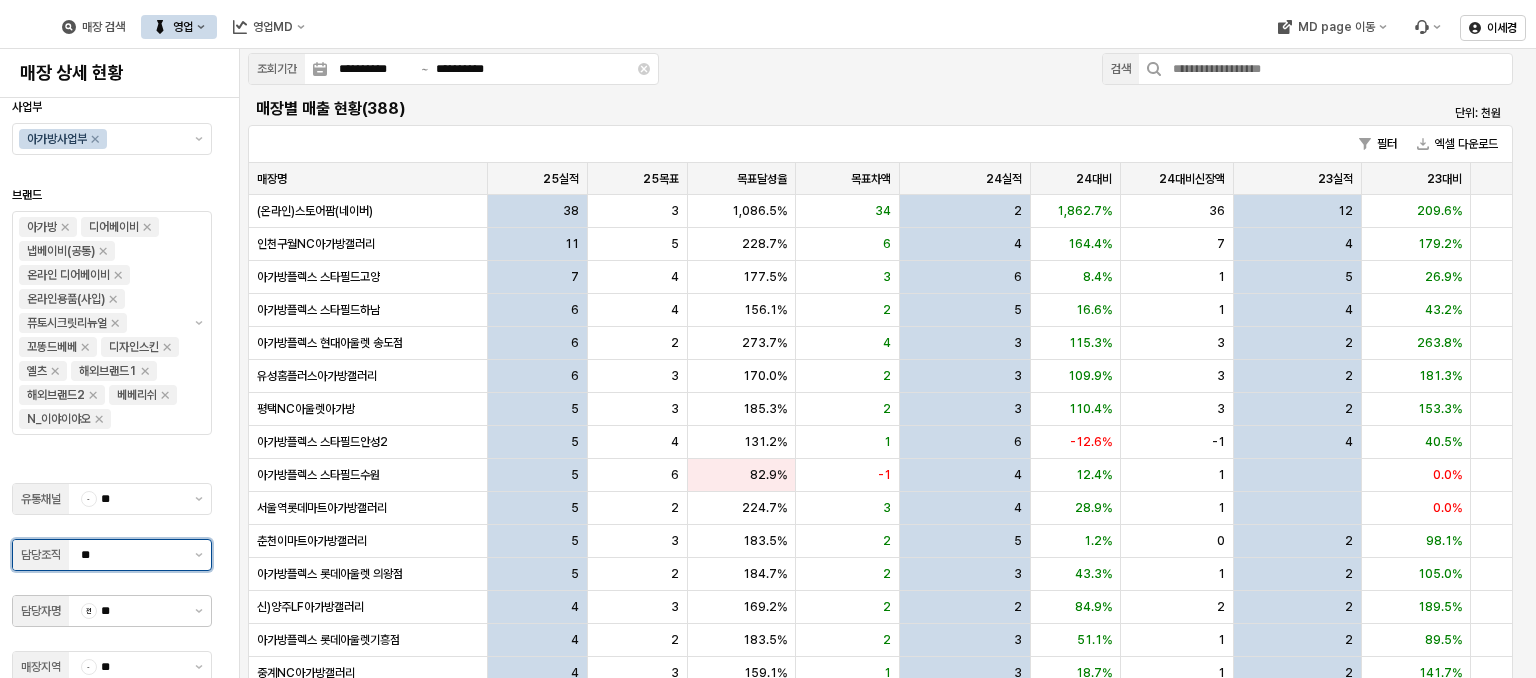 scroll, scrollTop: 20, scrollLeft: 0, axis: vertical 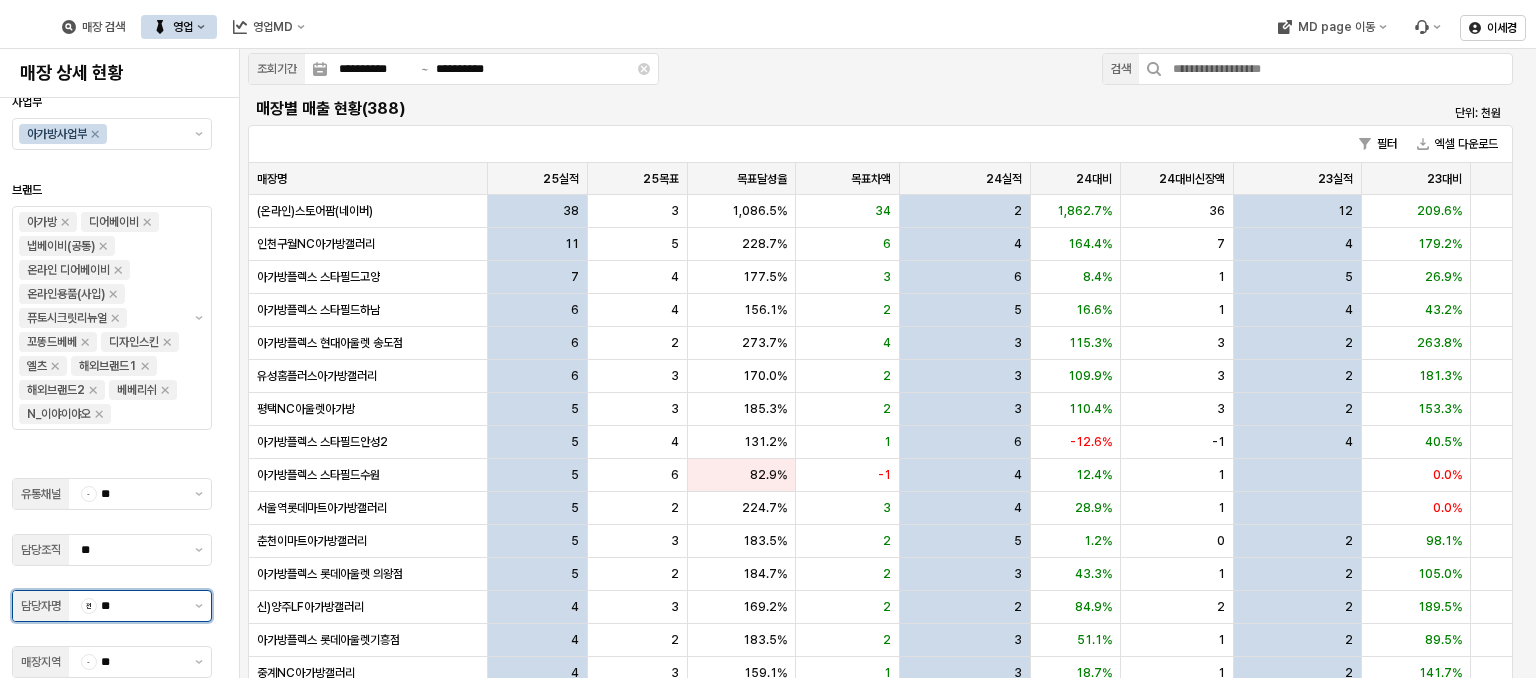 click on "**" at bounding box center [142, 606] 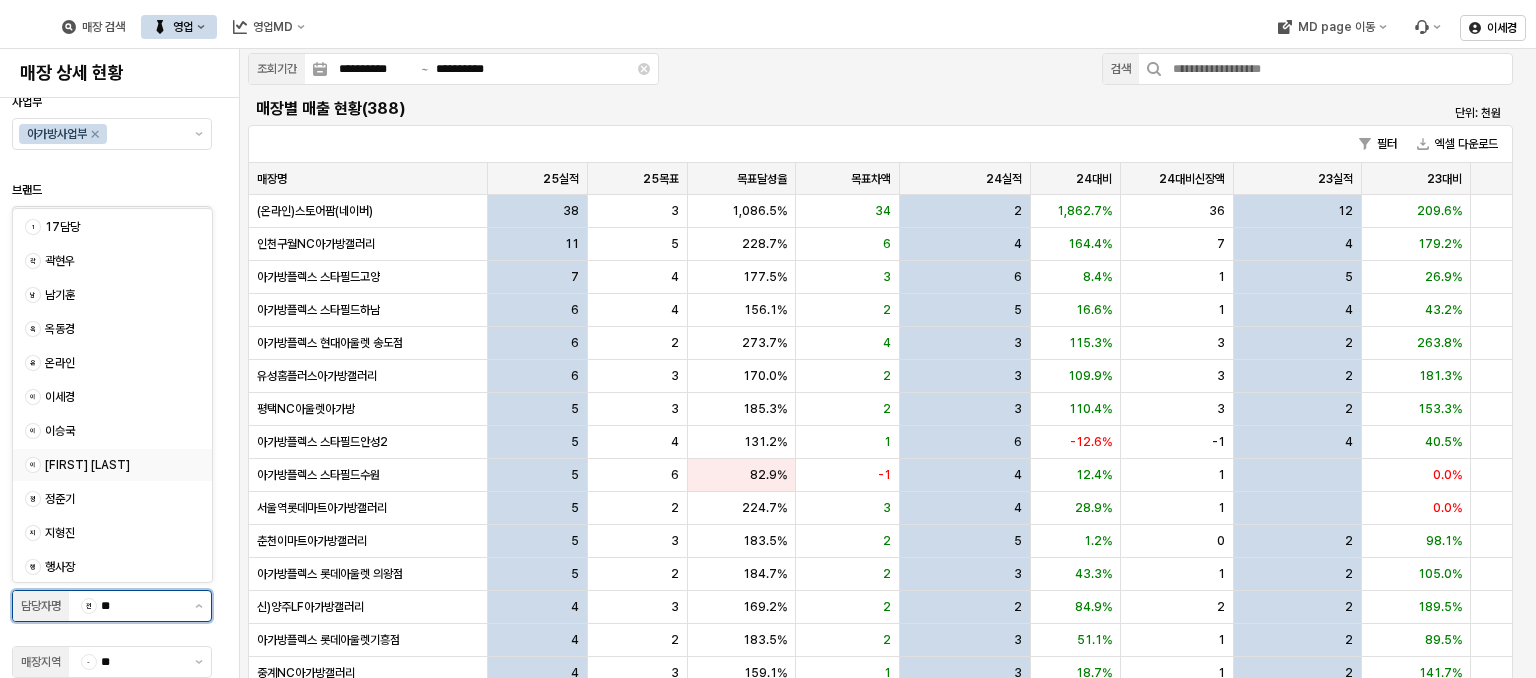 scroll, scrollTop: 100, scrollLeft: 0, axis: vertical 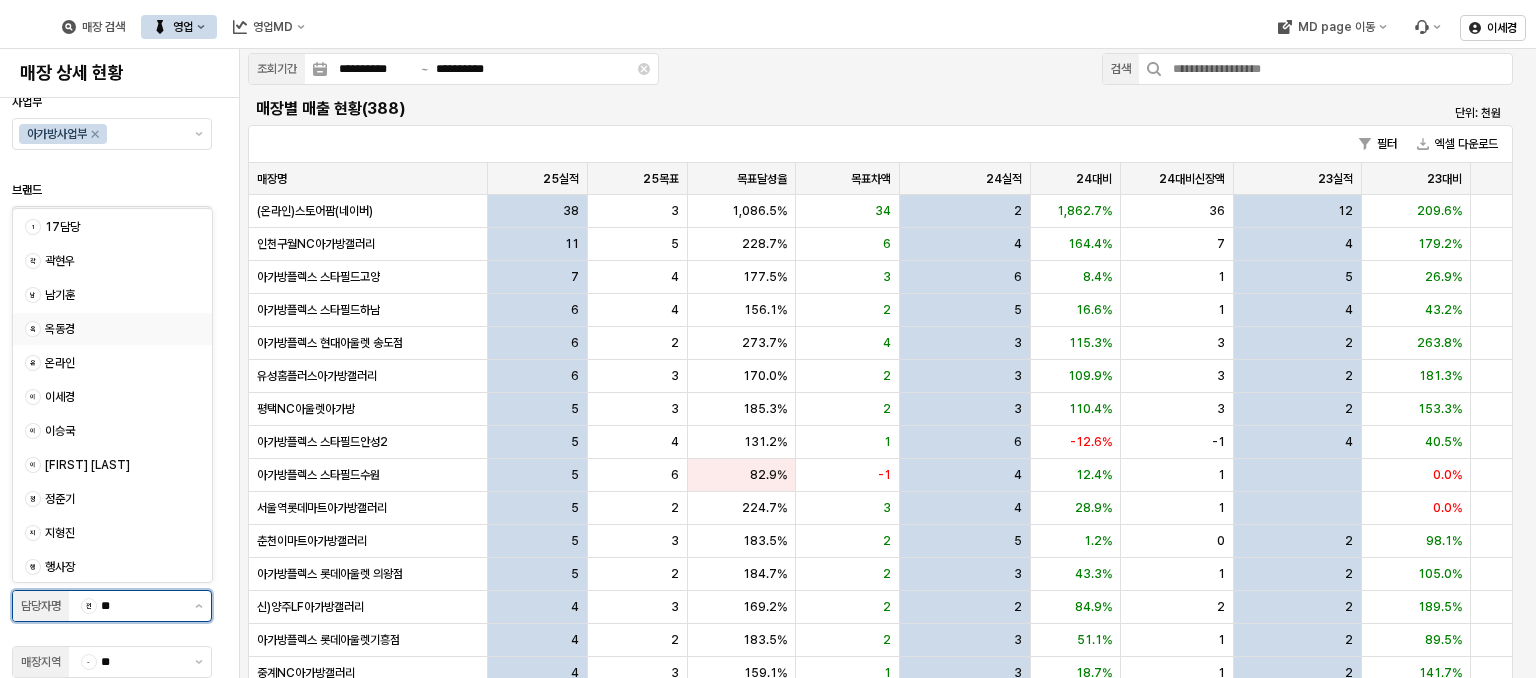 click on "옥동경" at bounding box center [116, 329] 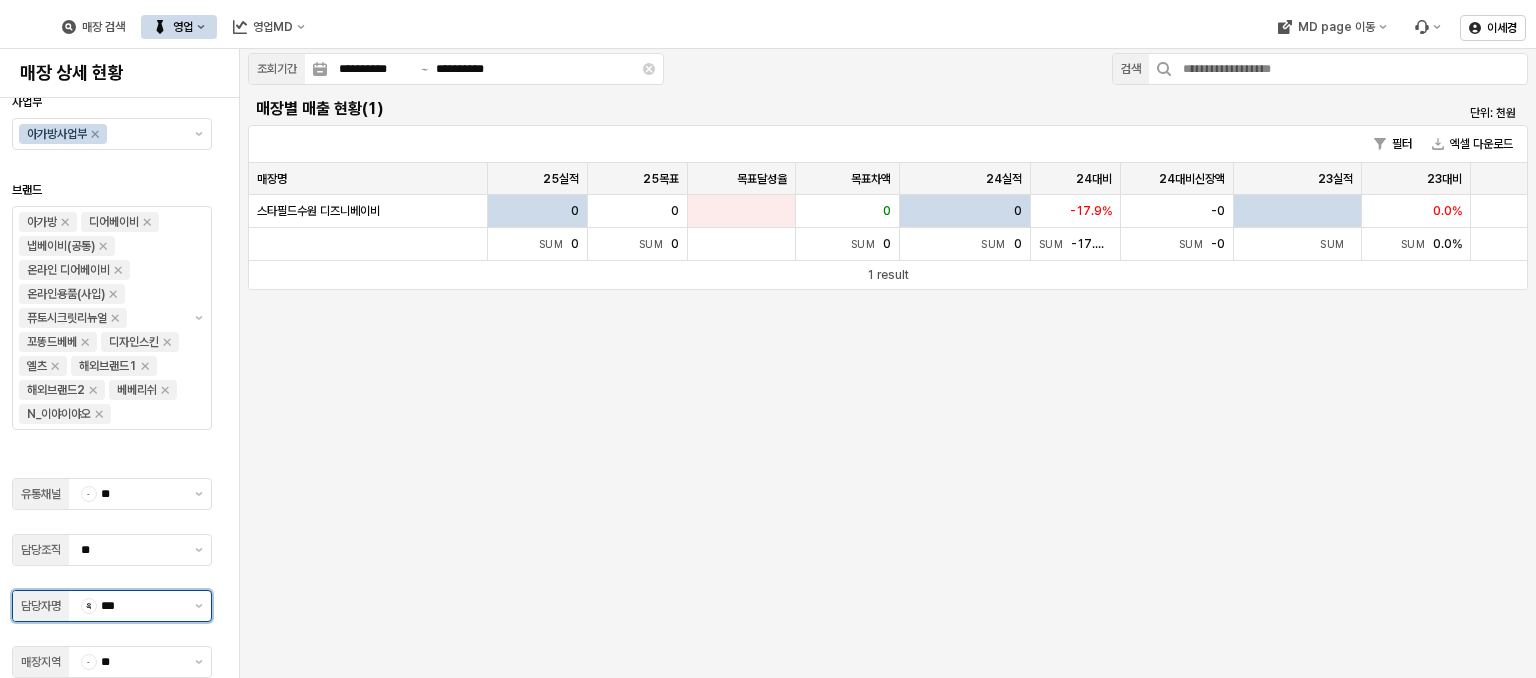 click on "***" at bounding box center (142, 606) 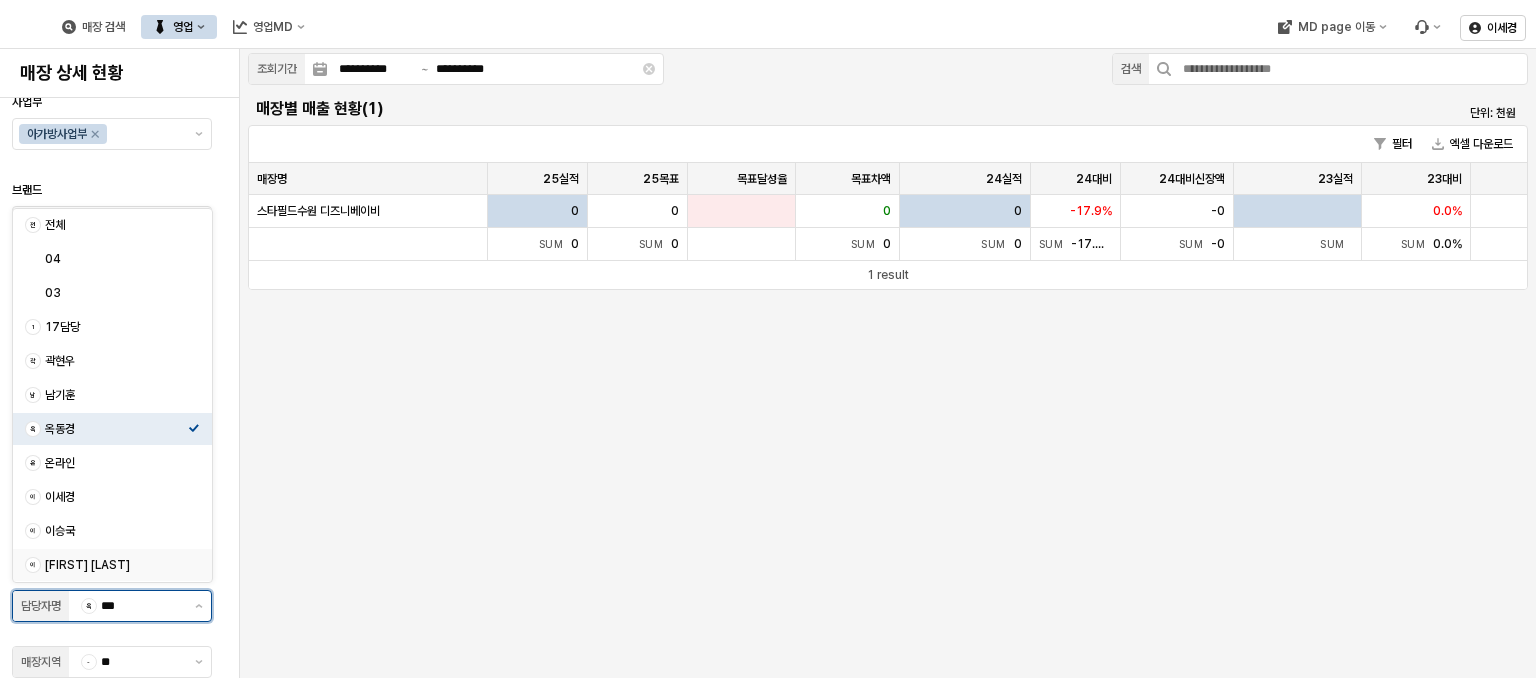 scroll, scrollTop: 0, scrollLeft: 0, axis: both 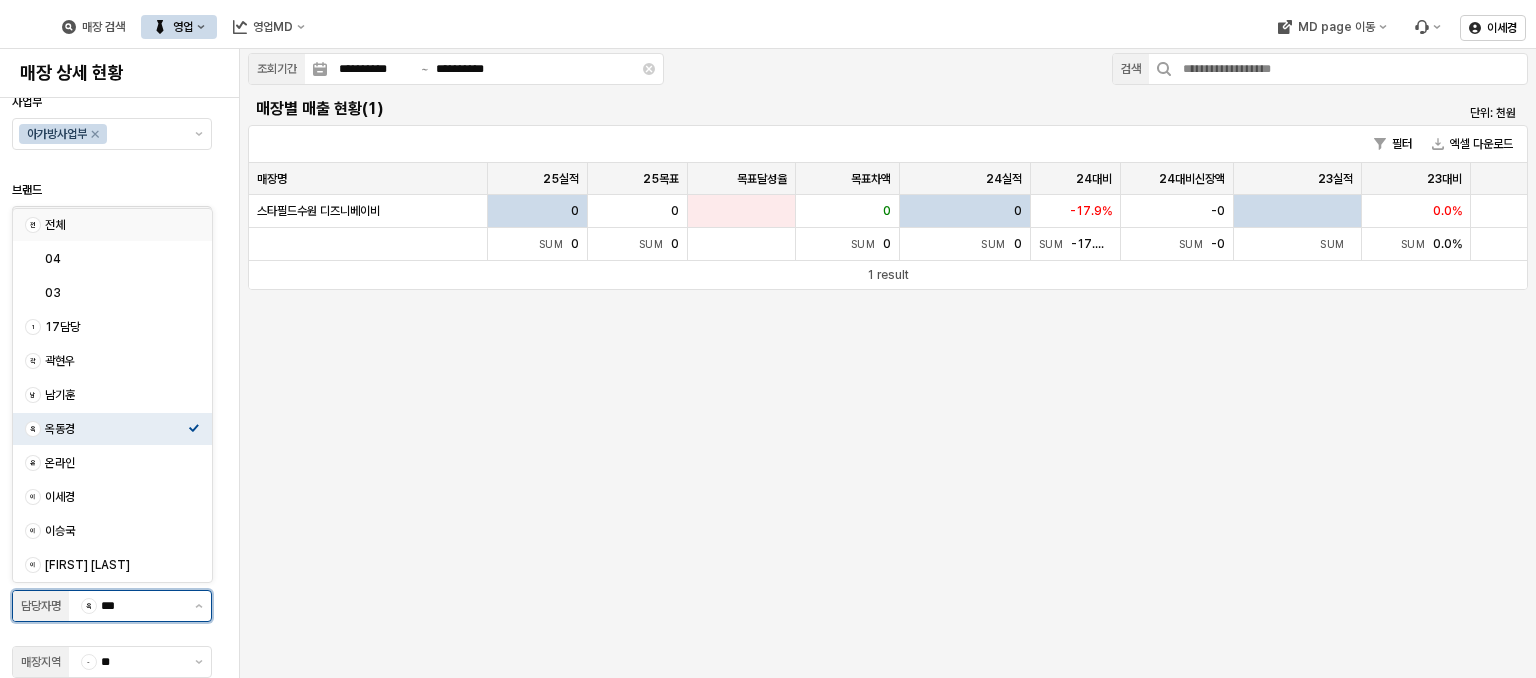 click on "전체" at bounding box center [116, 225] 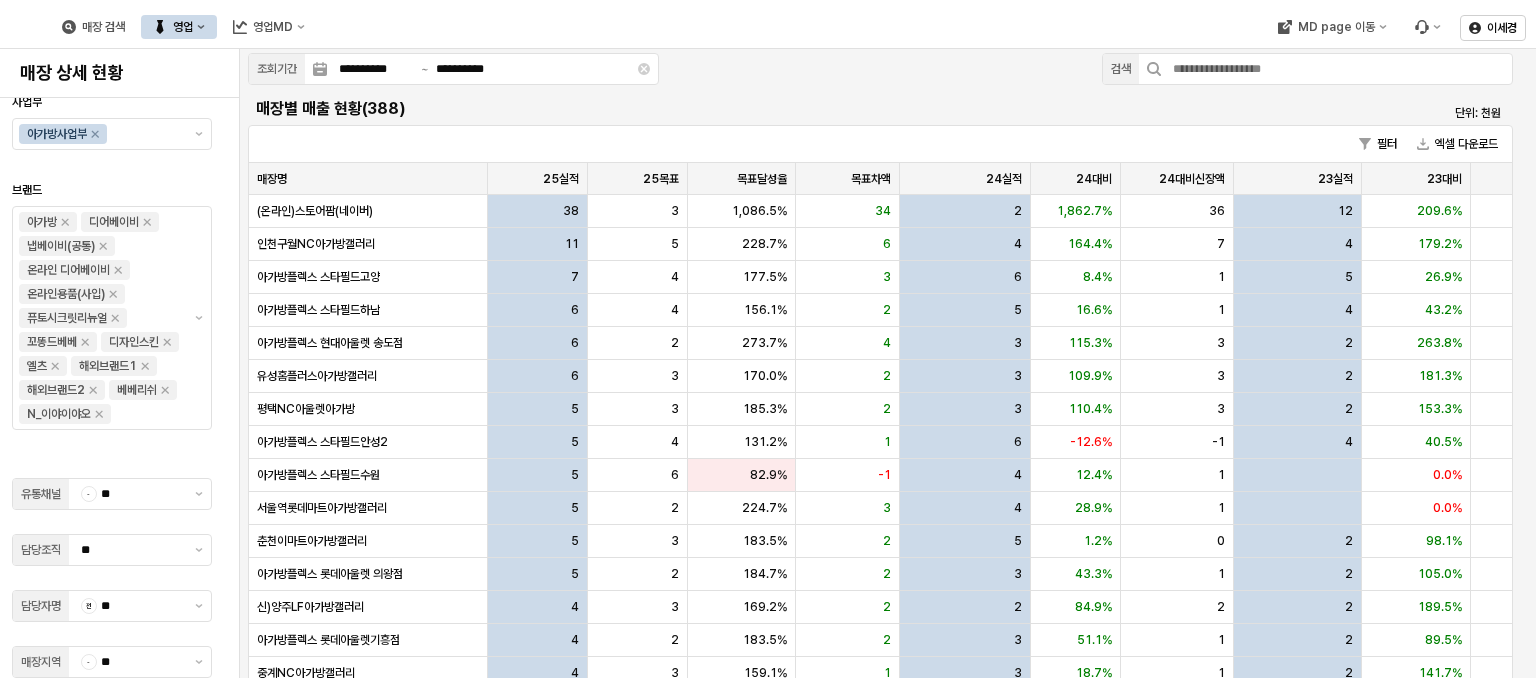 click on "필터 엑셀 다운로드" at bounding box center (880, 144) 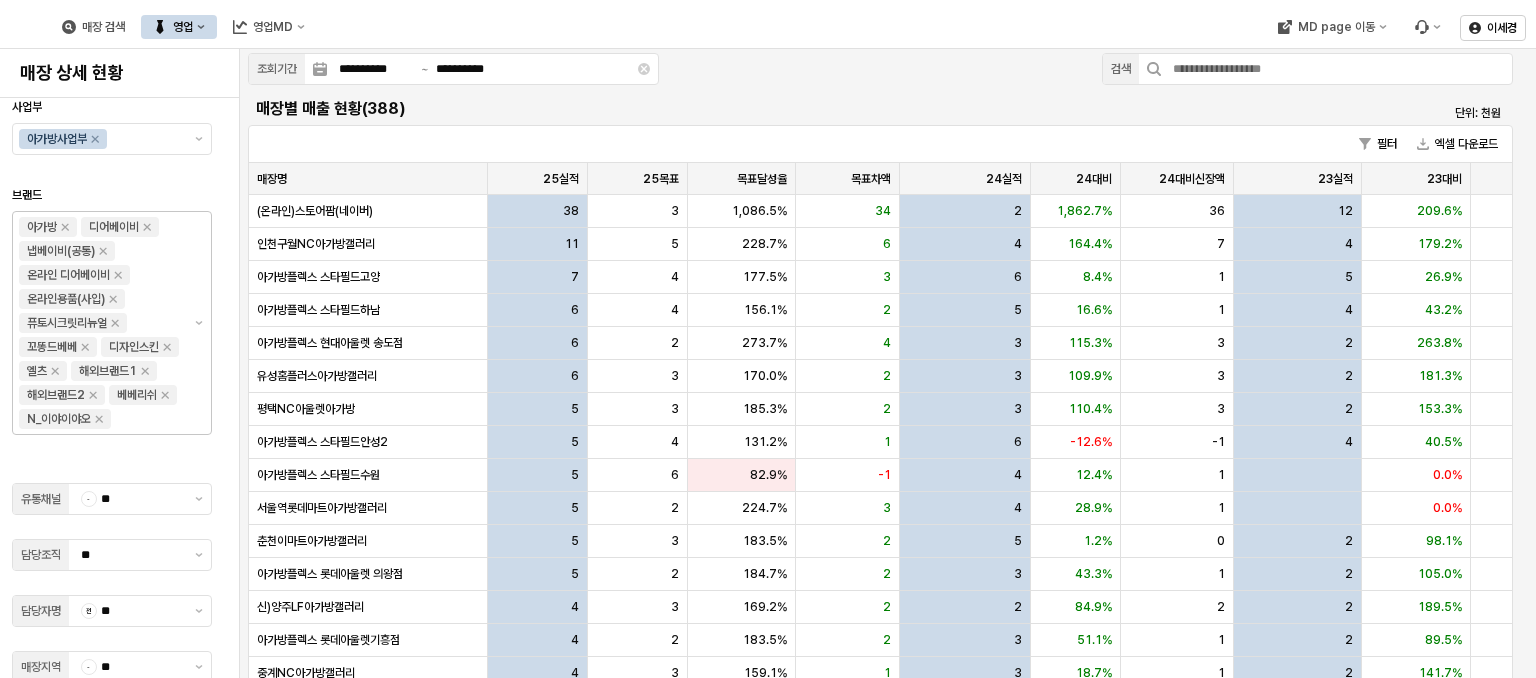 scroll, scrollTop: 20, scrollLeft: 0, axis: vertical 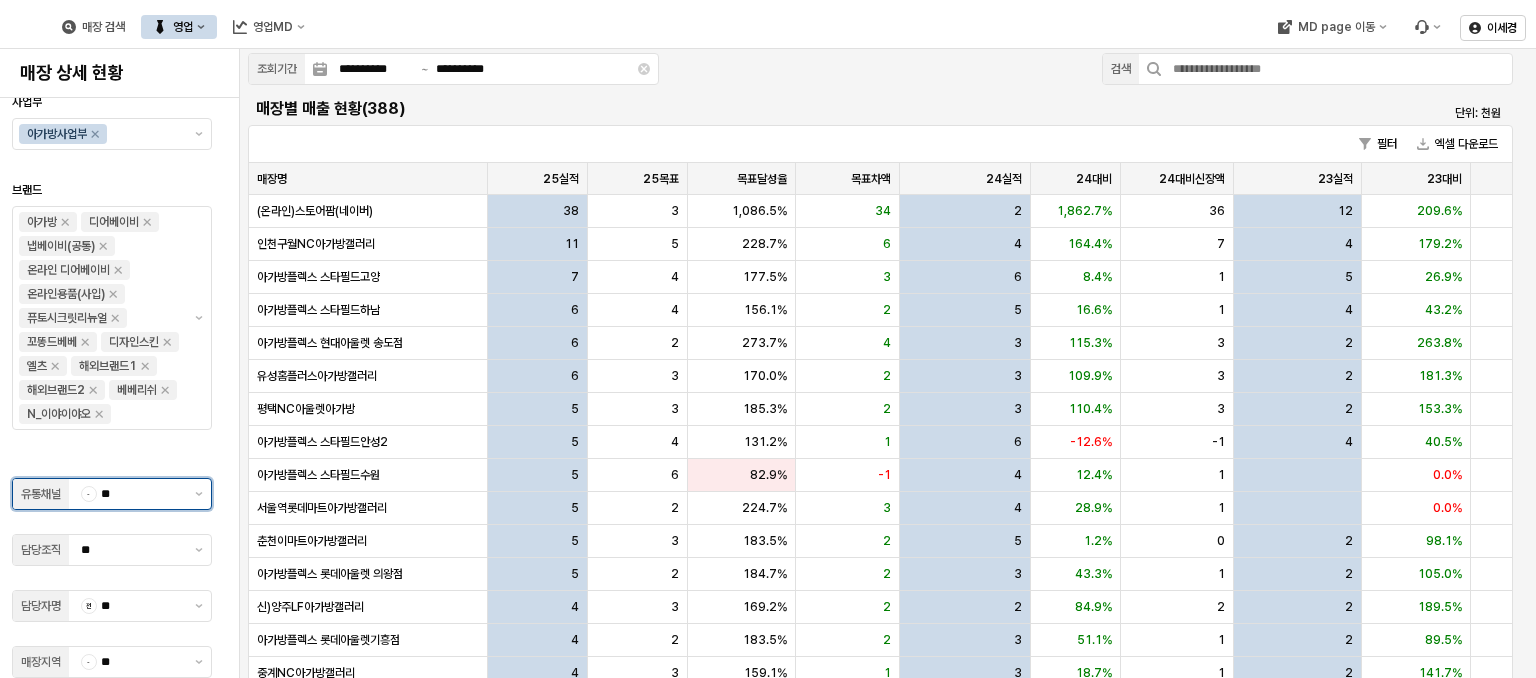 click on "**" at bounding box center [142, 494] 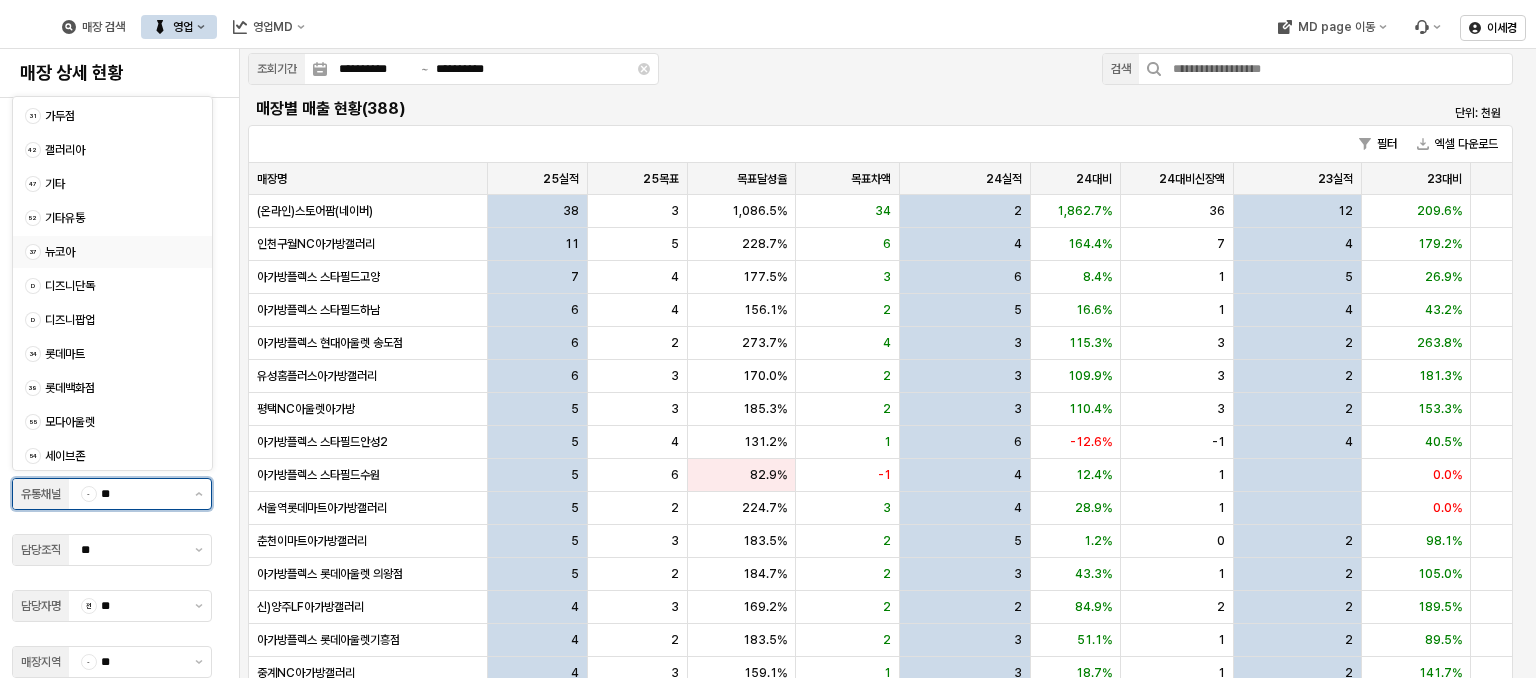 scroll, scrollTop: 100, scrollLeft: 0, axis: vertical 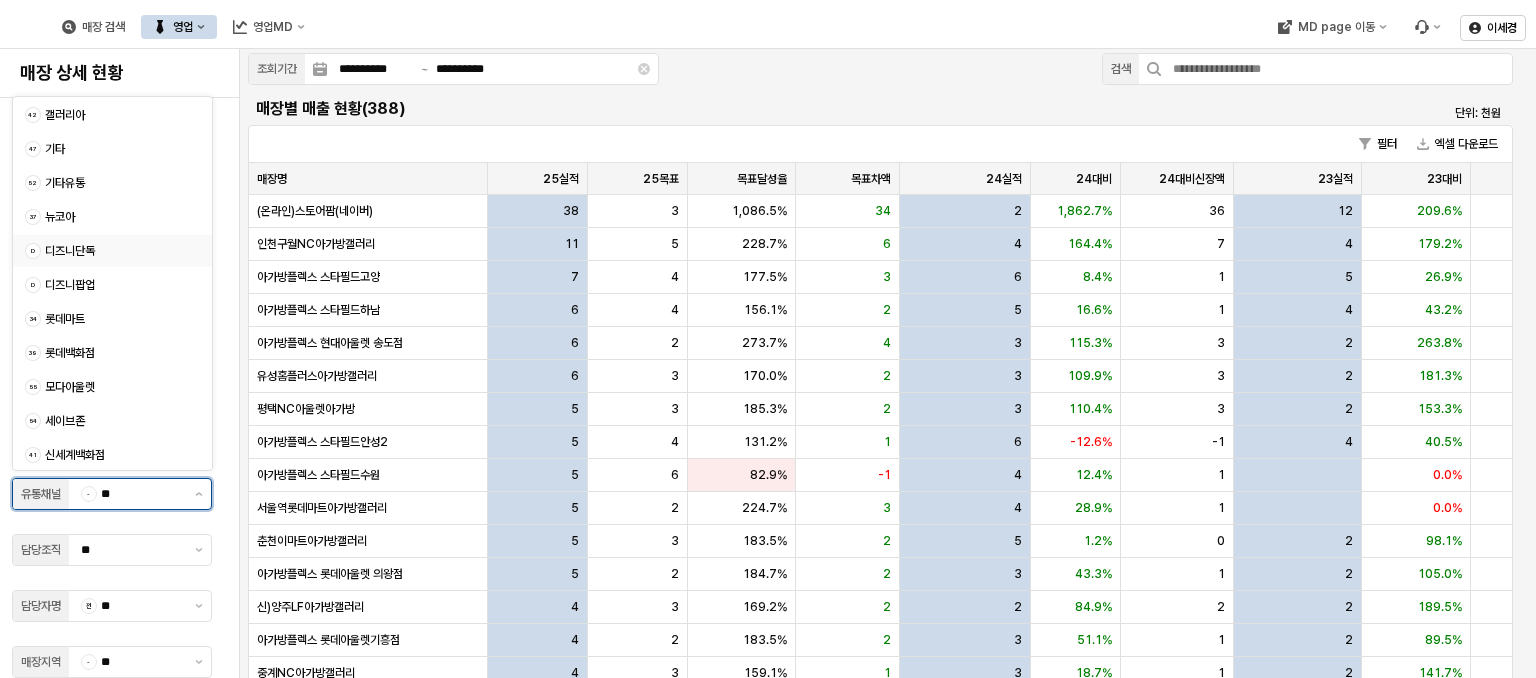 click on "d [STORE_TYPE]" at bounding box center [106, 251] 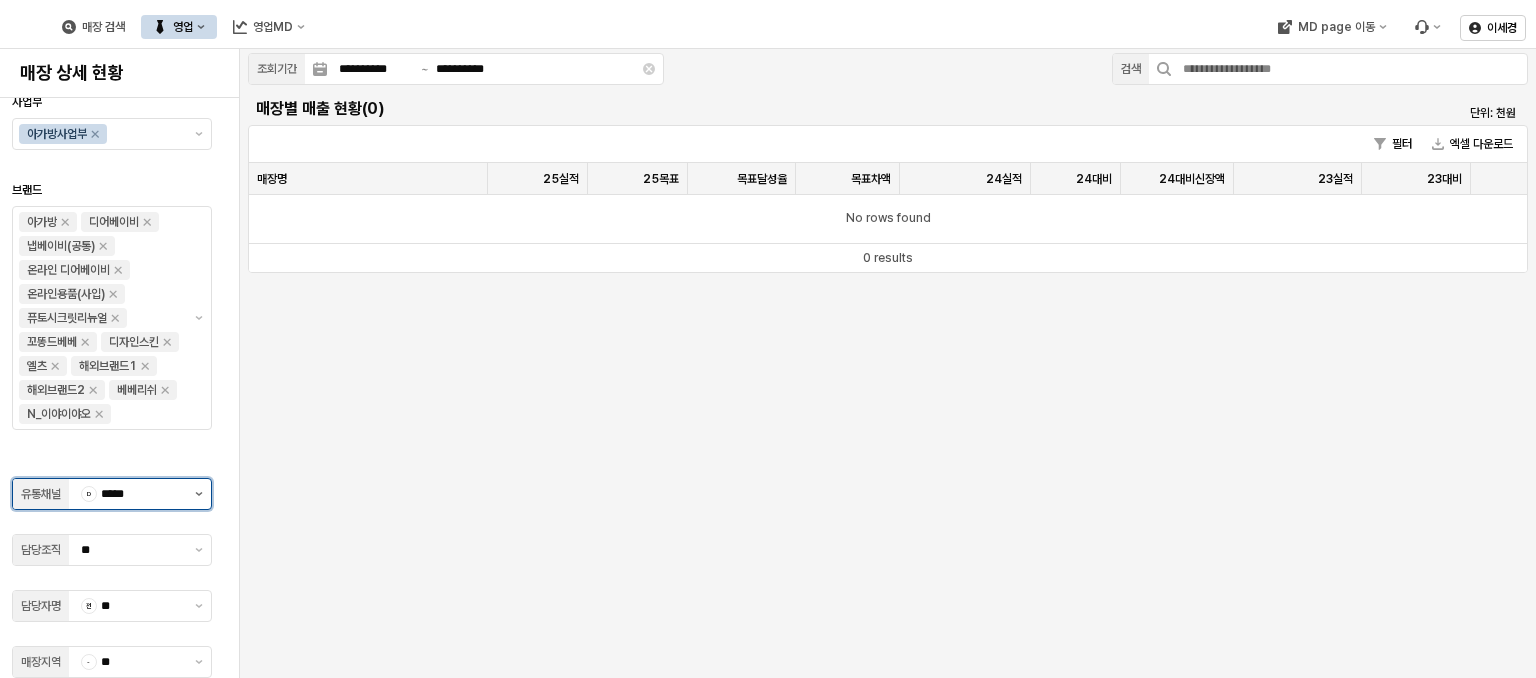 click at bounding box center [199, 494] 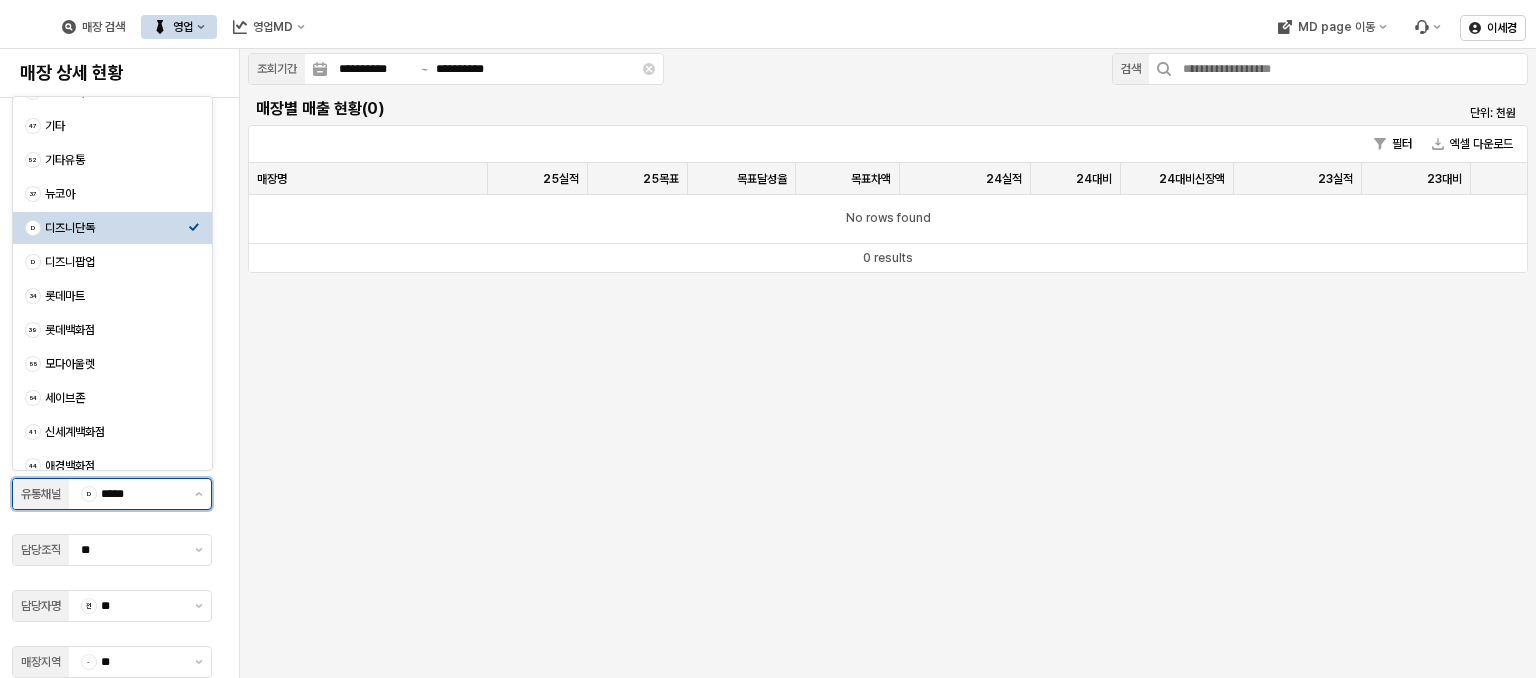 scroll, scrollTop: 135, scrollLeft: 0, axis: vertical 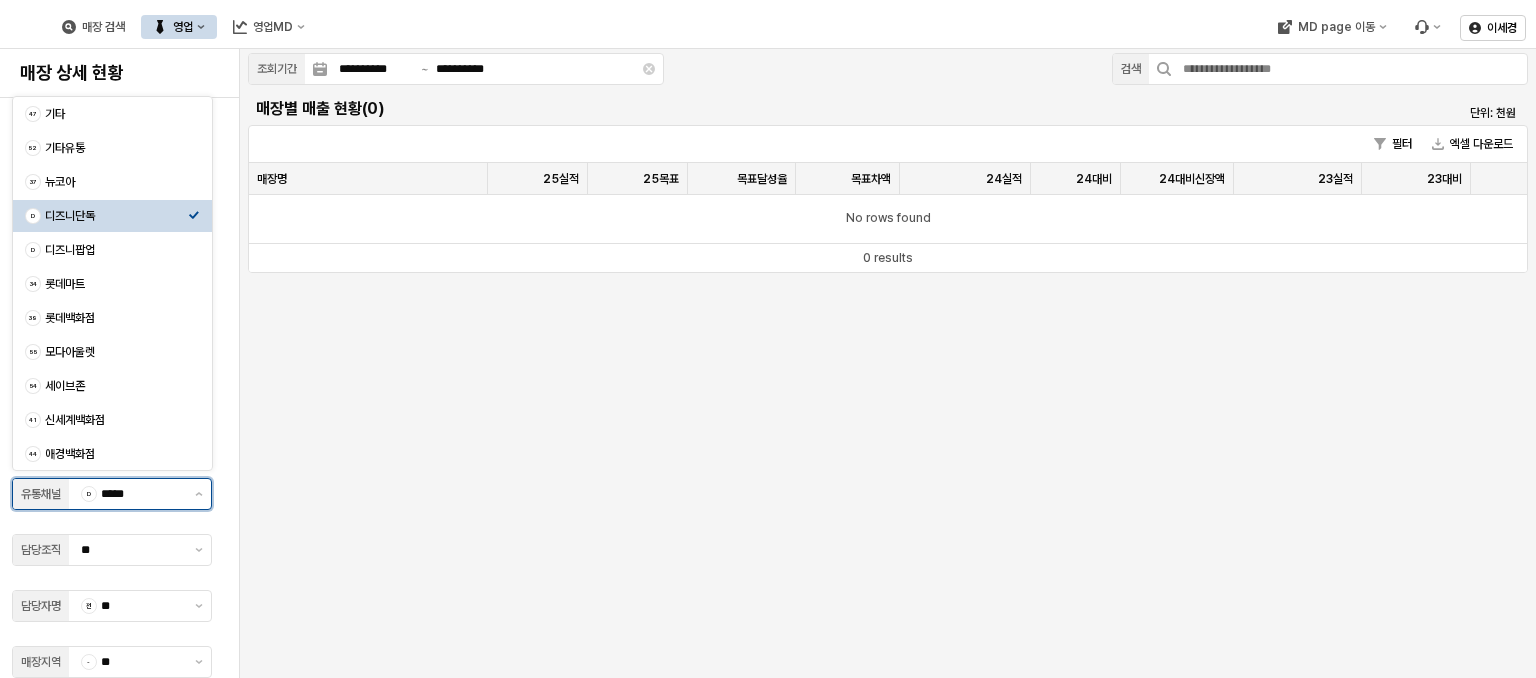click on "디즈니단독" at bounding box center [116, 216] 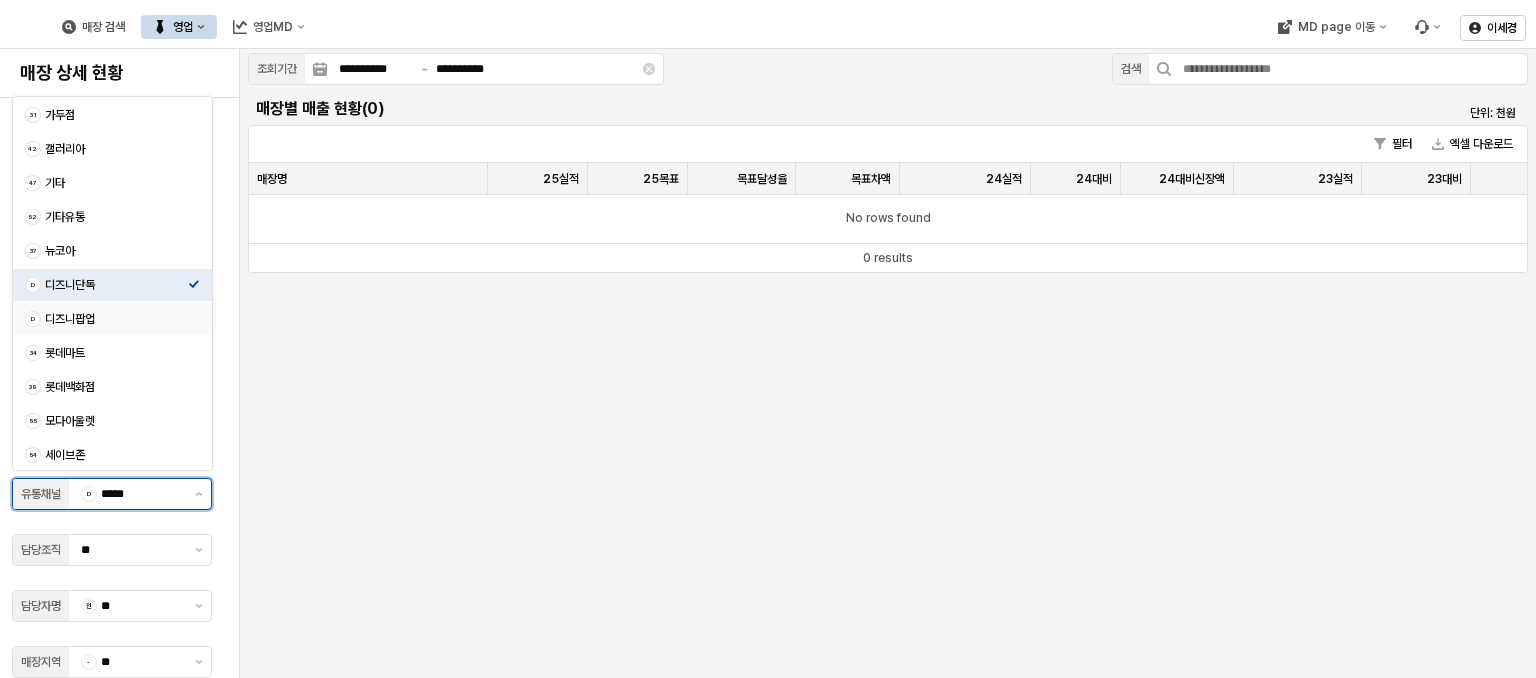 scroll, scrollTop: 0, scrollLeft: 0, axis: both 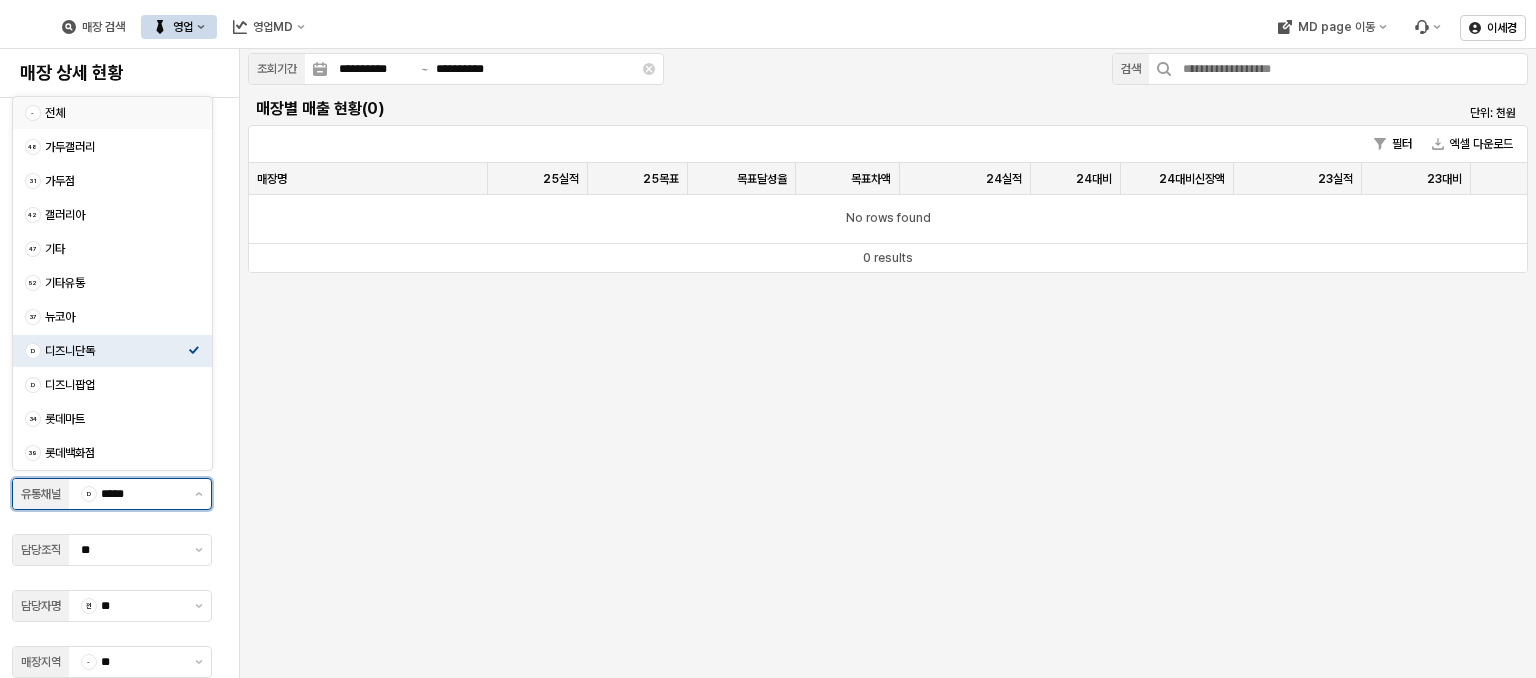 click on "전체" at bounding box center [116, 113] 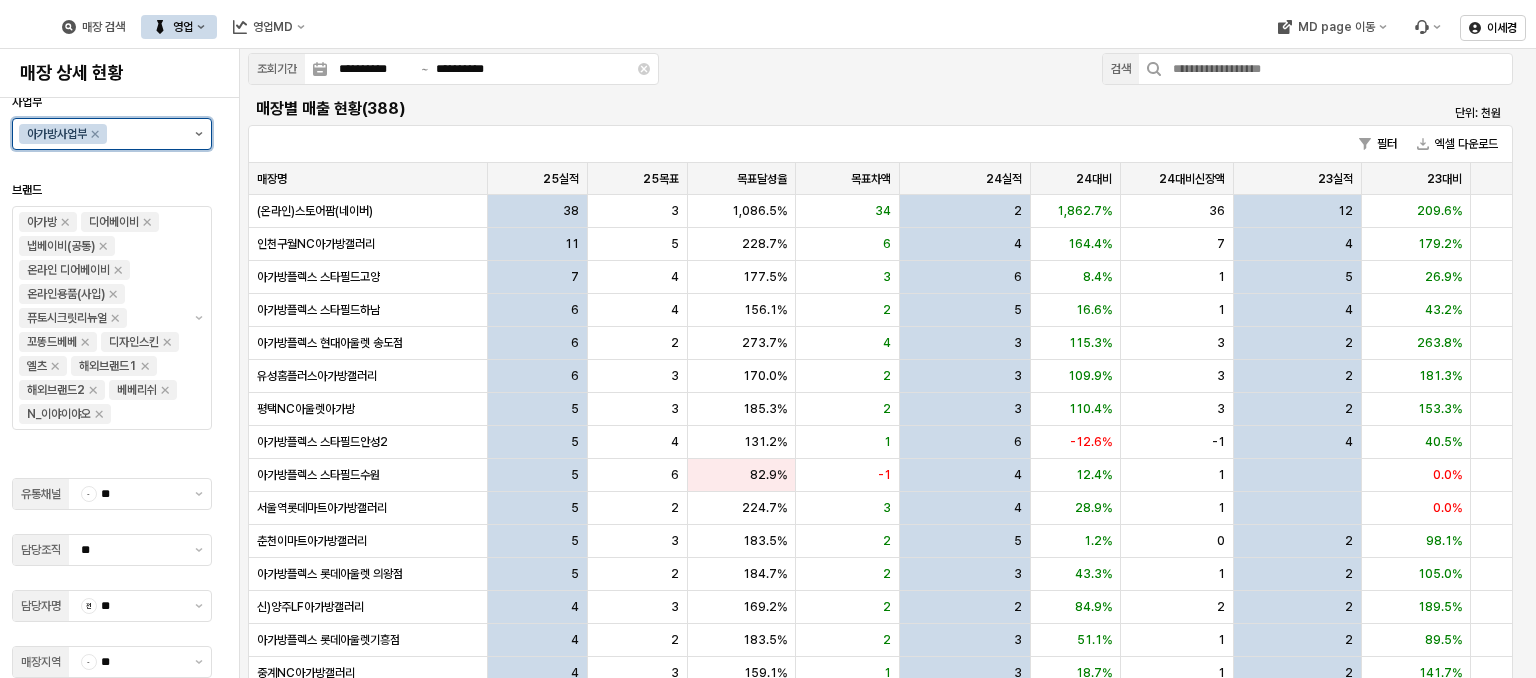 click at bounding box center [199, 134] 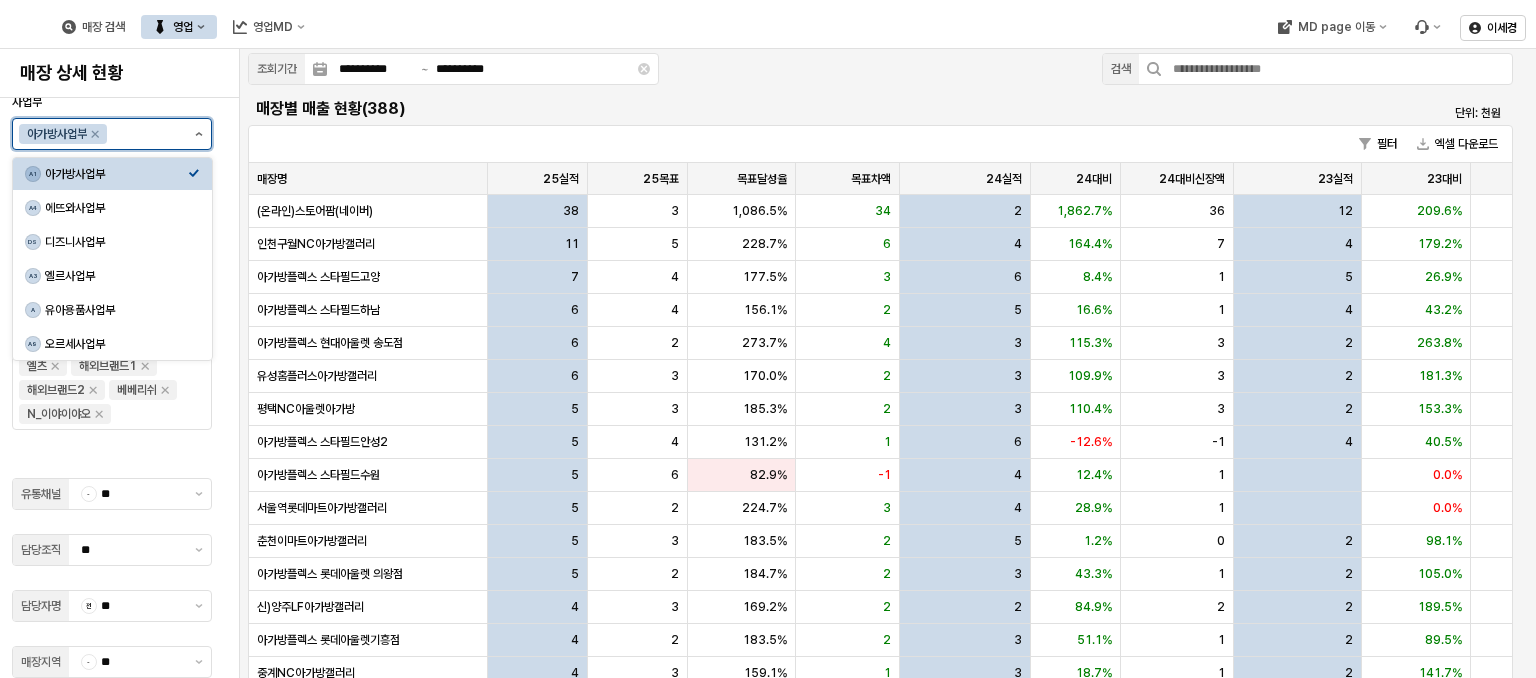 click at bounding box center (199, 134) 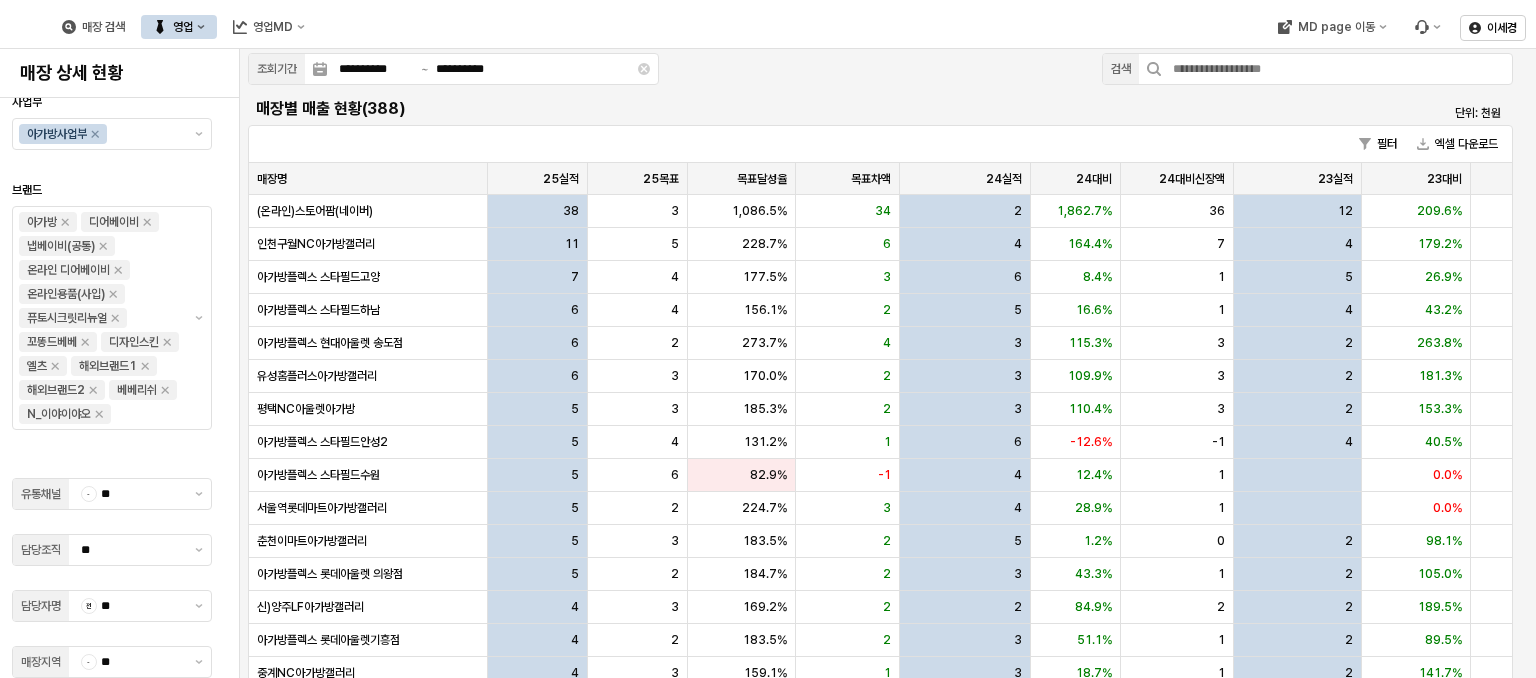 click on "필터 엑셀 다운로드" at bounding box center [880, 144] 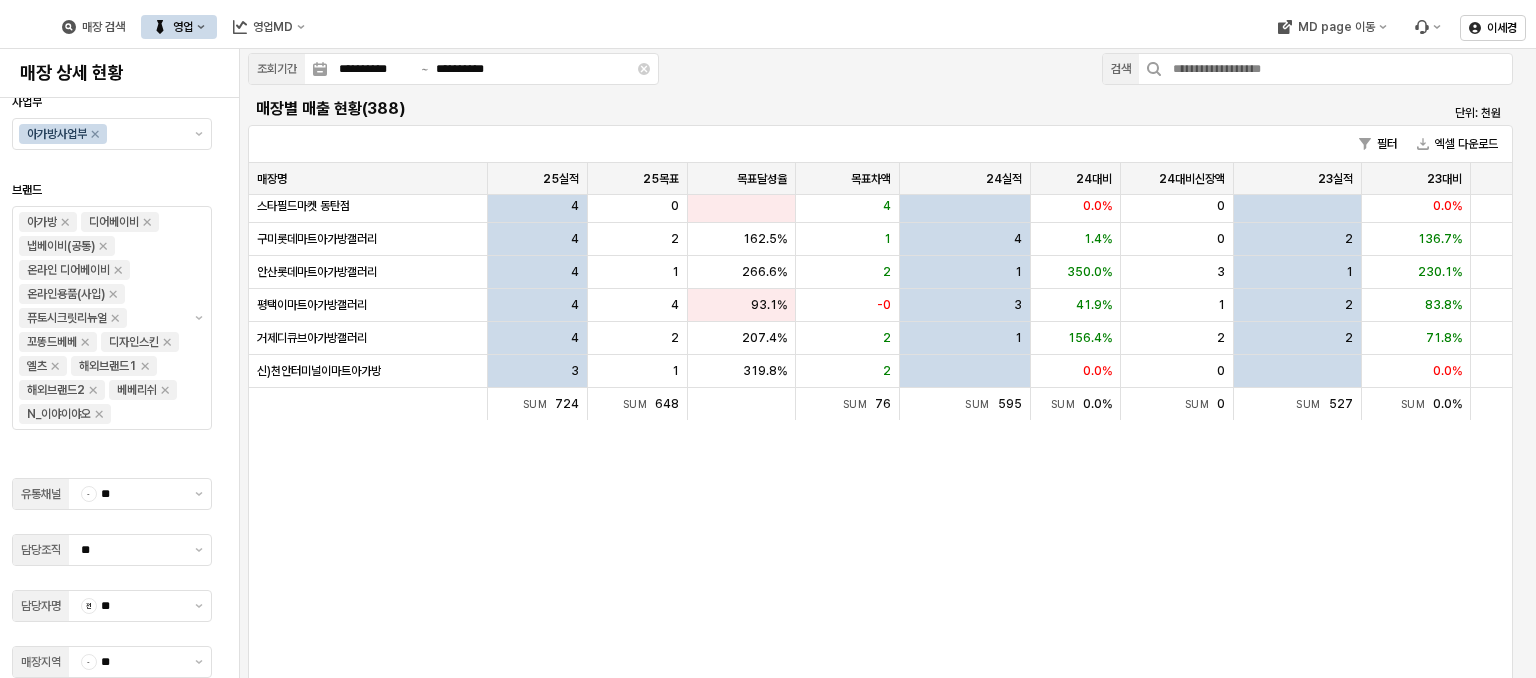 scroll, scrollTop: 0, scrollLeft: 0, axis: both 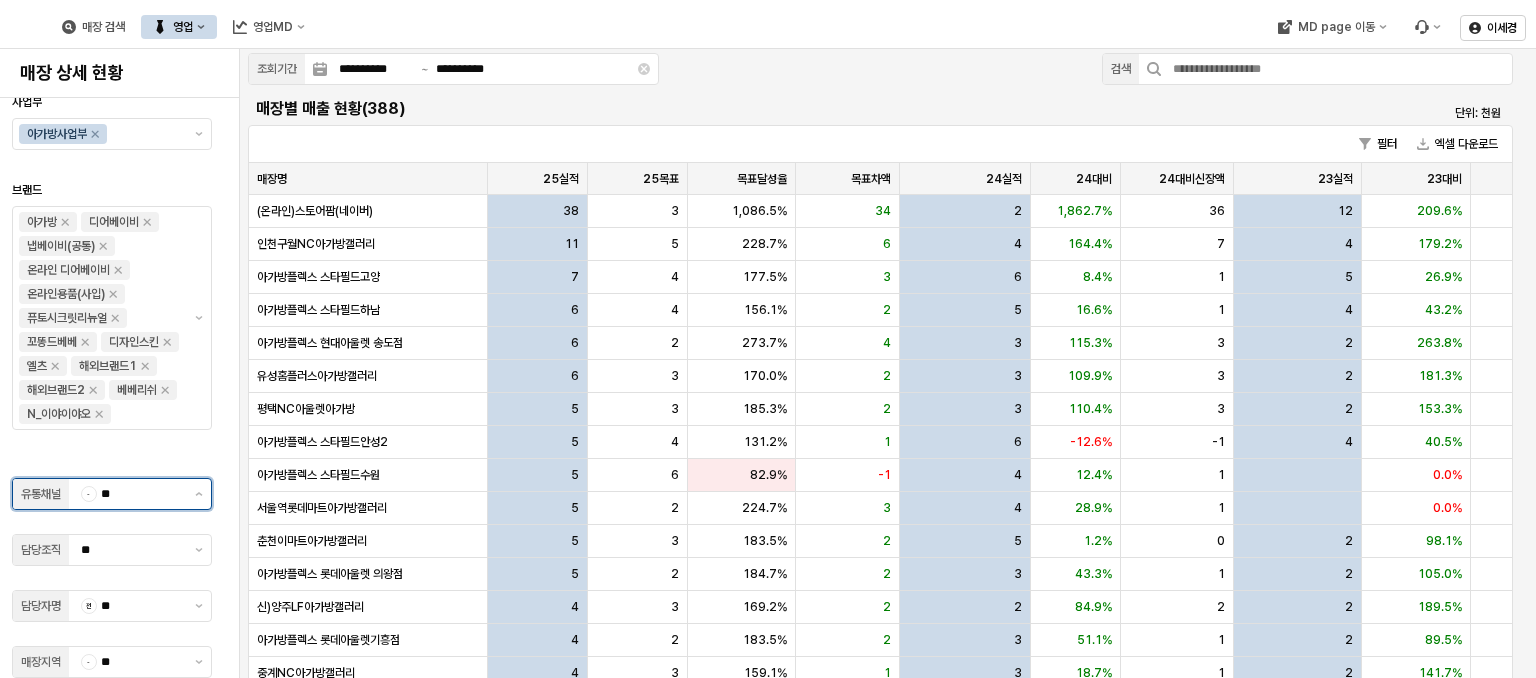 click on "**" at bounding box center [142, 494] 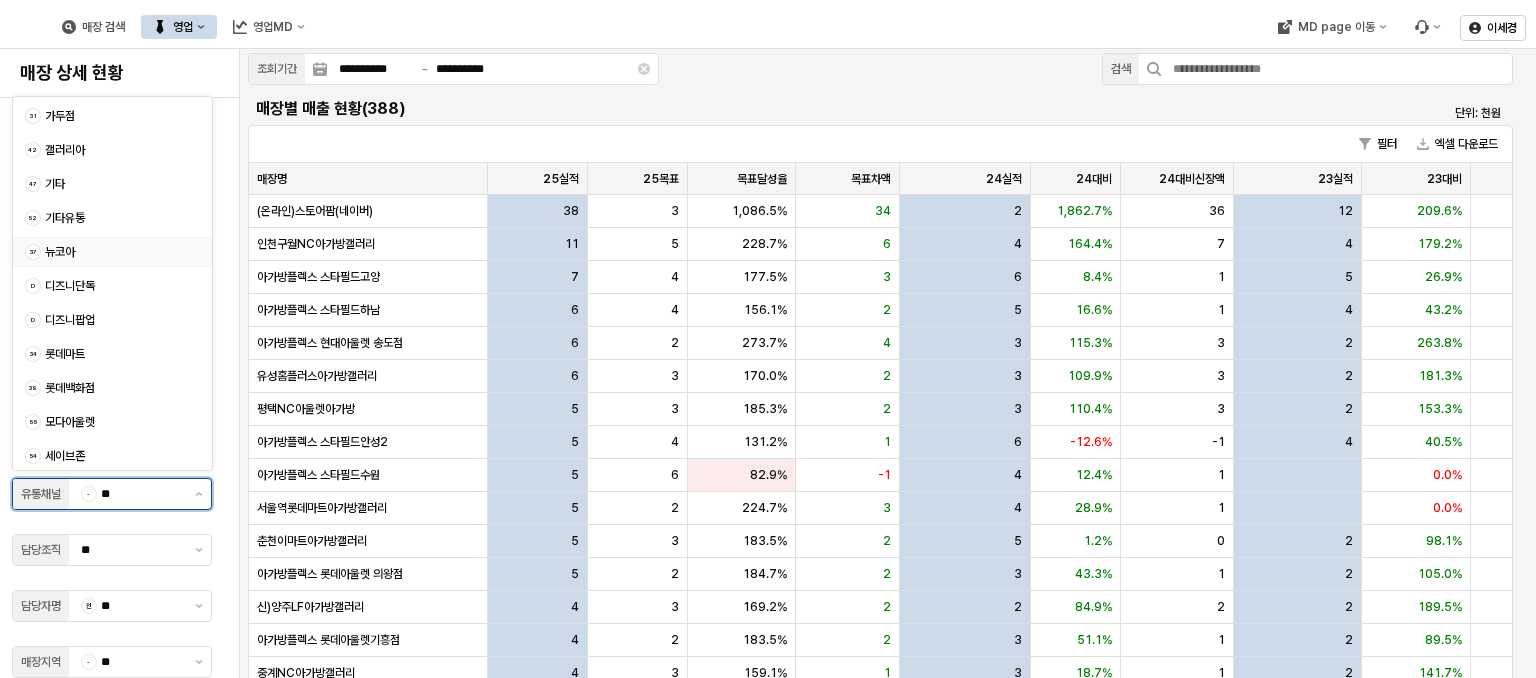 scroll, scrollTop: 100, scrollLeft: 0, axis: vertical 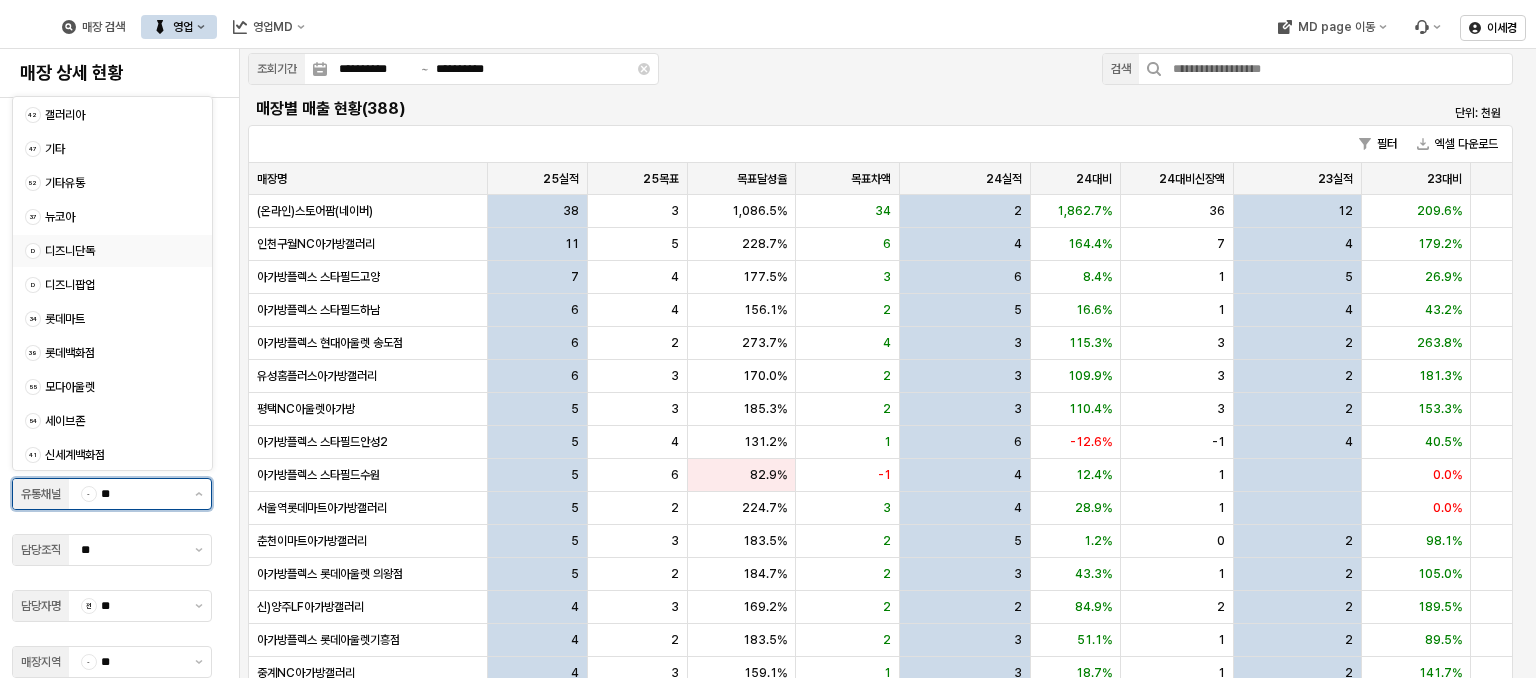 click on "d [STORE_TYPE]" at bounding box center [106, 251] 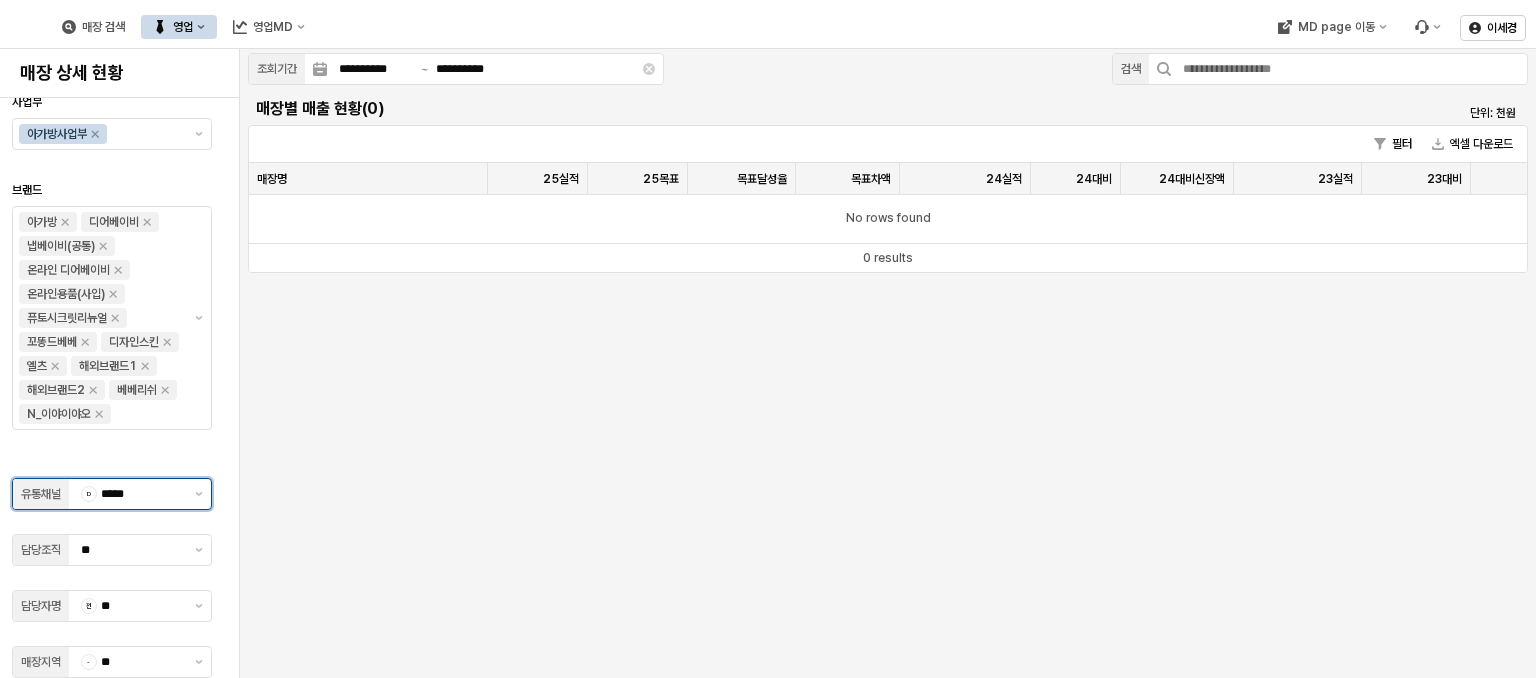 click on "*****" at bounding box center [142, 494] 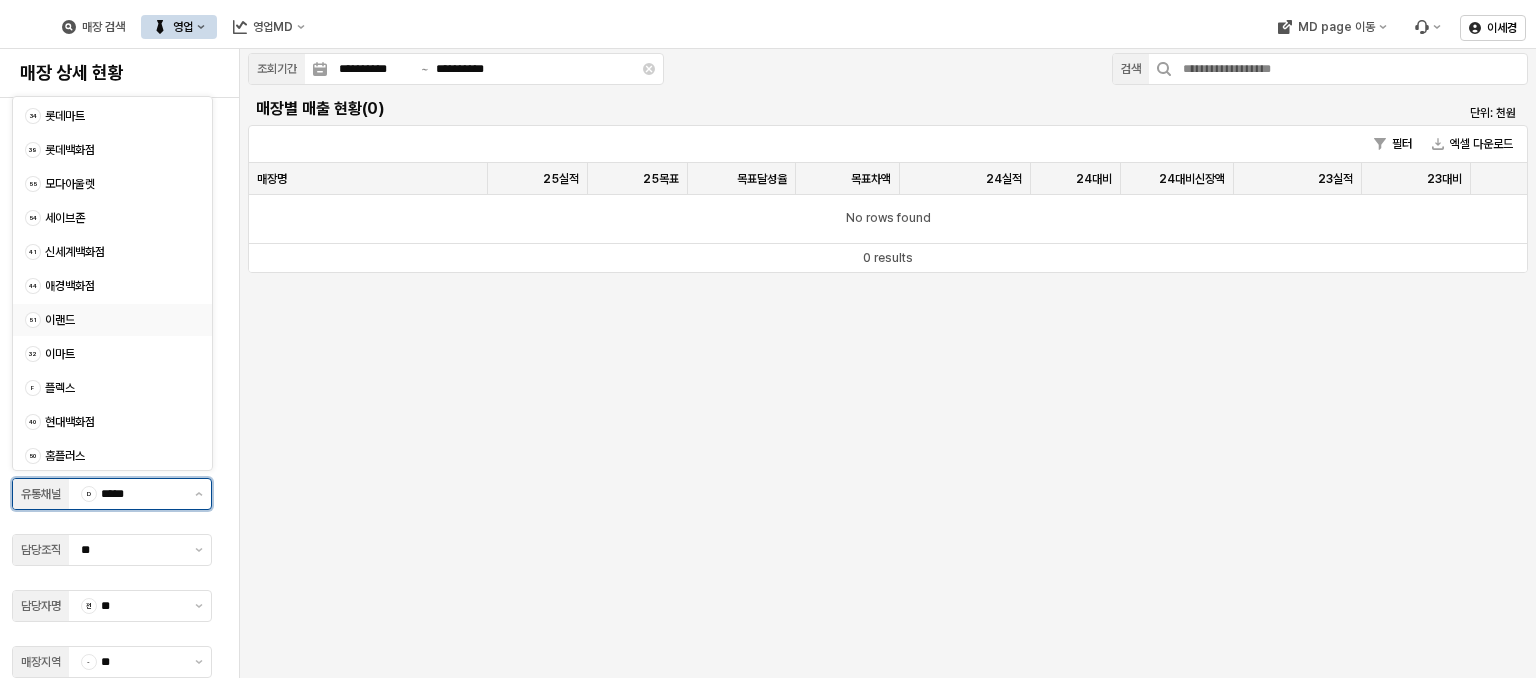 scroll, scrollTop: 304, scrollLeft: 0, axis: vertical 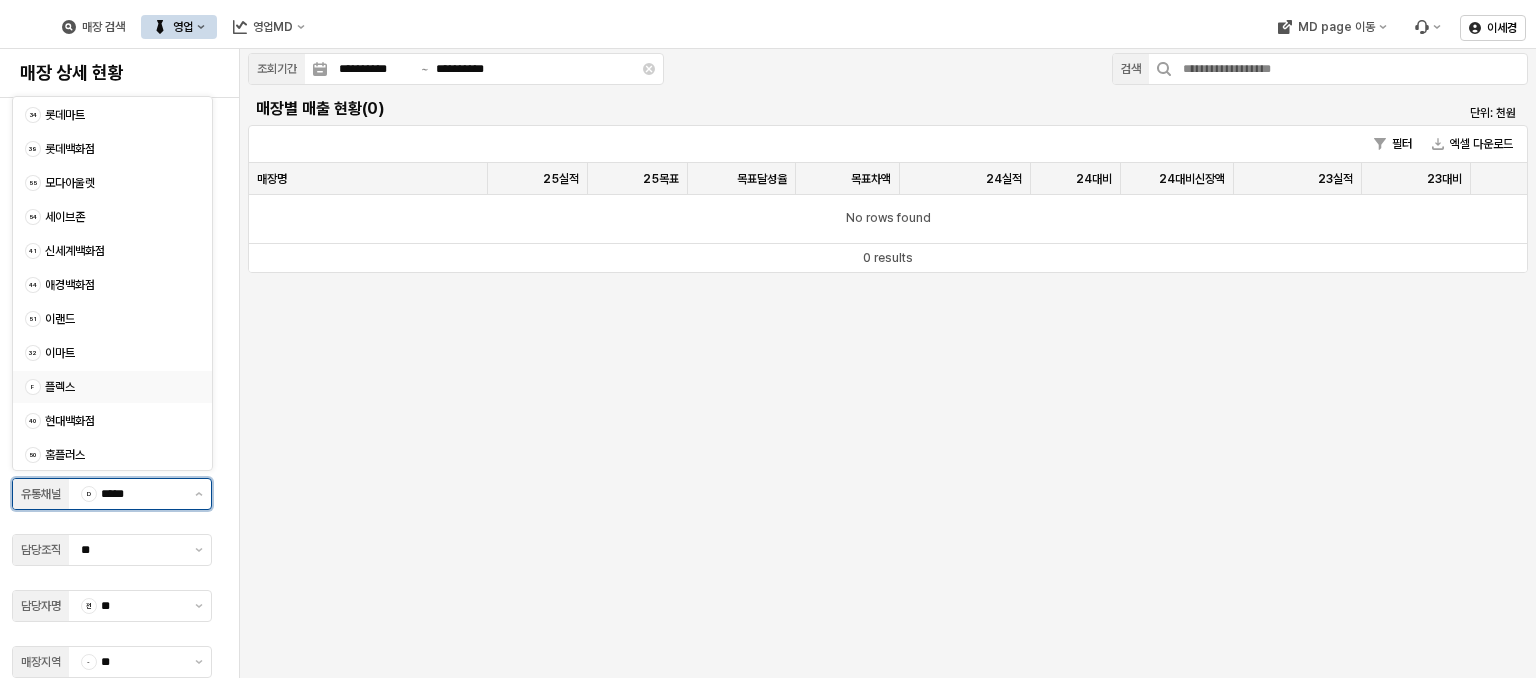 click on "플렉스" at bounding box center [116, 387] 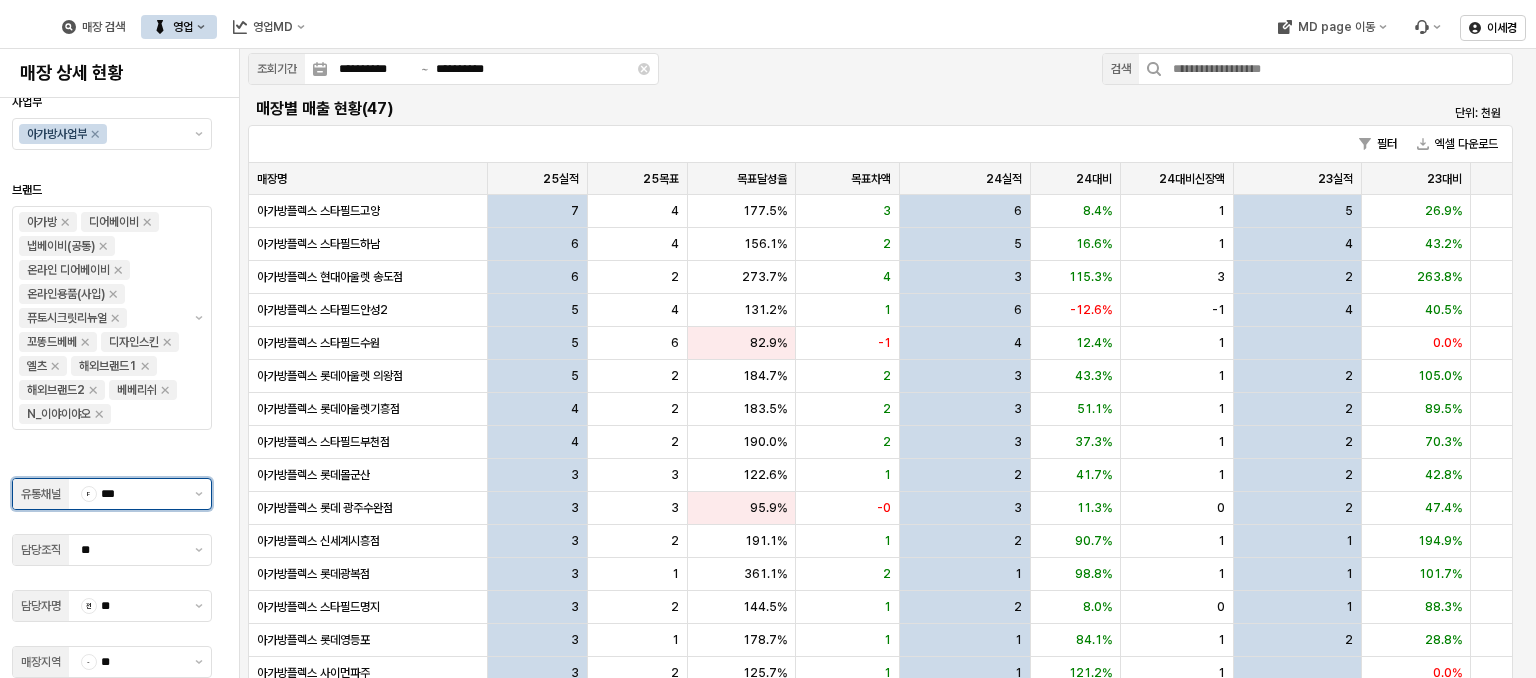 click on "f ***" at bounding box center [128, 494] 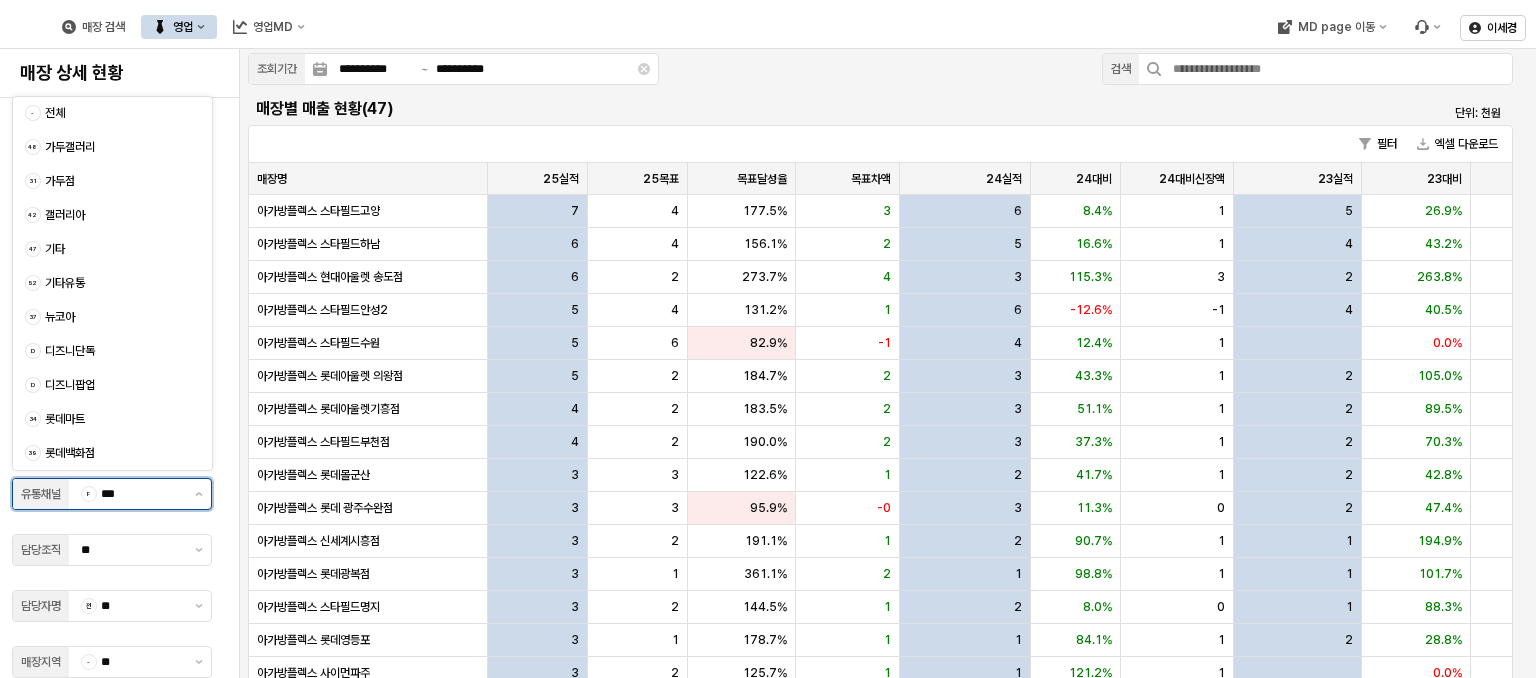 scroll, scrollTop: 304, scrollLeft: 0, axis: vertical 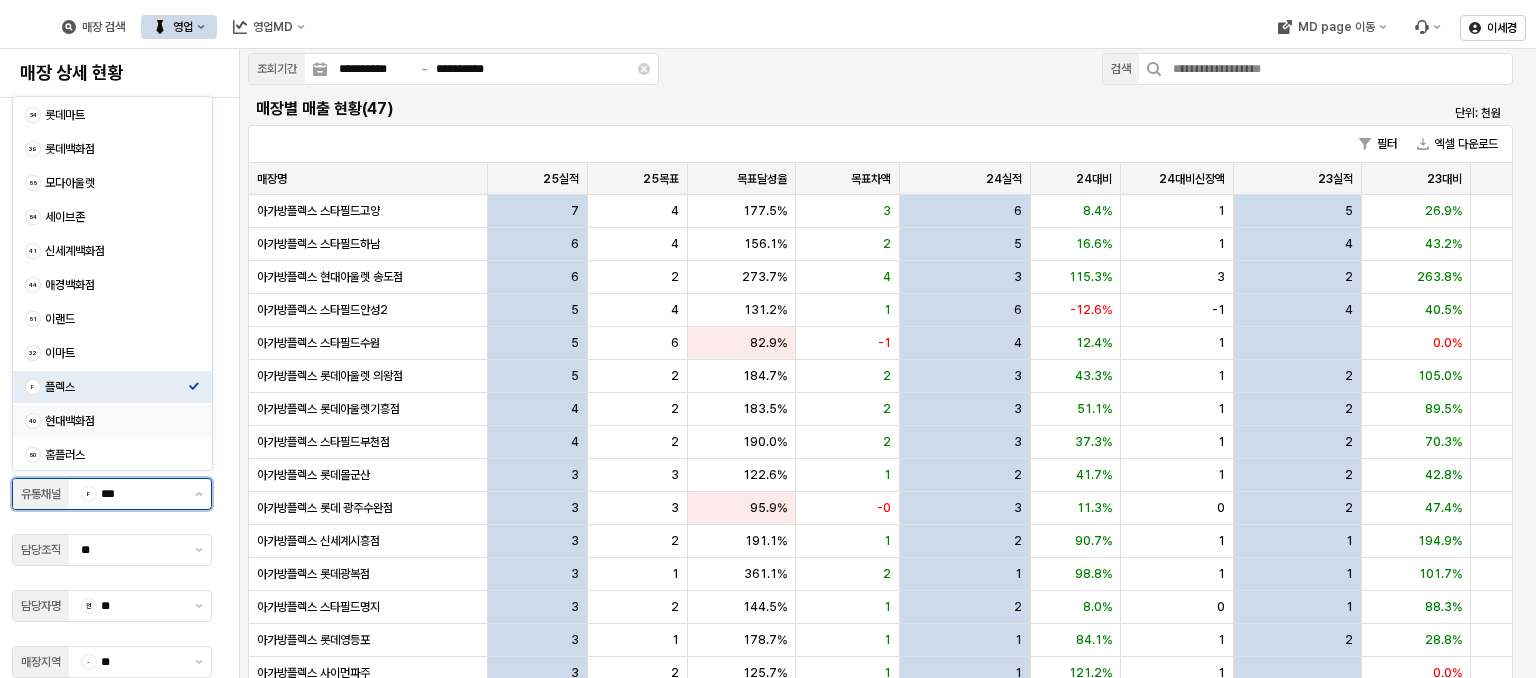 click on "현대백화점" at bounding box center [116, 421] 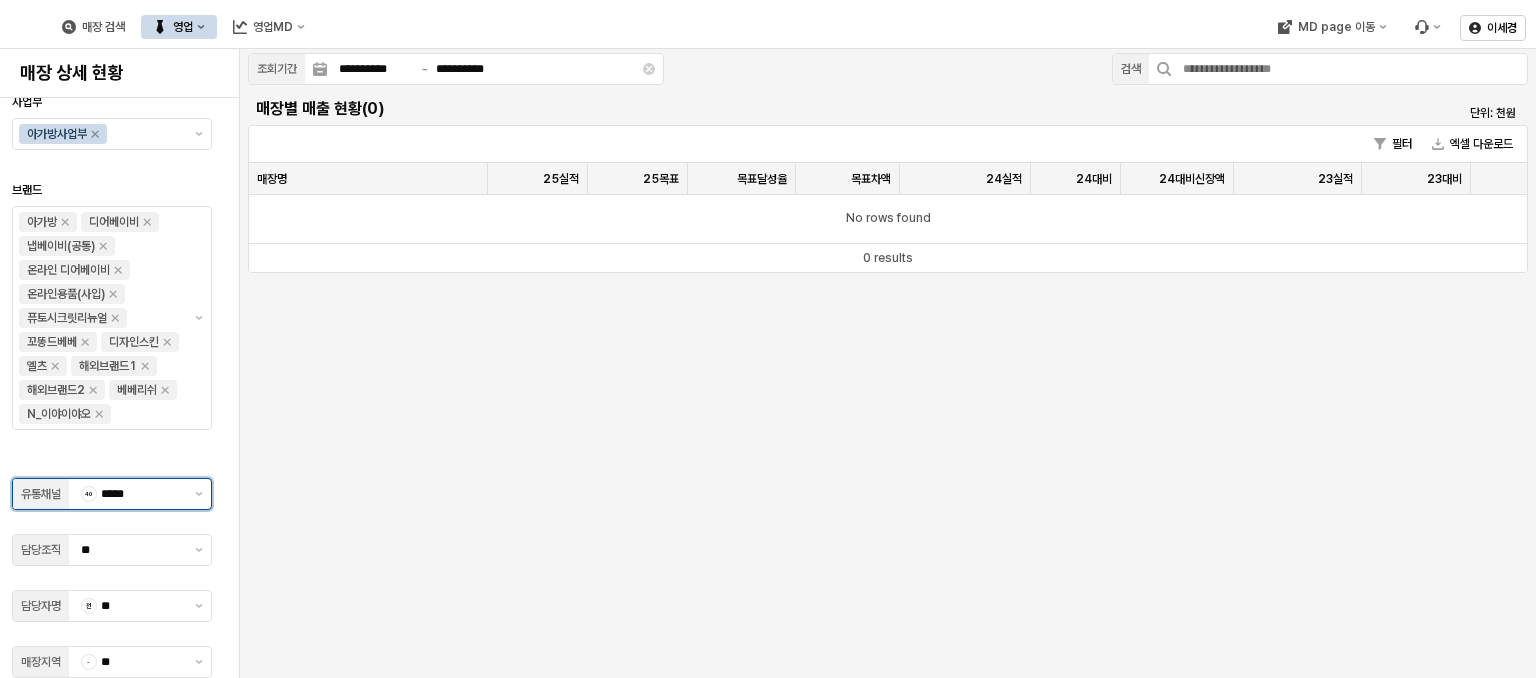 click on "40 *****" at bounding box center [128, 494] 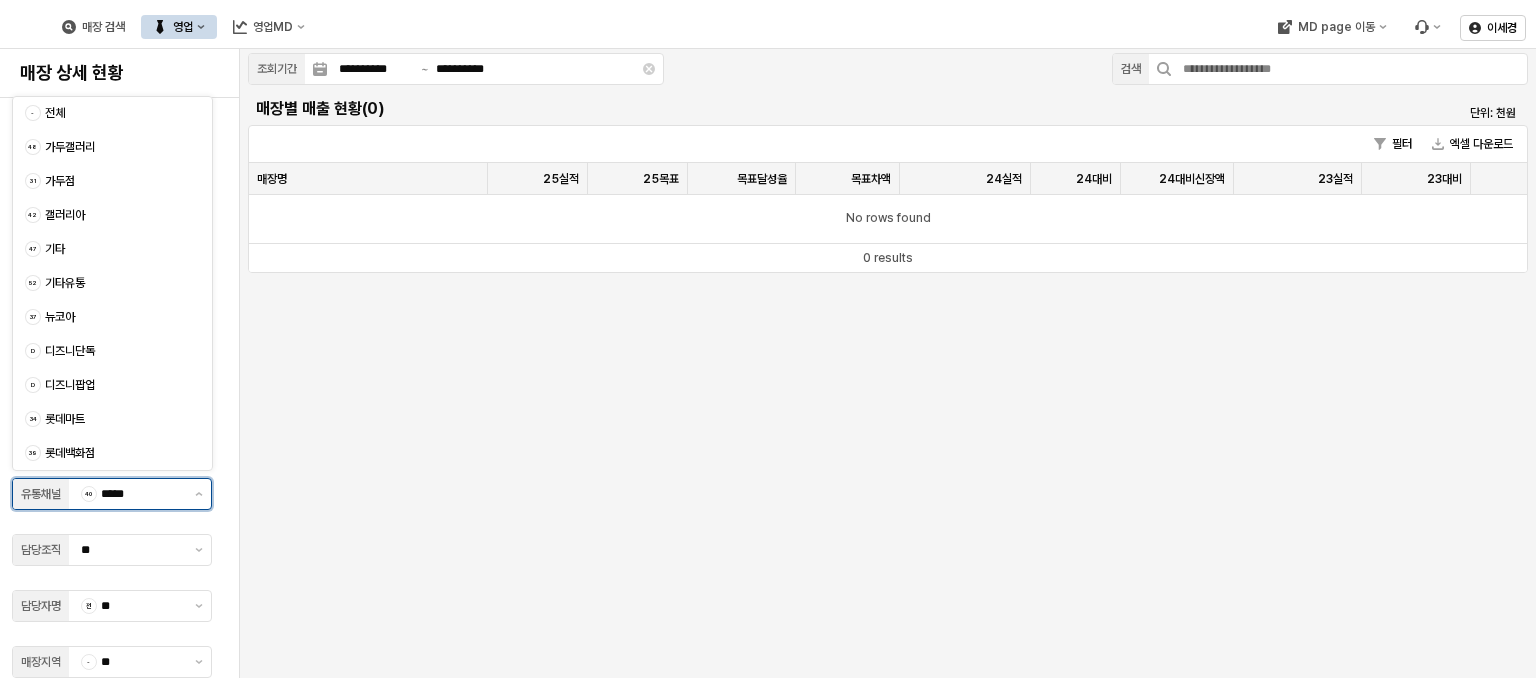 scroll, scrollTop: 304, scrollLeft: 0, axis: vertical 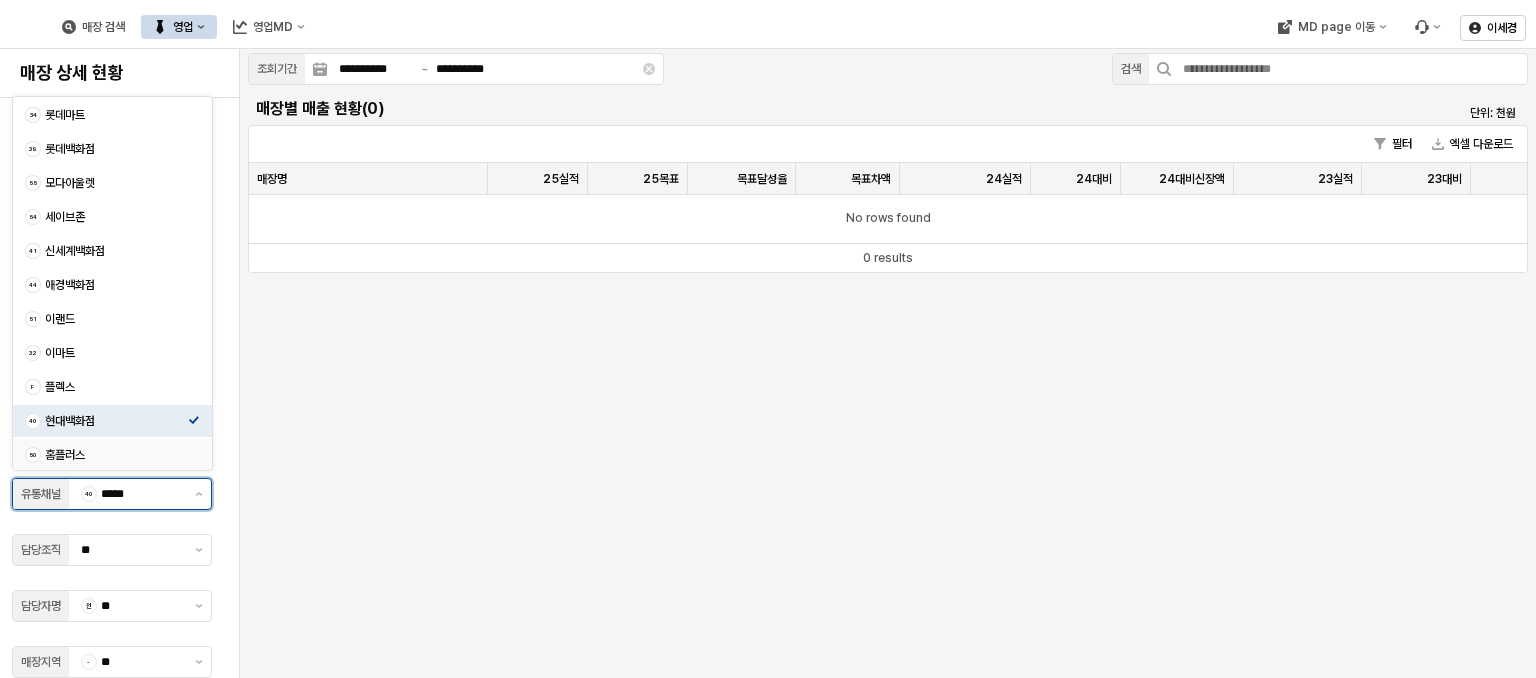 click on "홈플러스" at bounding box center [116, 455] 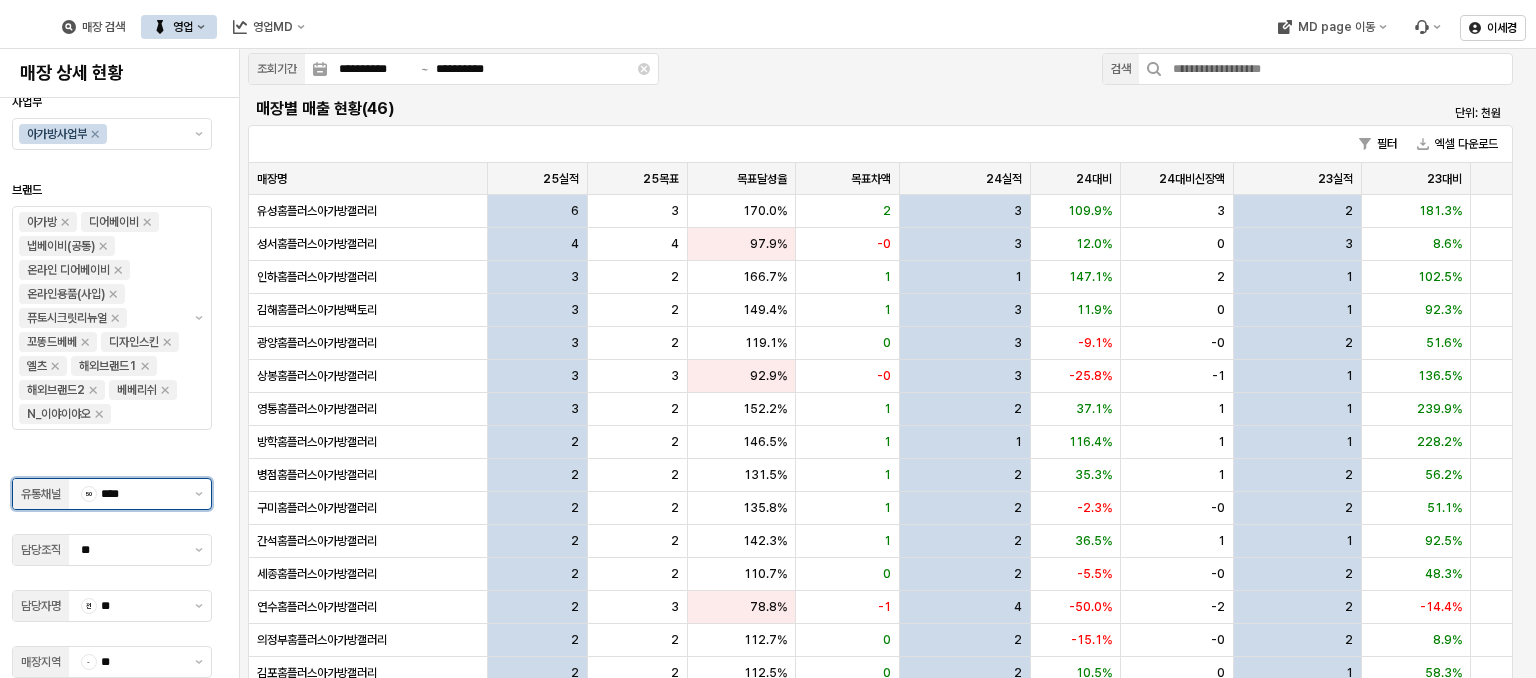 click on "****" at bounding box center [142, 494] 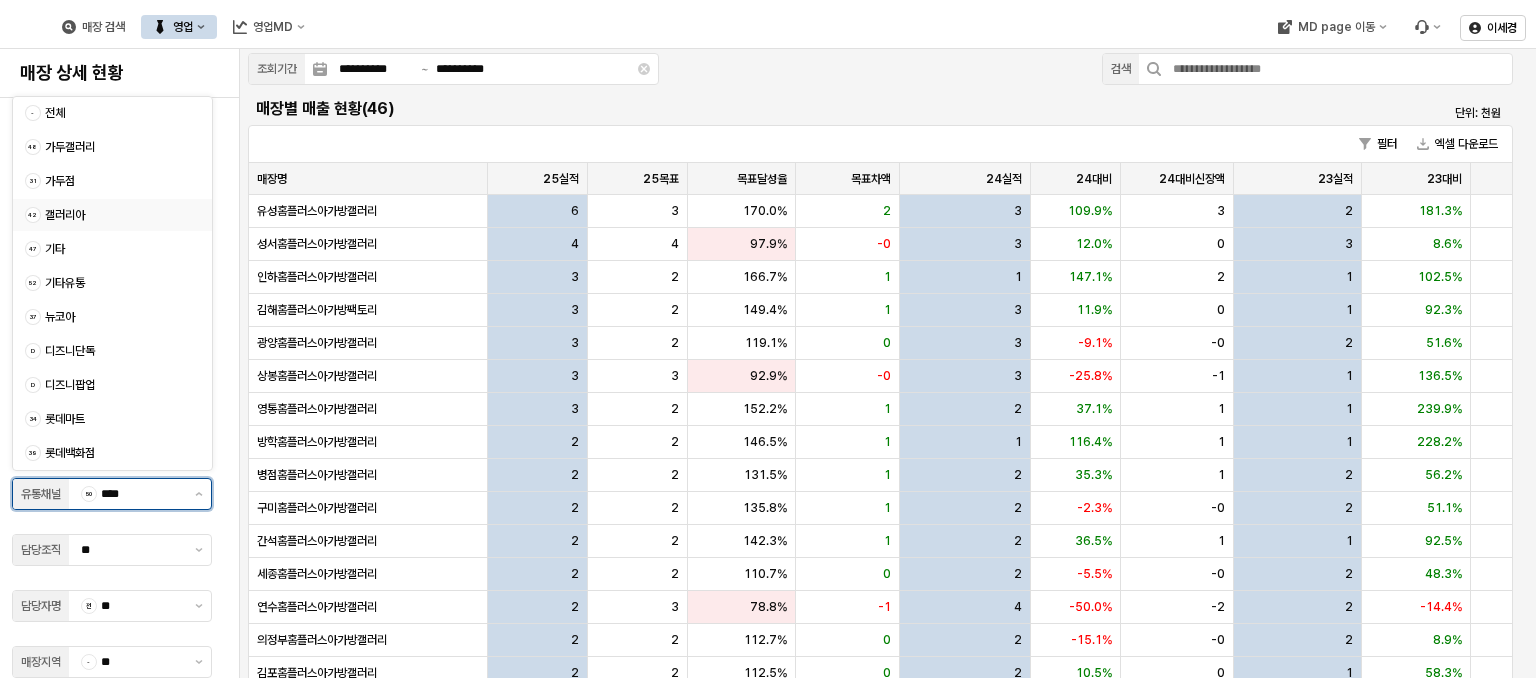 scroll, scrollTop: 0, scrollLeft: 0, axis: both 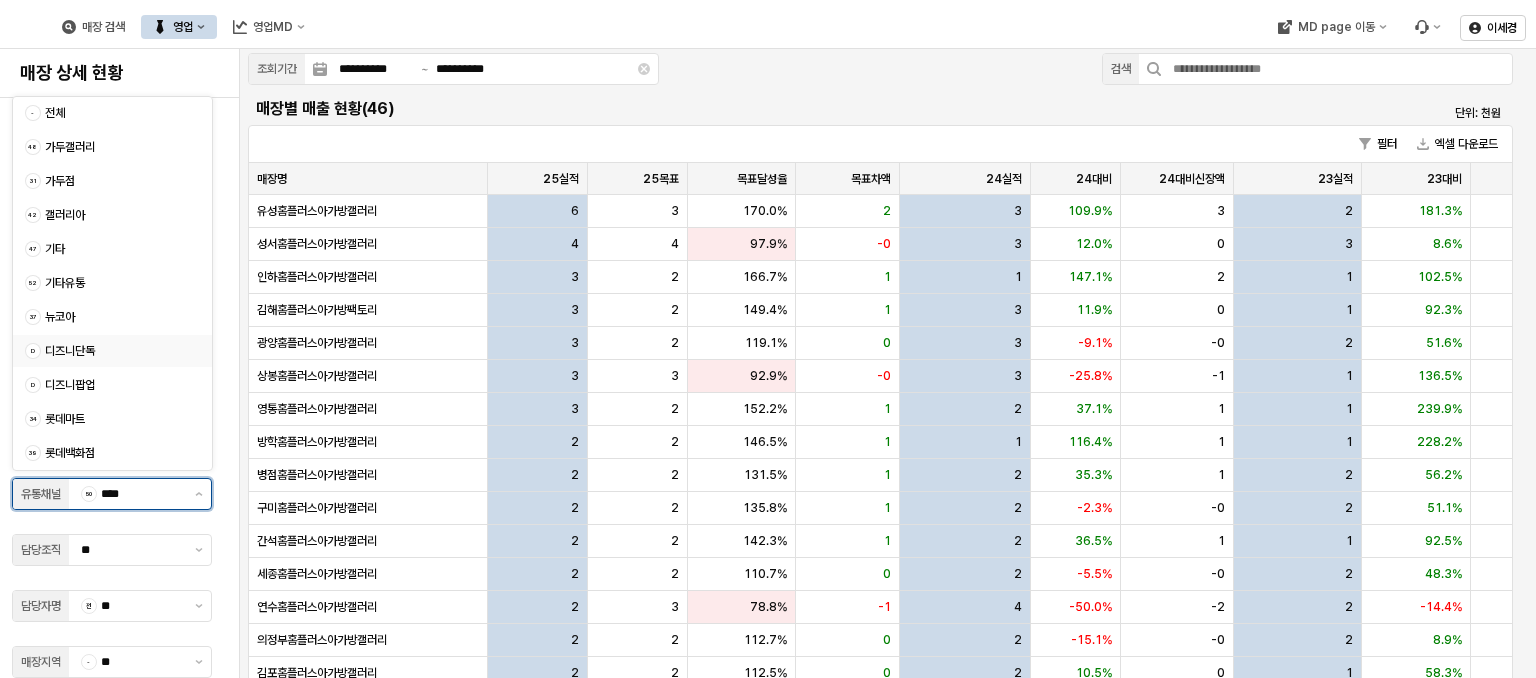 click on "디즈니단독" at bounding box center [116, 351] 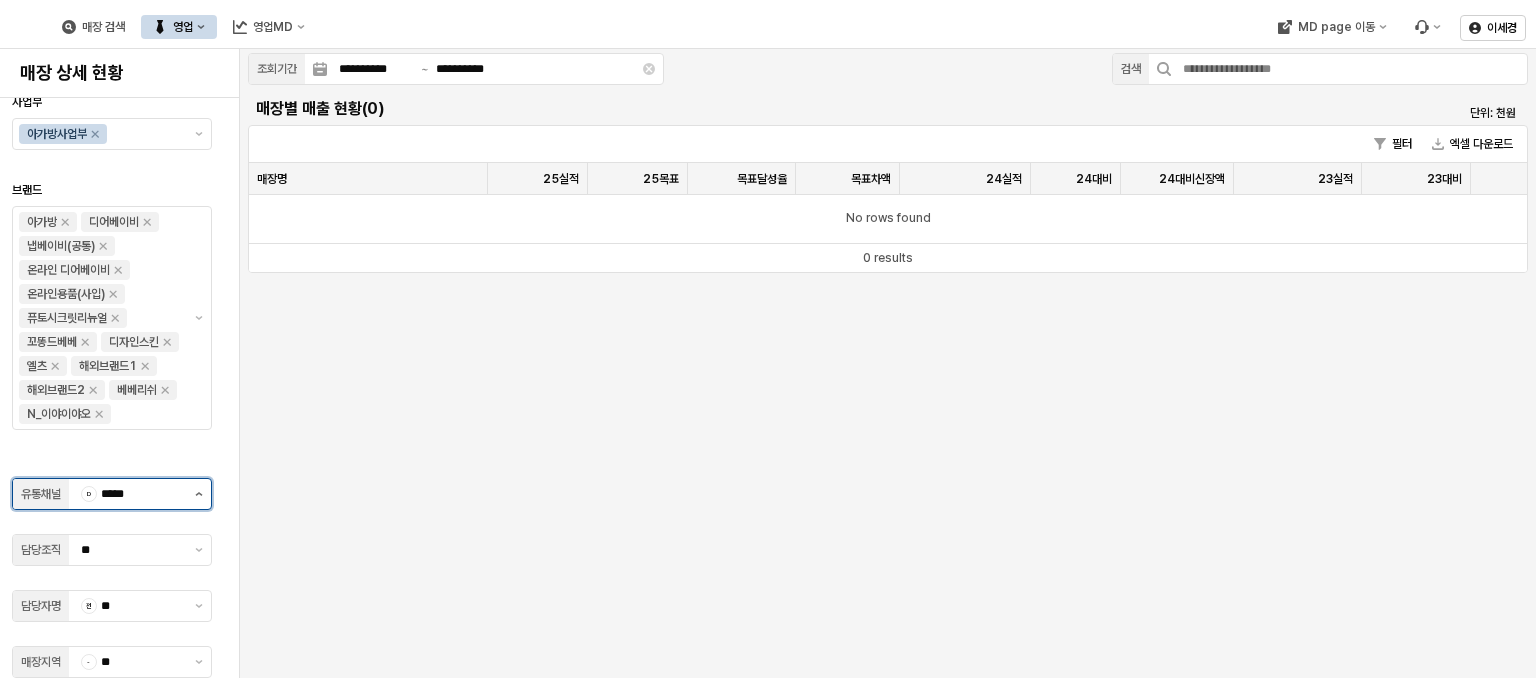 click at bounding box center (199, 494) 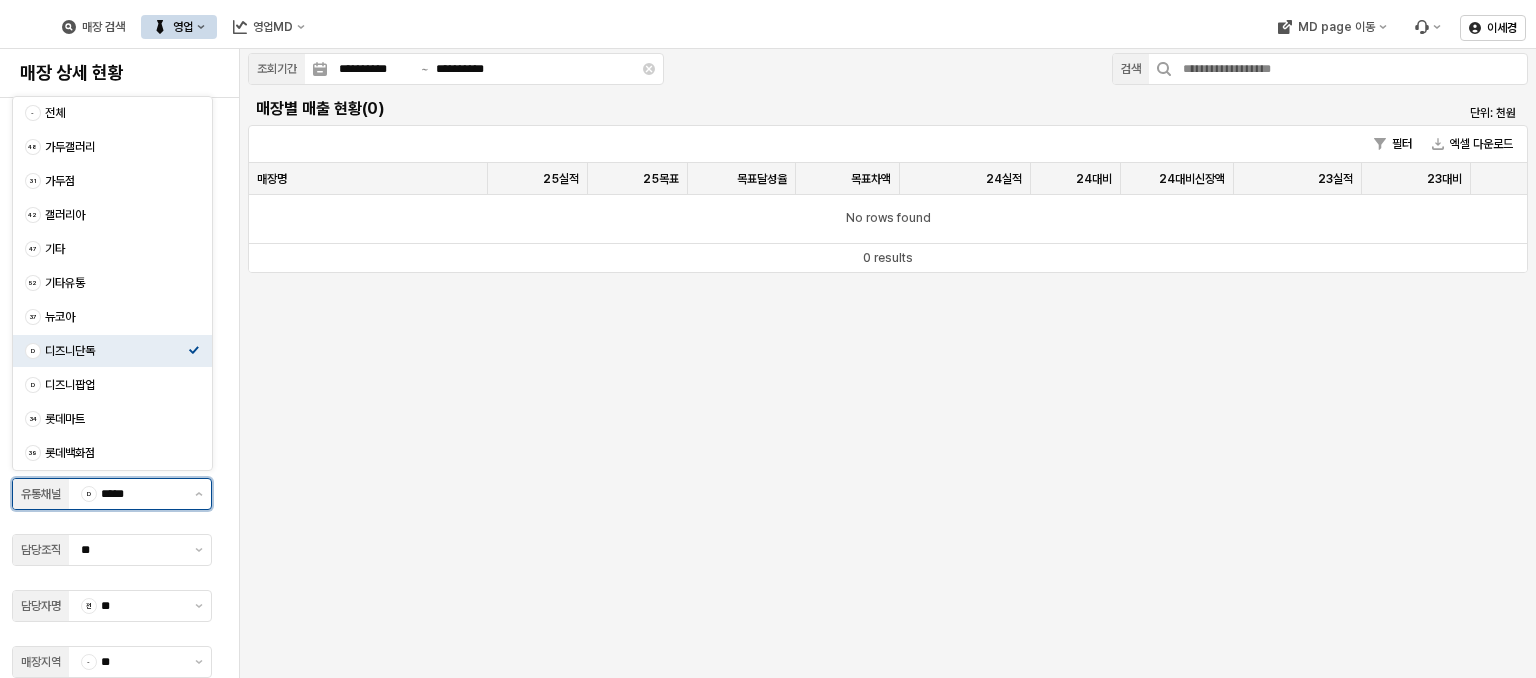 scroll, scrollTop: 0, scrollLeft: 0, axis: both 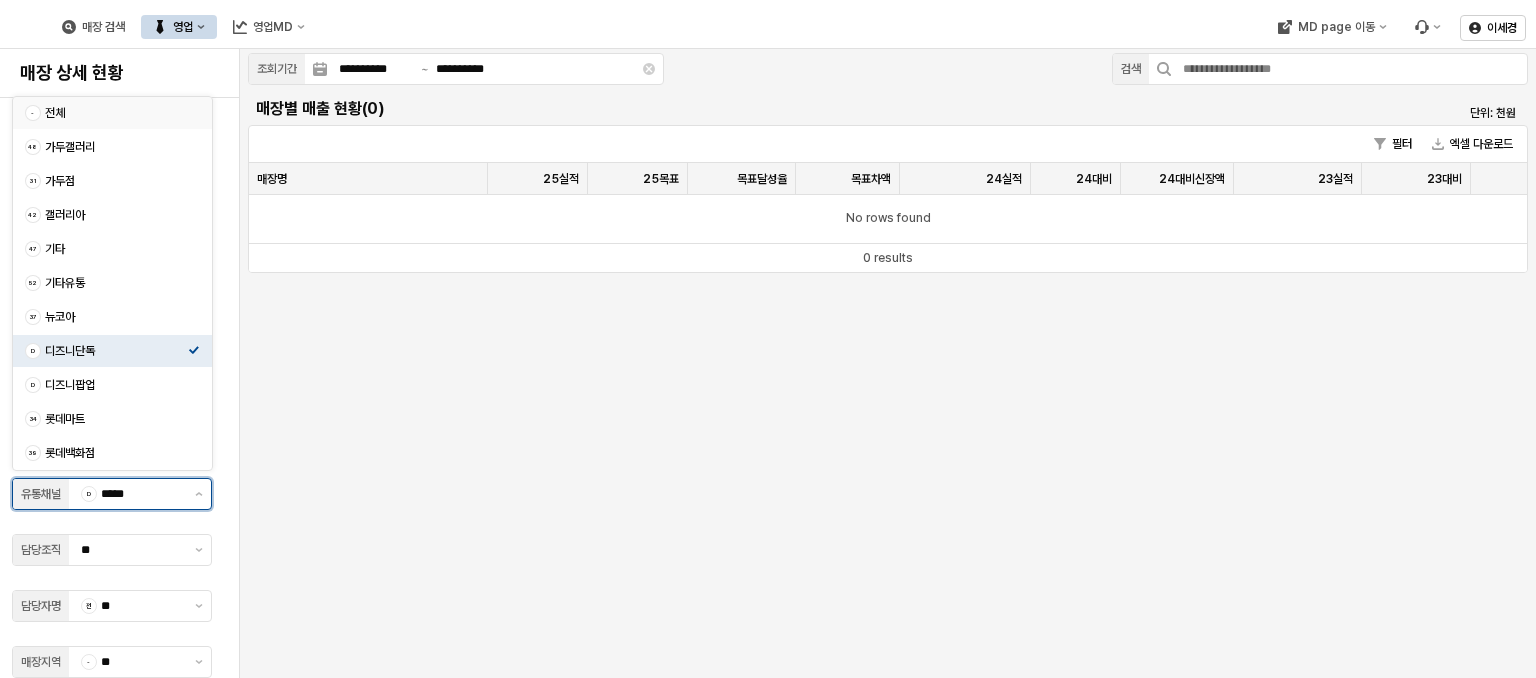 click on "- 전체" at bounding box center (106, 113) 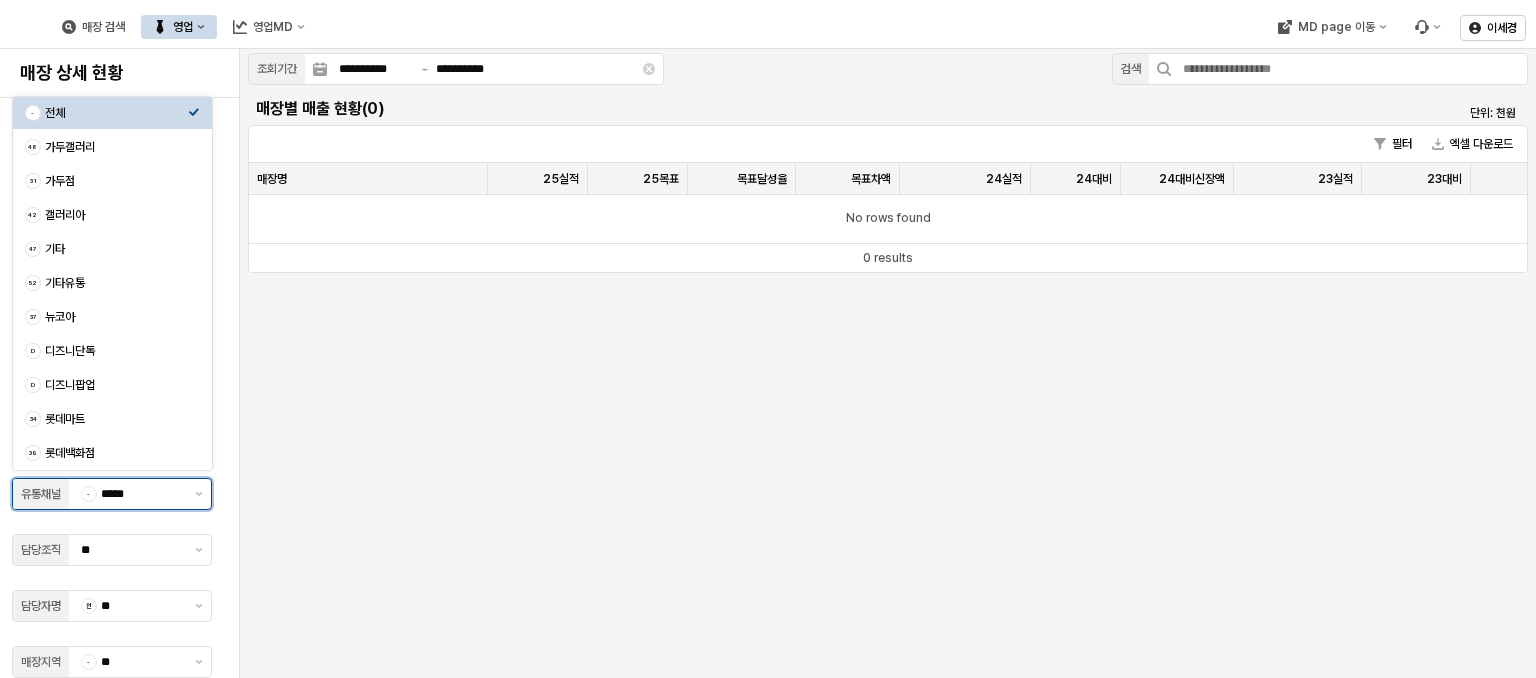 type on "**" 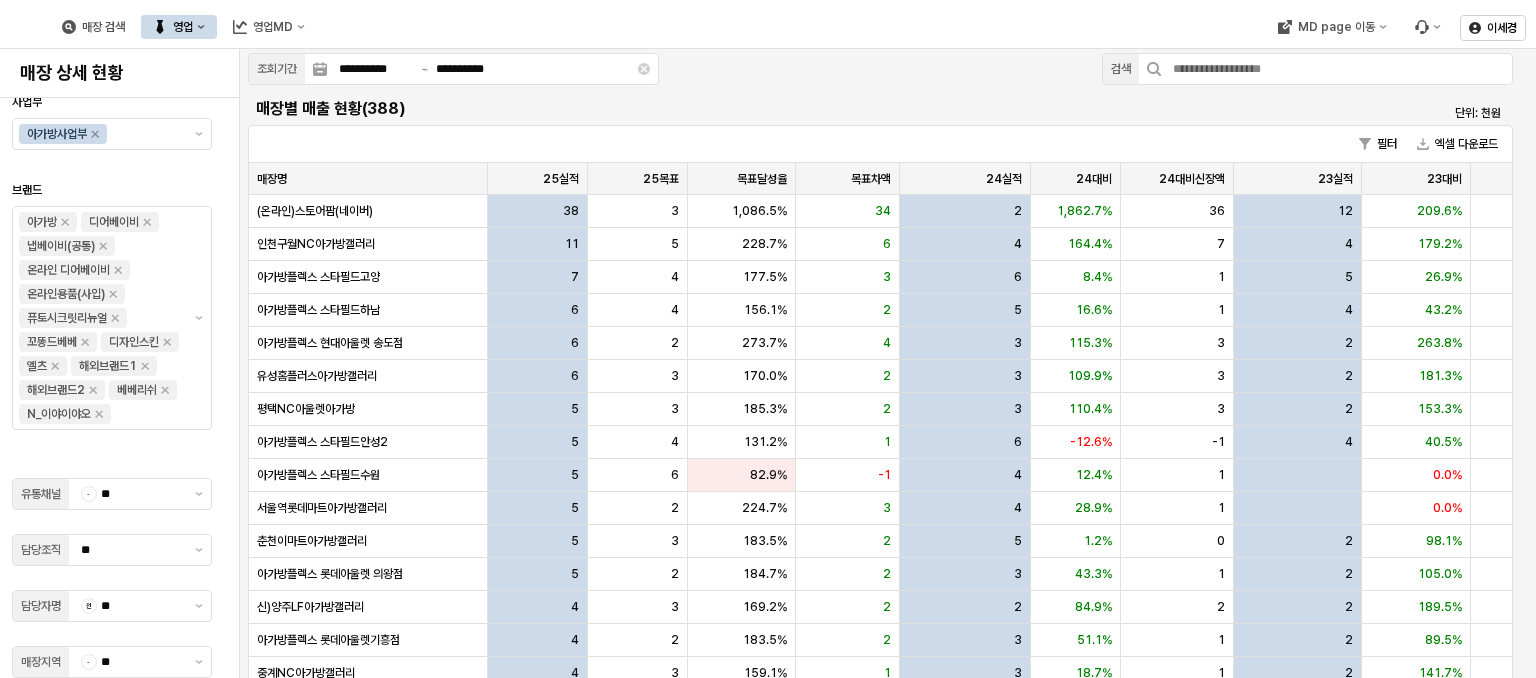 click on "매장별 매출 현황(388)" at bounding box center (722, 109) 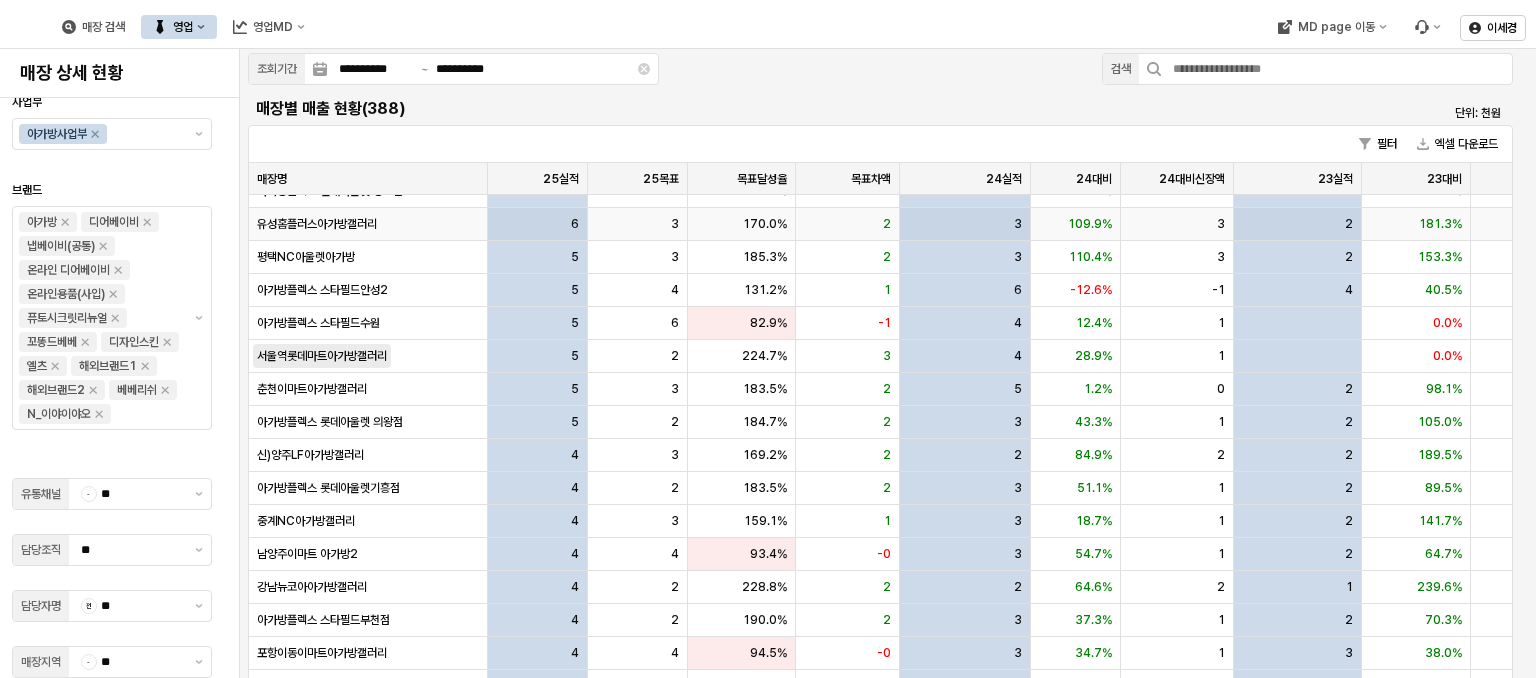 scroll, scrollTop: 200, scrollLeft: 0, axis: vertical 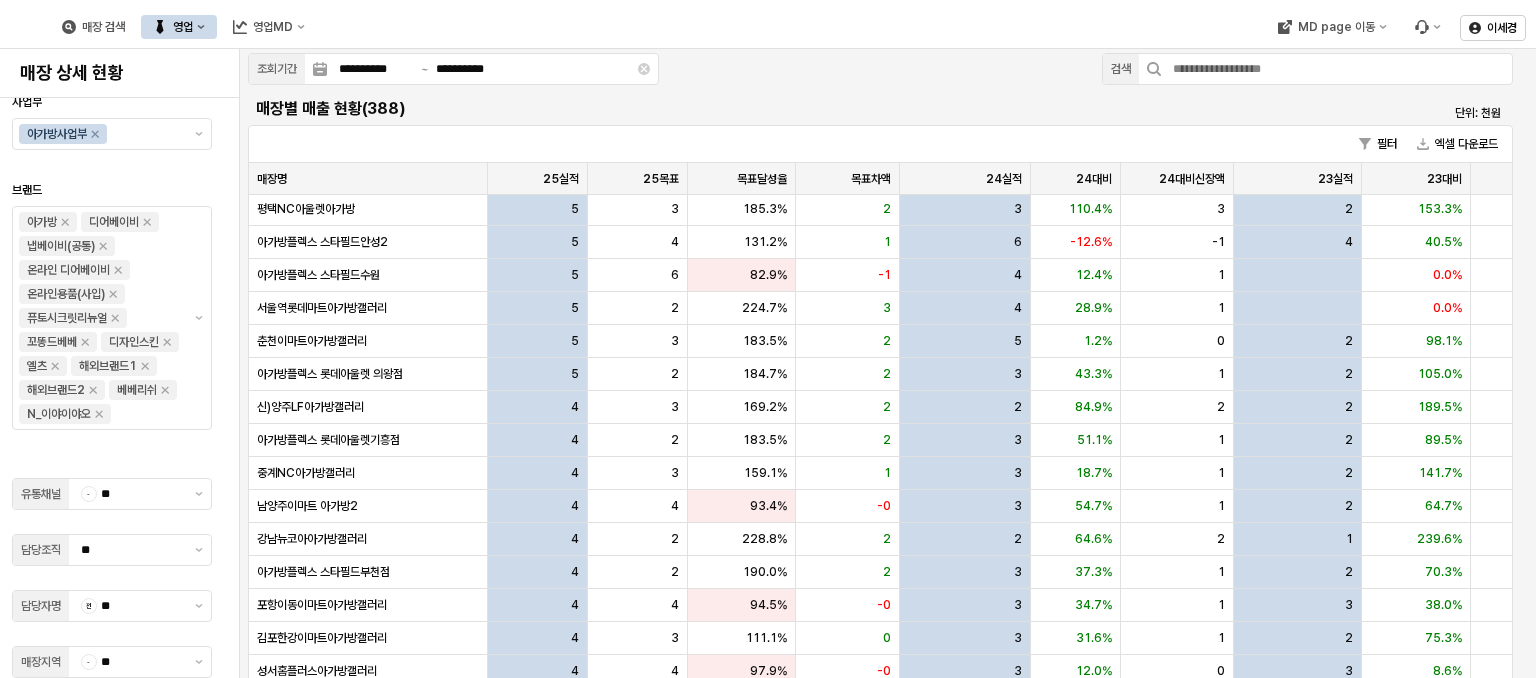 click at bounding box center [112, 522] 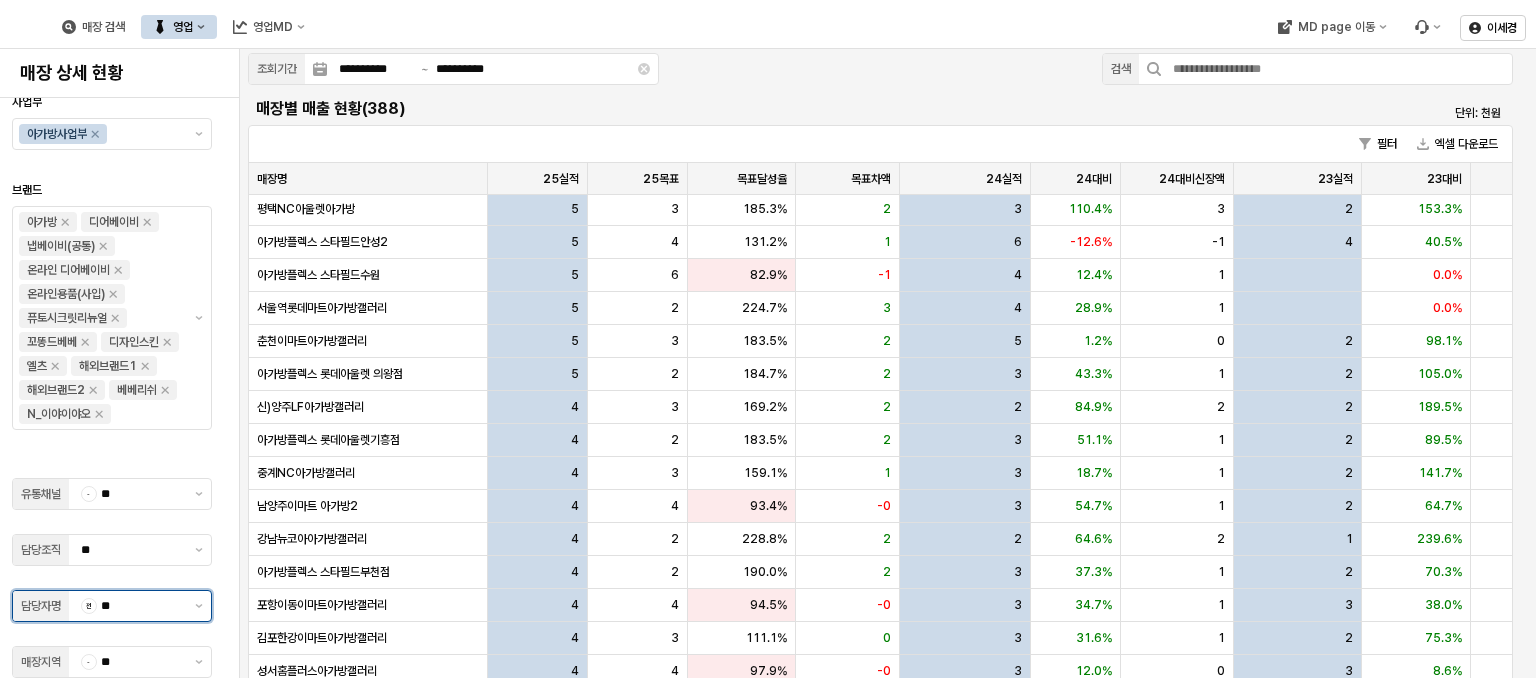 click on "**" at bounding box center [142, 606] 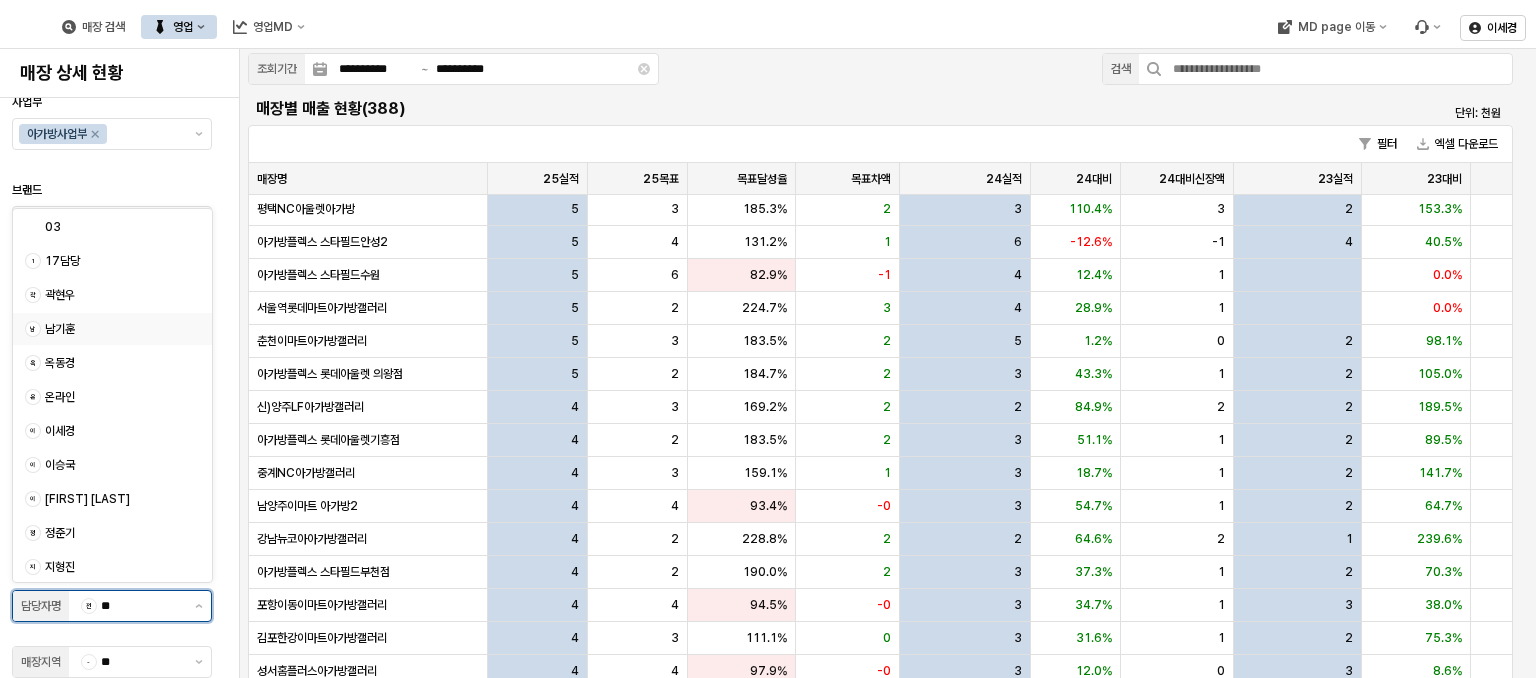scroll, scrollTop: 100, scrollLeft: 0, axis: vertical 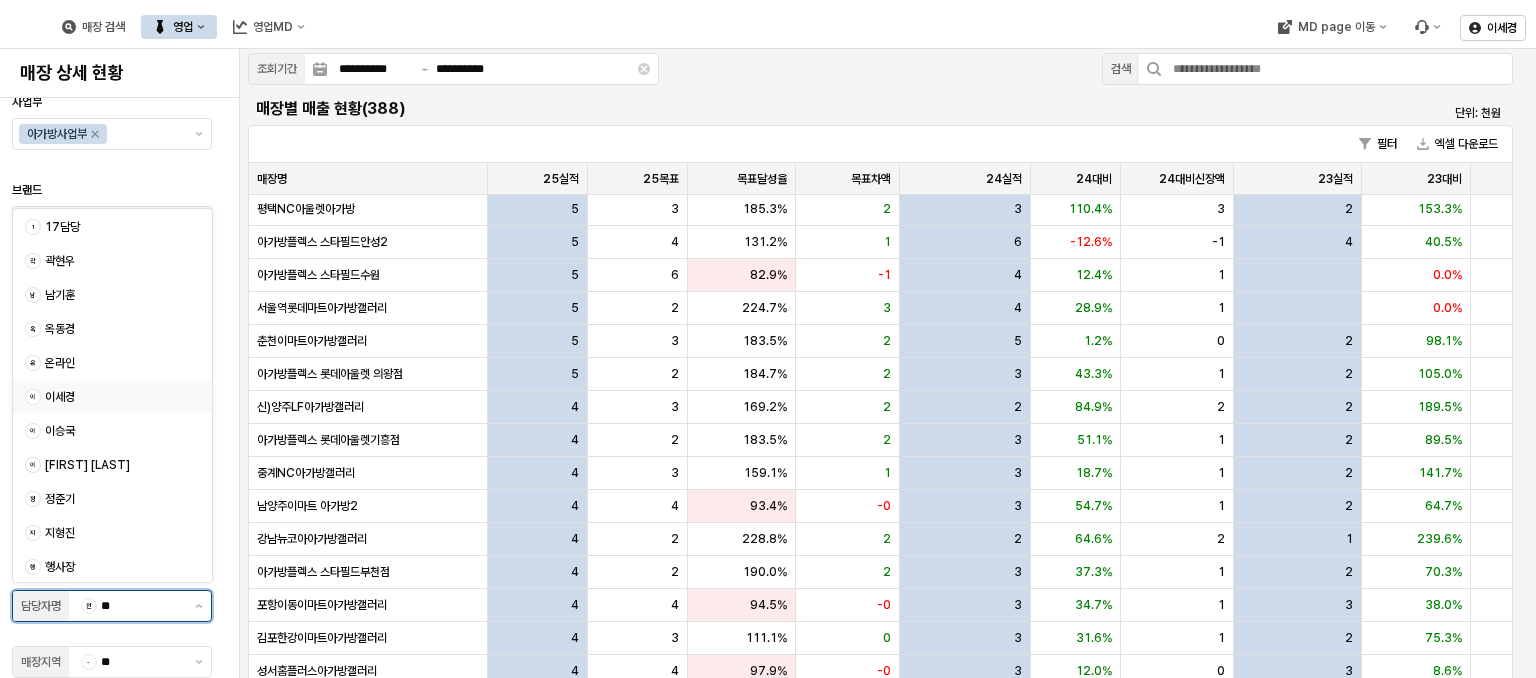 click on "이세경" at bounding box center [116, 397] 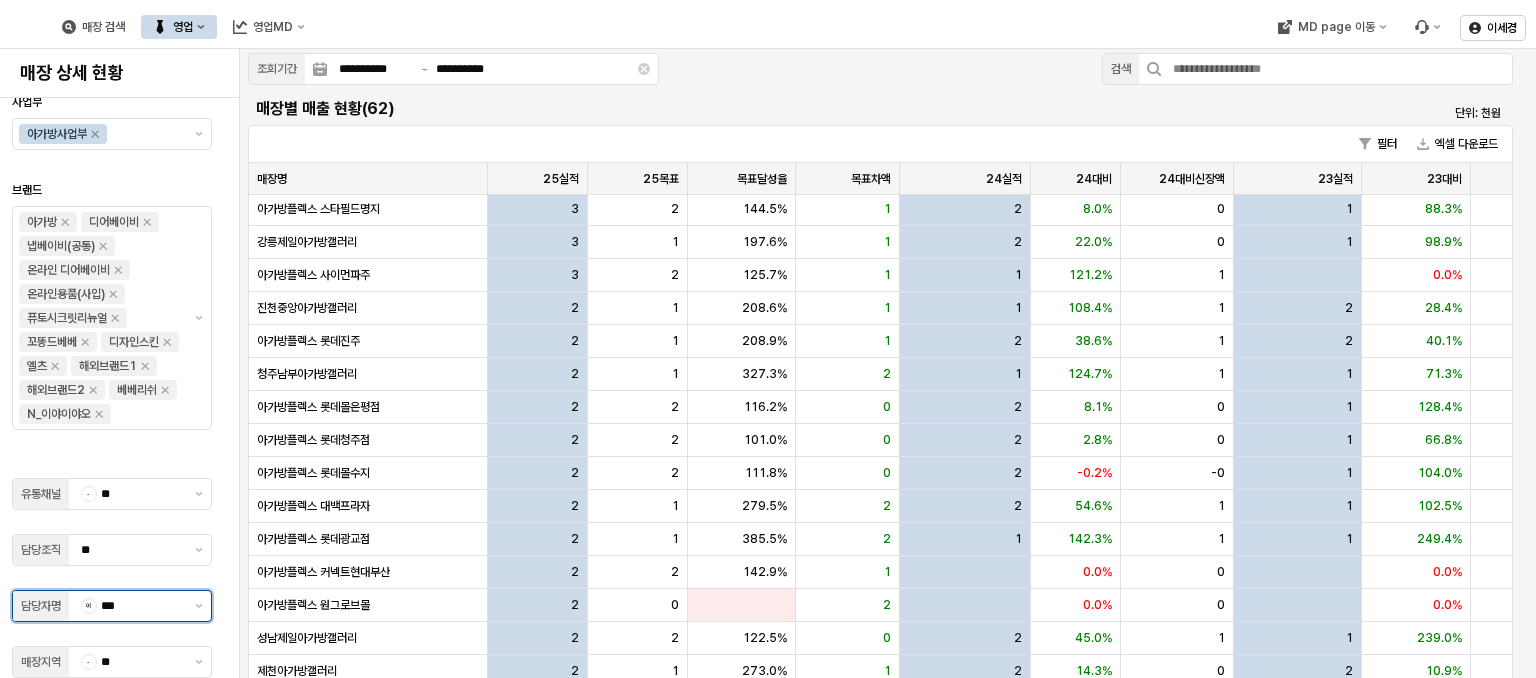 click on "***" at bounding box center [142, 606] 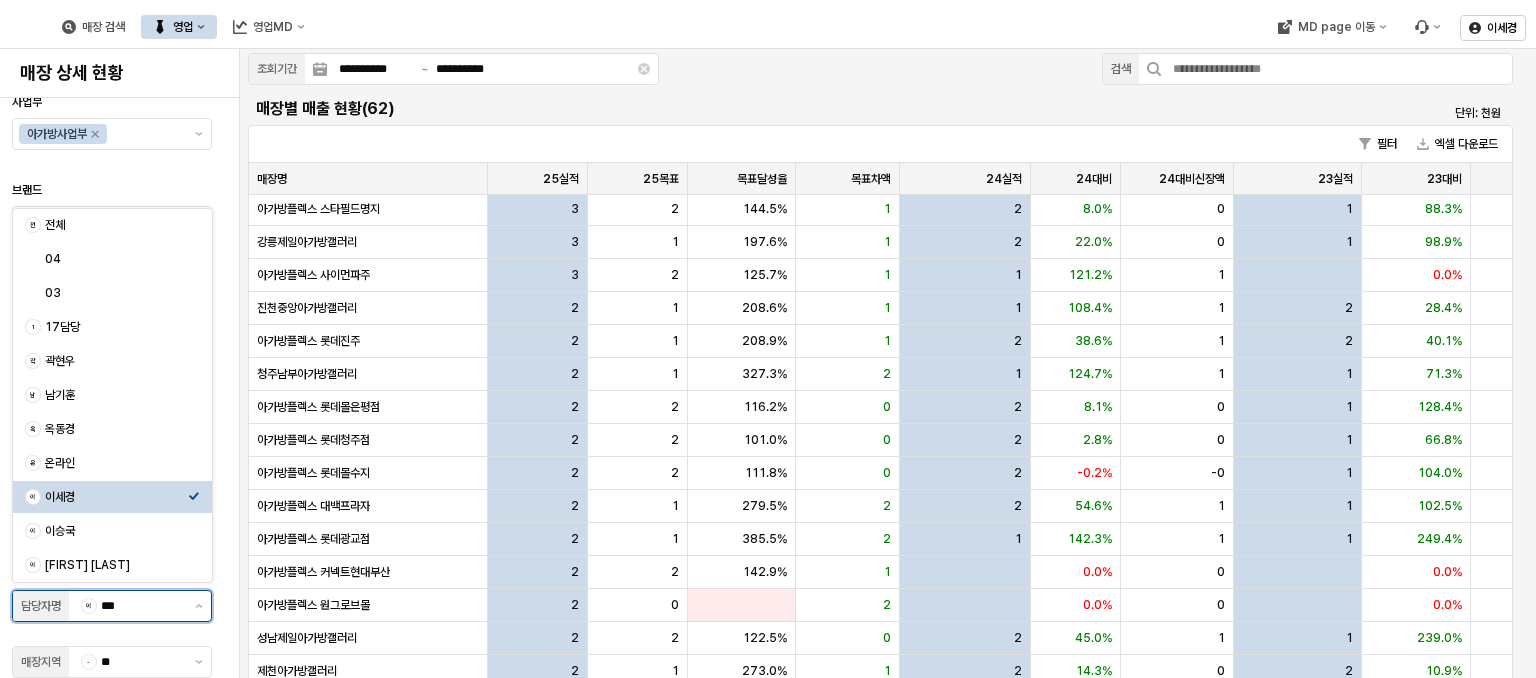 scroll, scrollTop: 100, scrollLeft: 0, axis: vertical 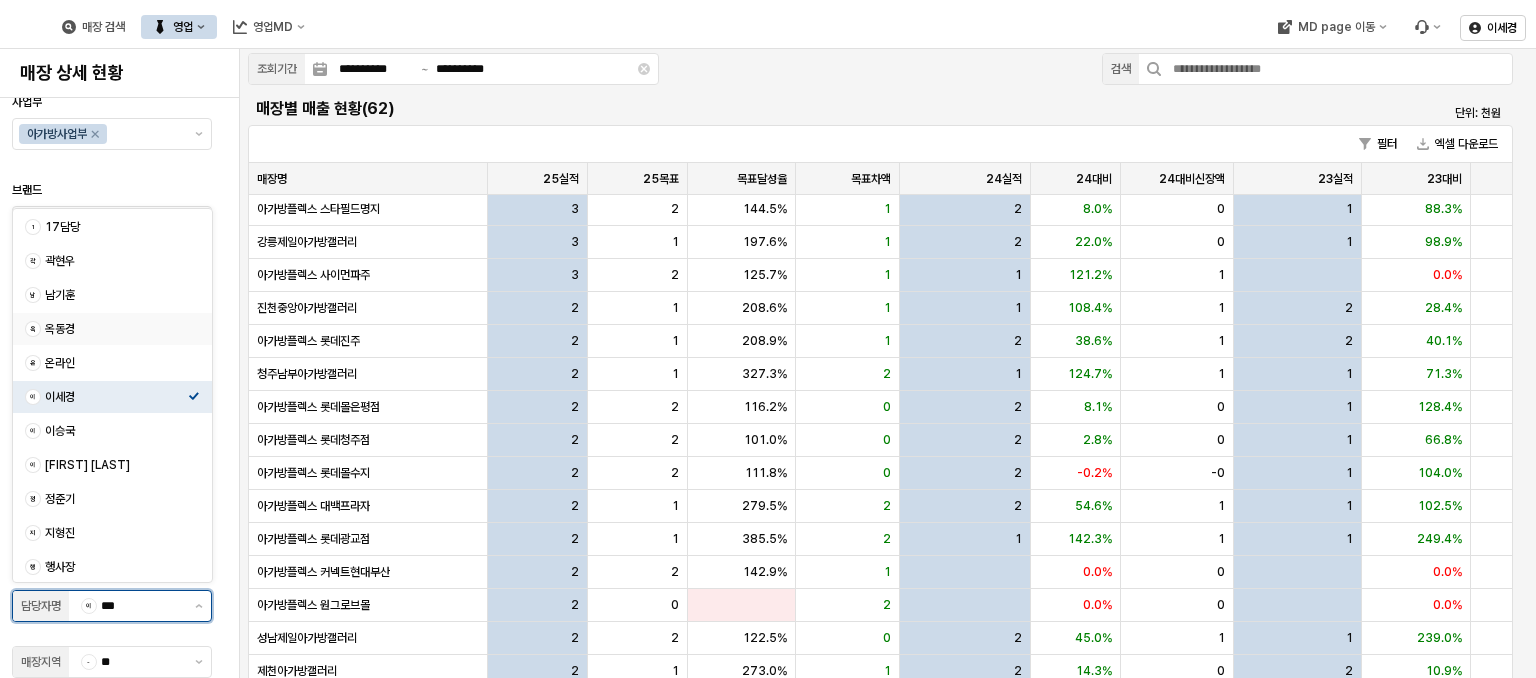 click on "옥동경" at bounding box center [116, 329] 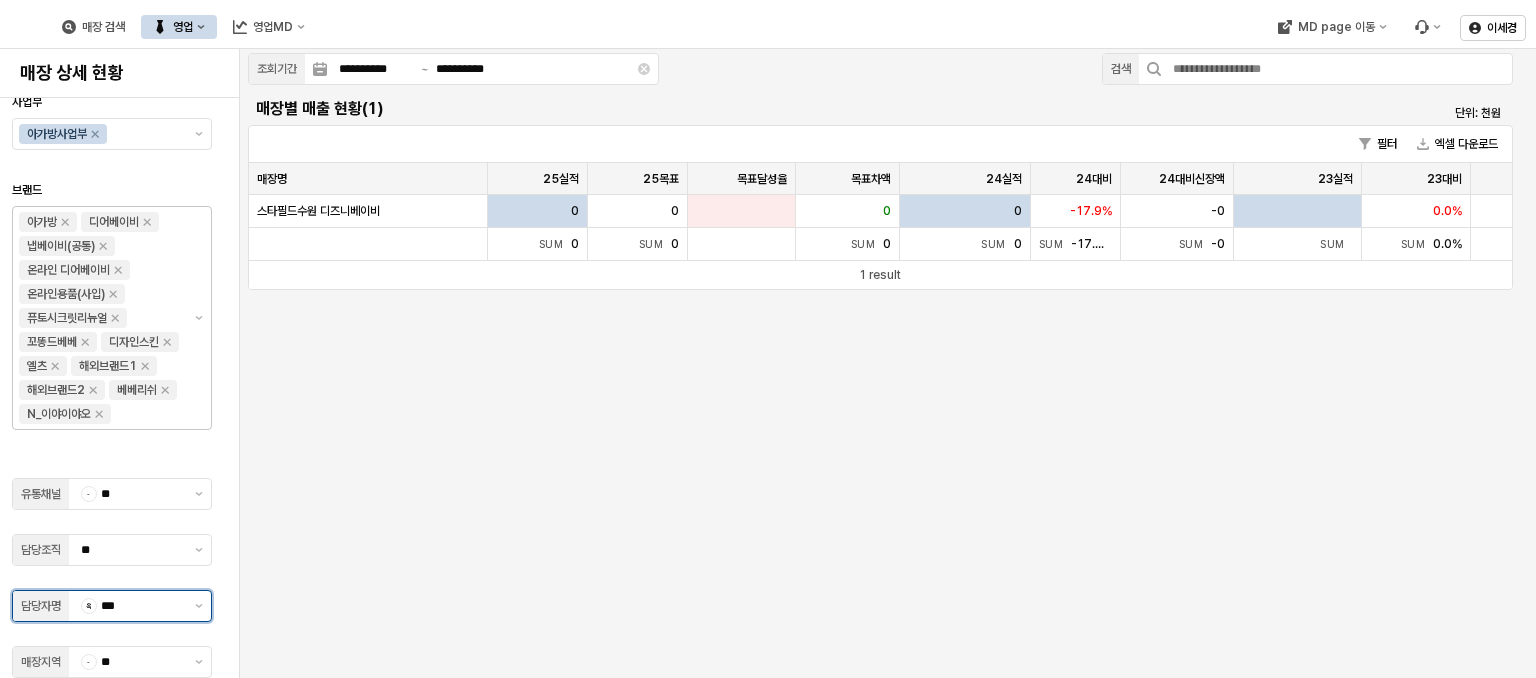 scroll, scrollTop: 0, scrollLeft: 0, axis: both 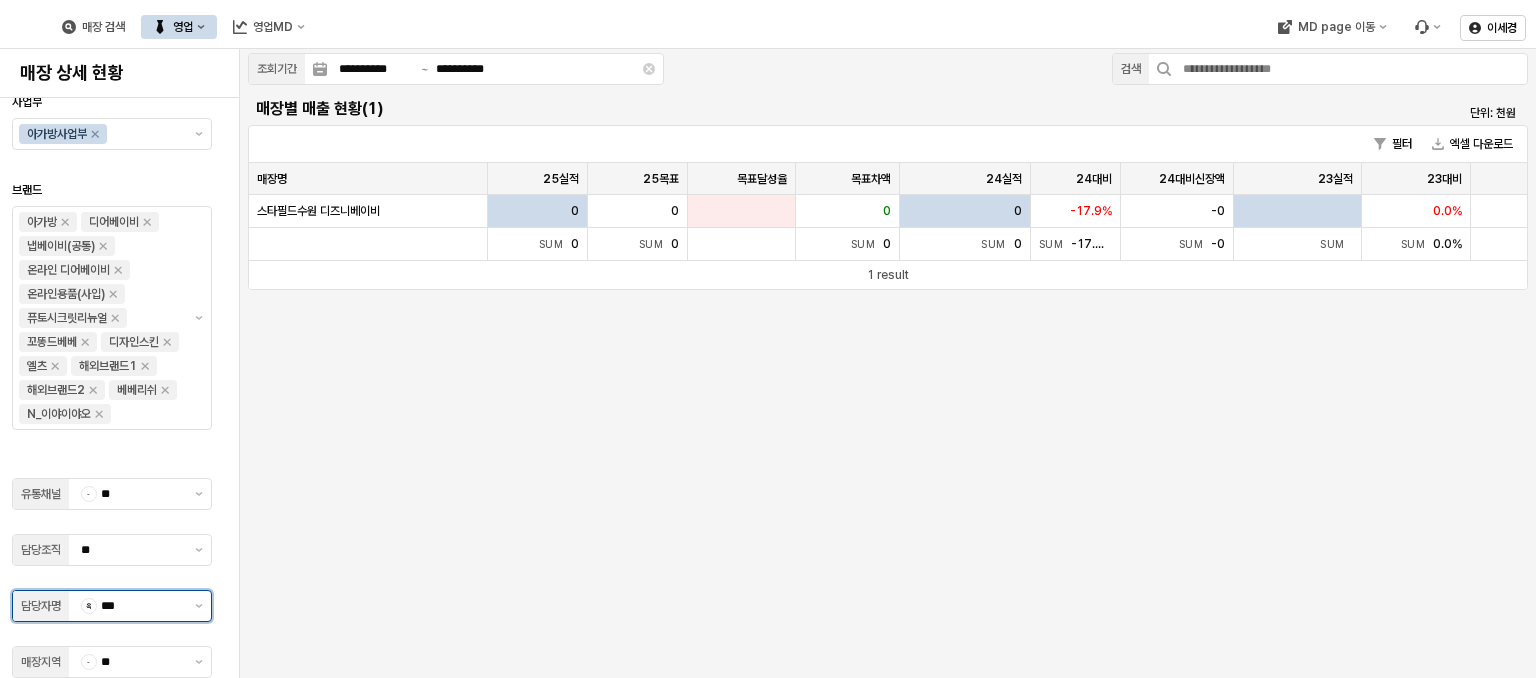click on "***" at bounding box center [142, 606] 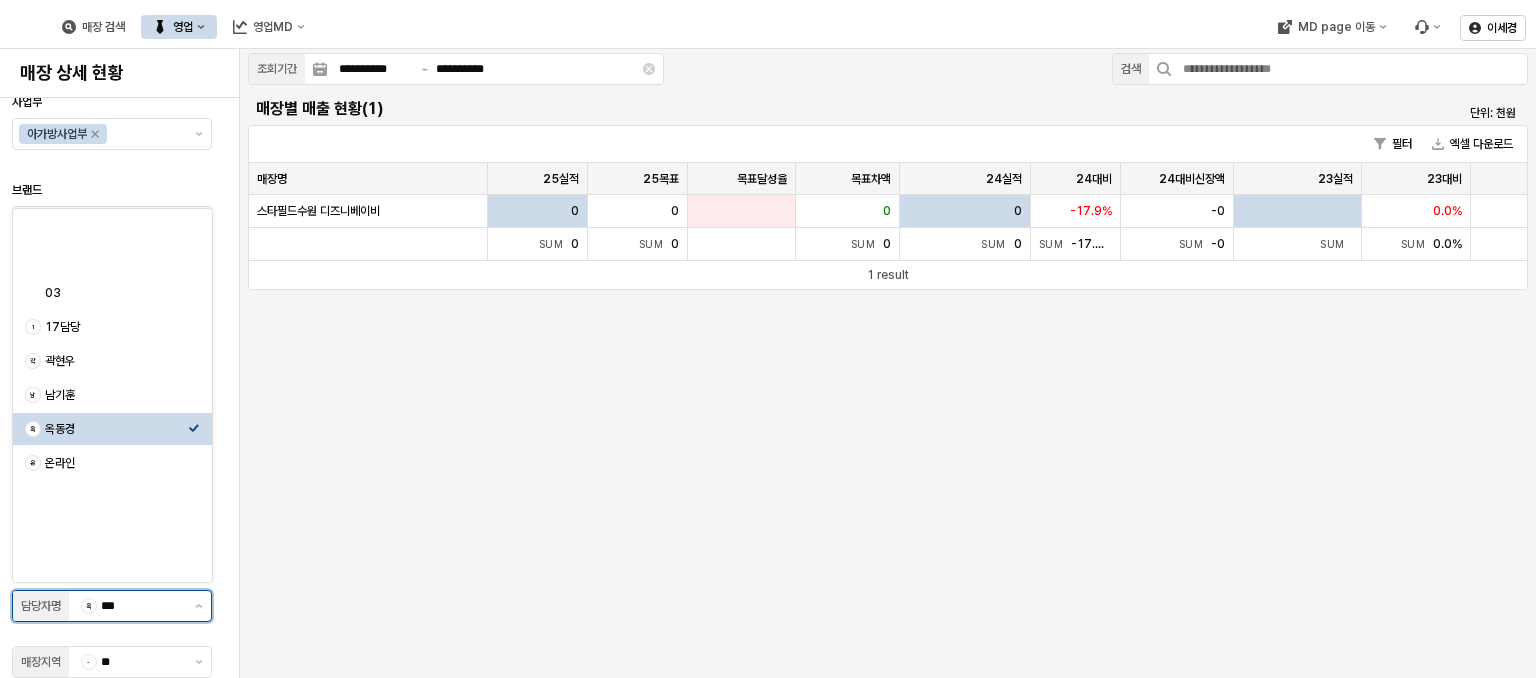 scroll, scrollTop: 100, scrollLeft: 0, axis: vertical 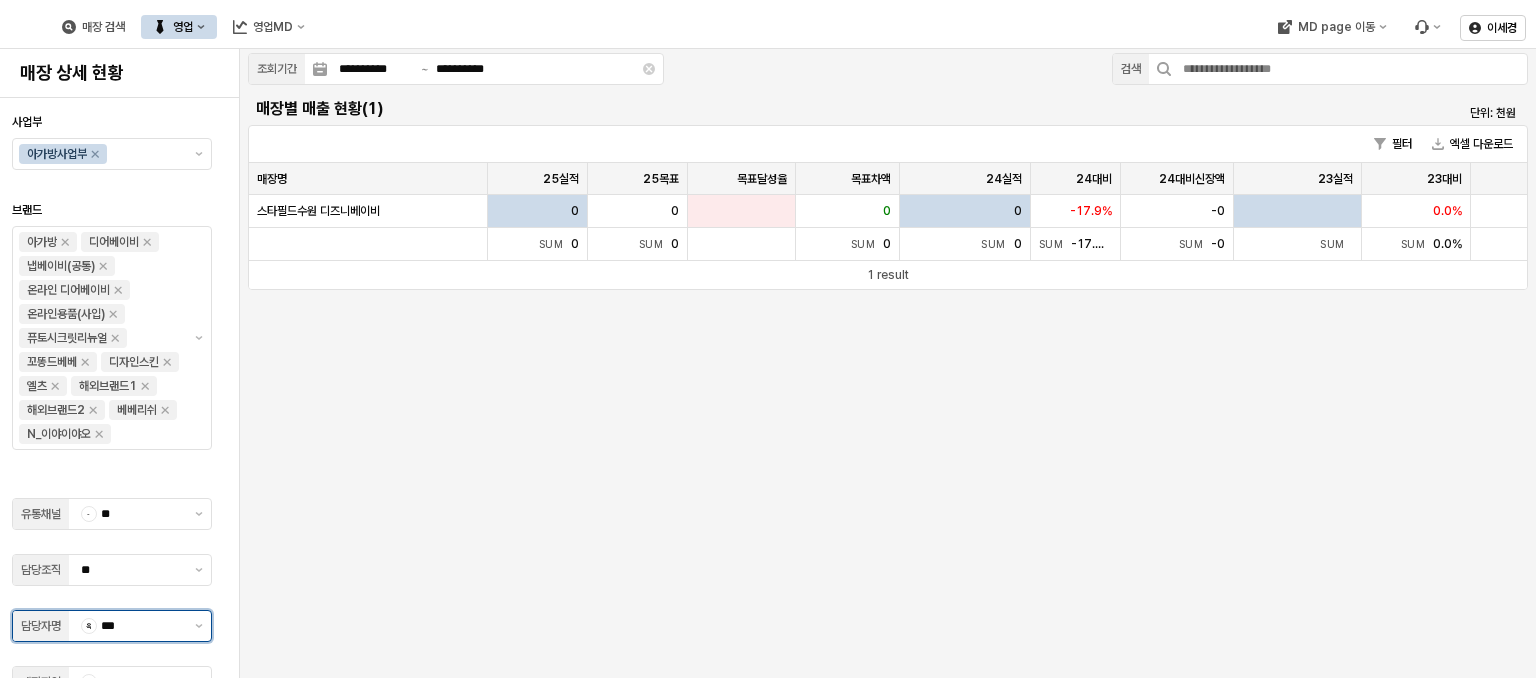 click on "***" at bounding box center (142, 626) 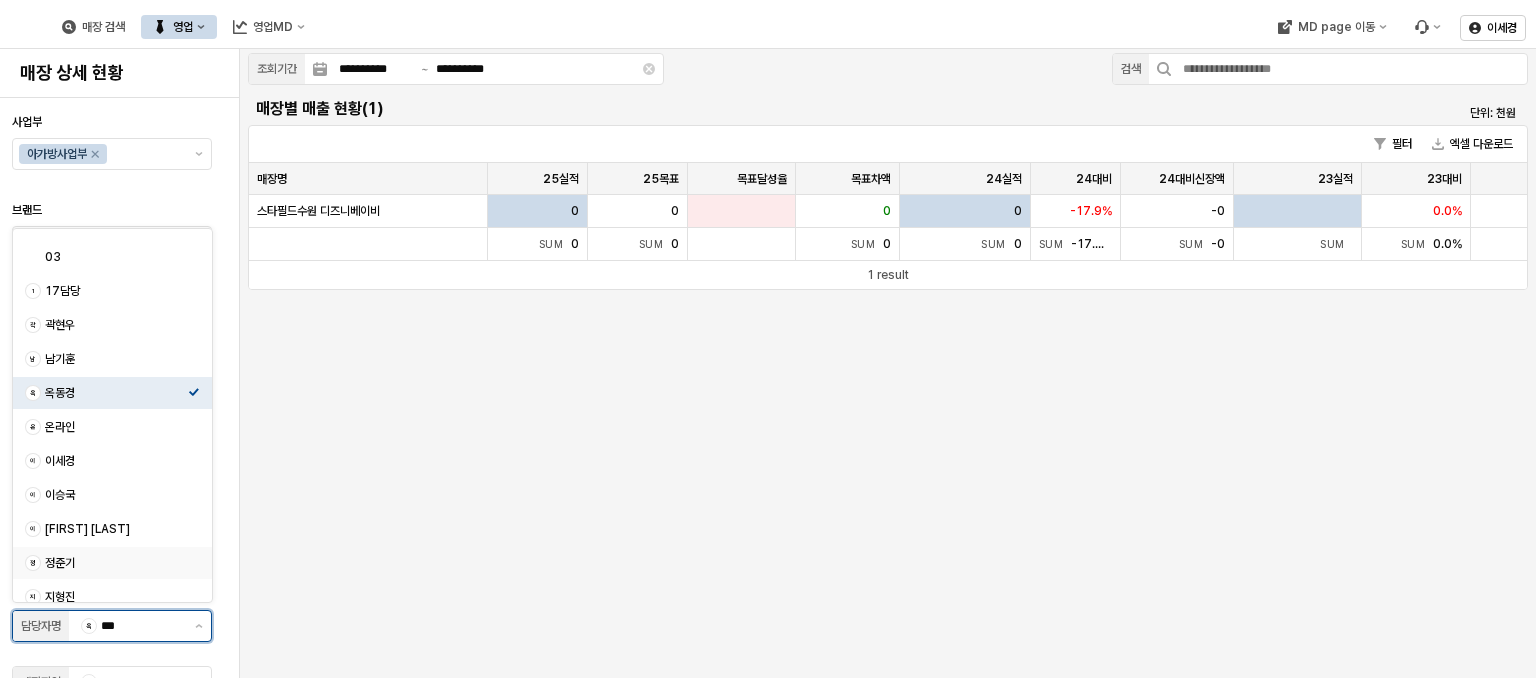 scroll, scrollTop: 0, scrollLeft: 0, axis: both 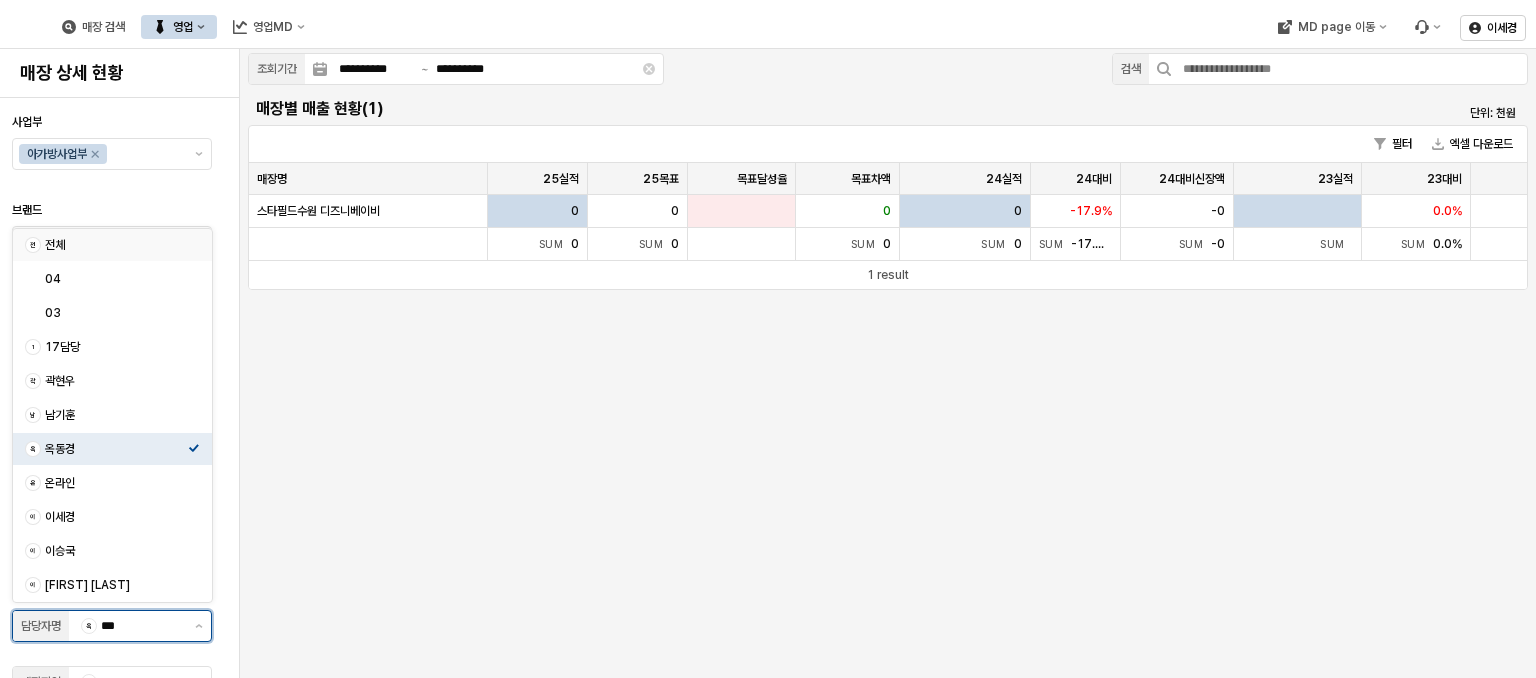 click on "전체" at bounding box center (116, 245) 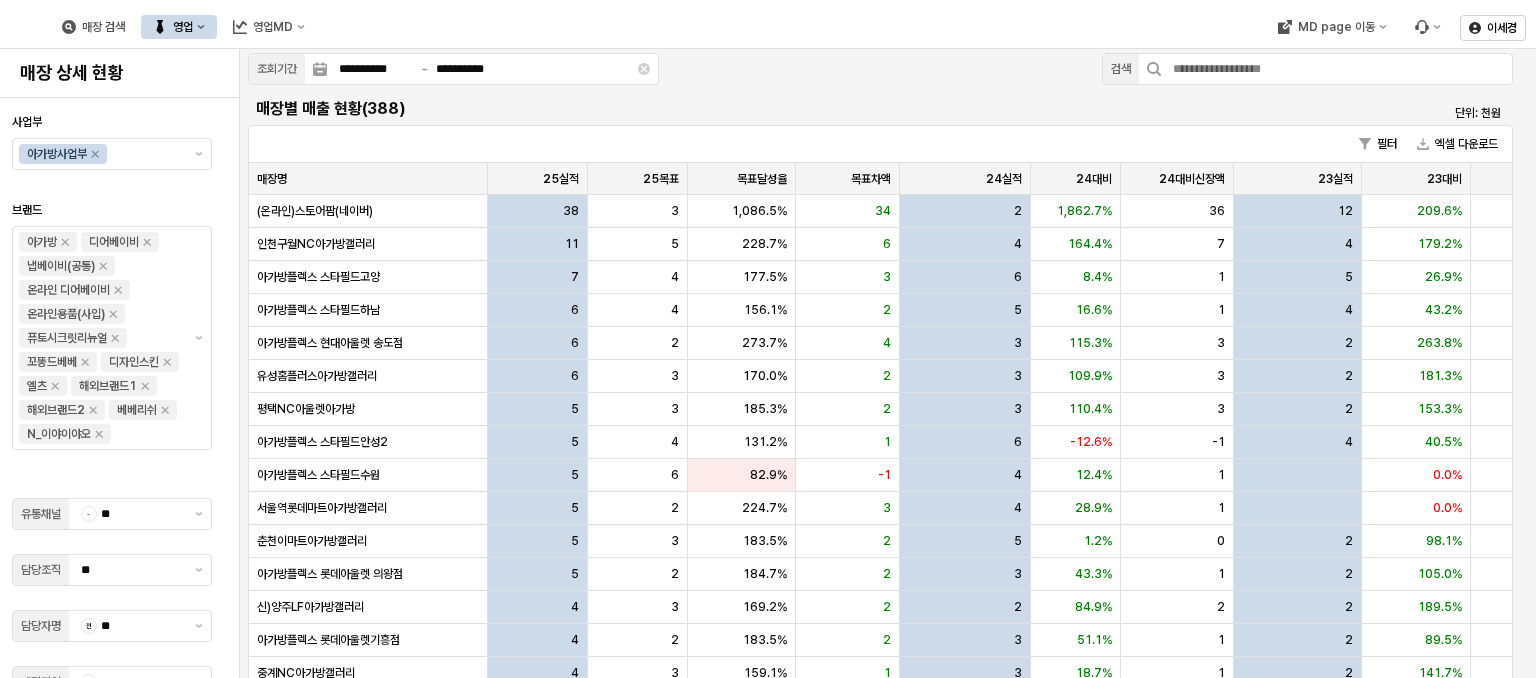 click on "매장 검색 영업 영업MD" at bounding box center [620, 27] 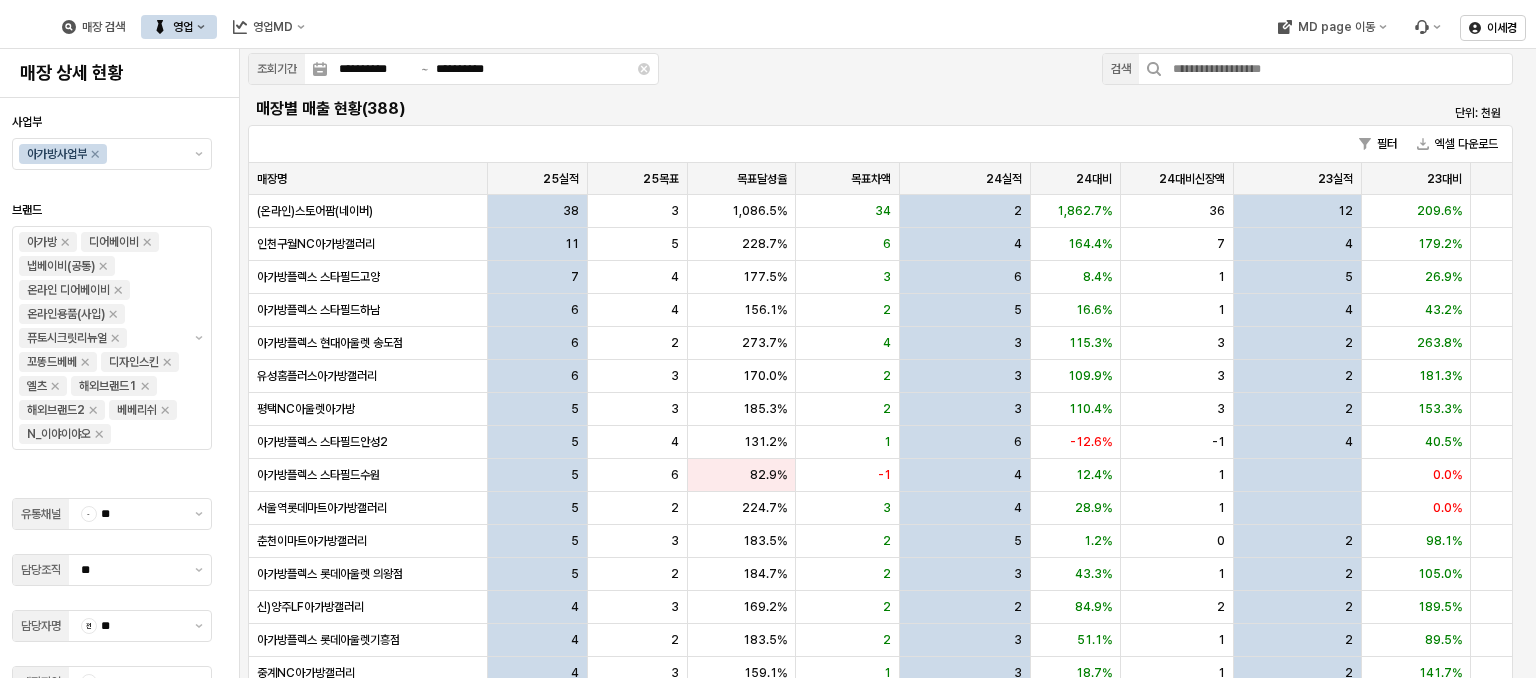 click on "매장별 매출 현황(388)" at bounding box center (722, 109) 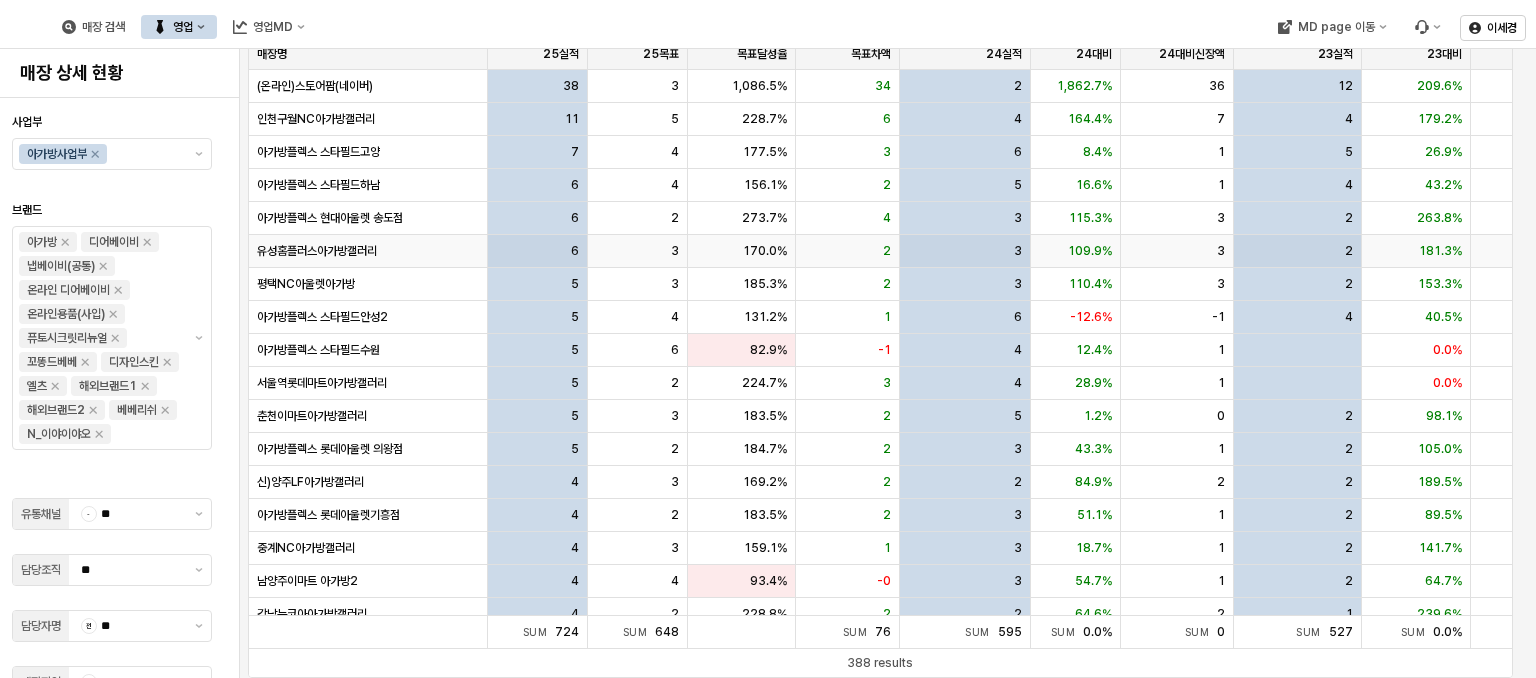 scroll, scrollTop: 127, scrollLeft: 0, axis: vertical 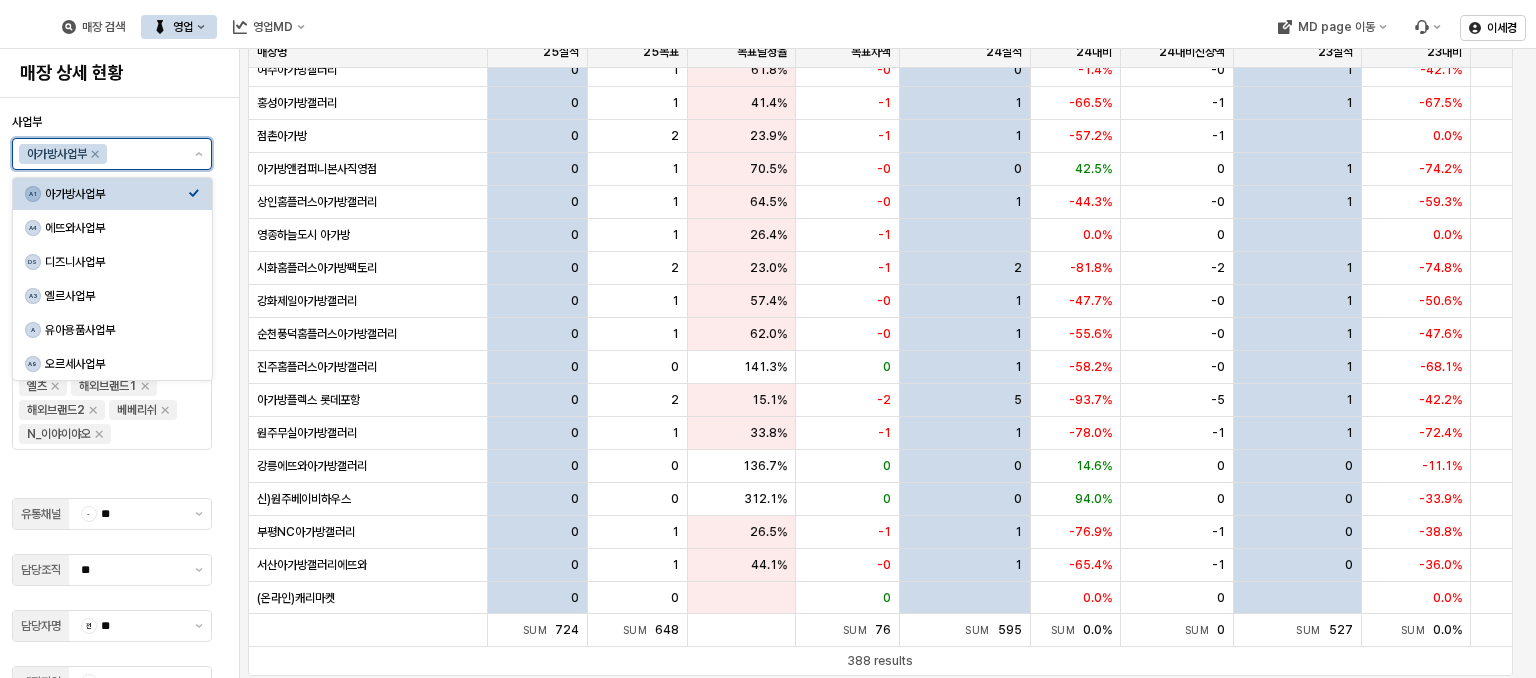 click on "사업부" at bounding box center [146, 154] 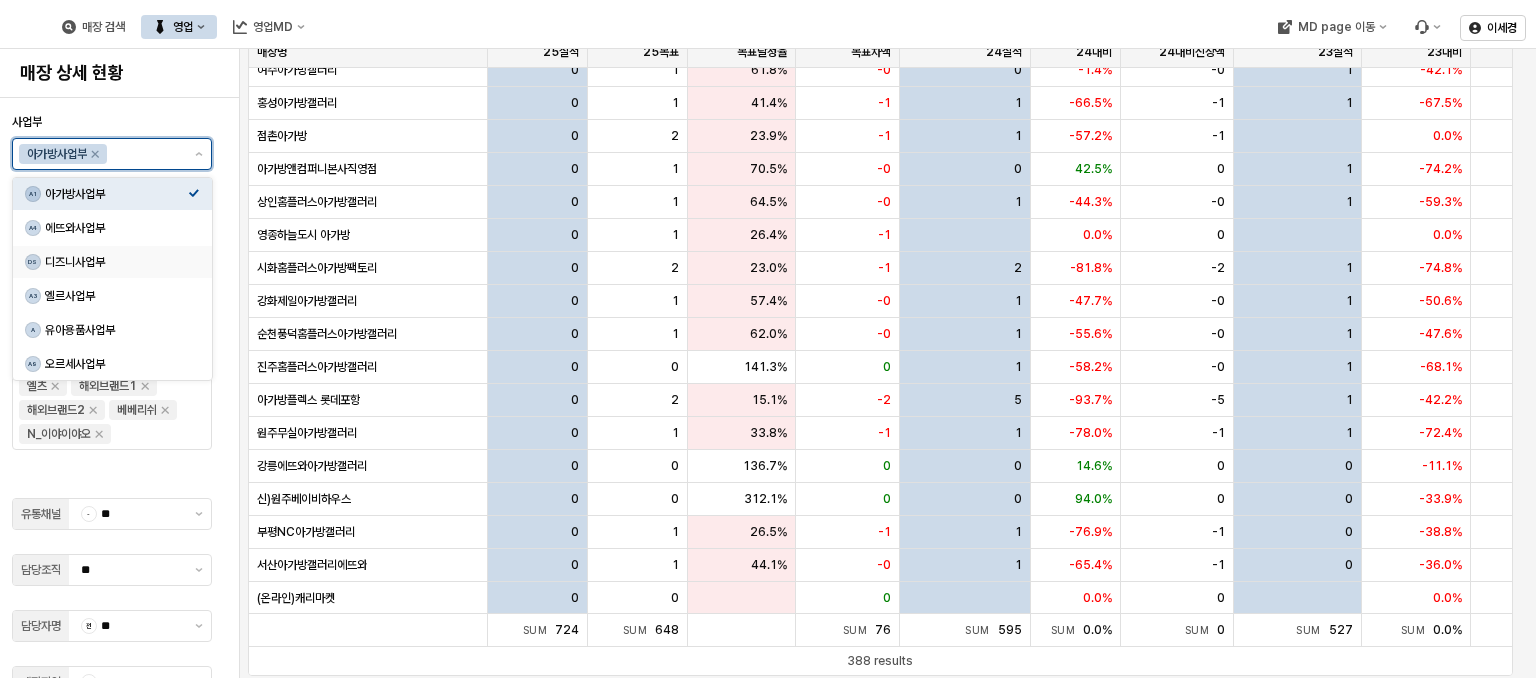 click on "DS 디즈니사업부" at bounding box center (112, 262) 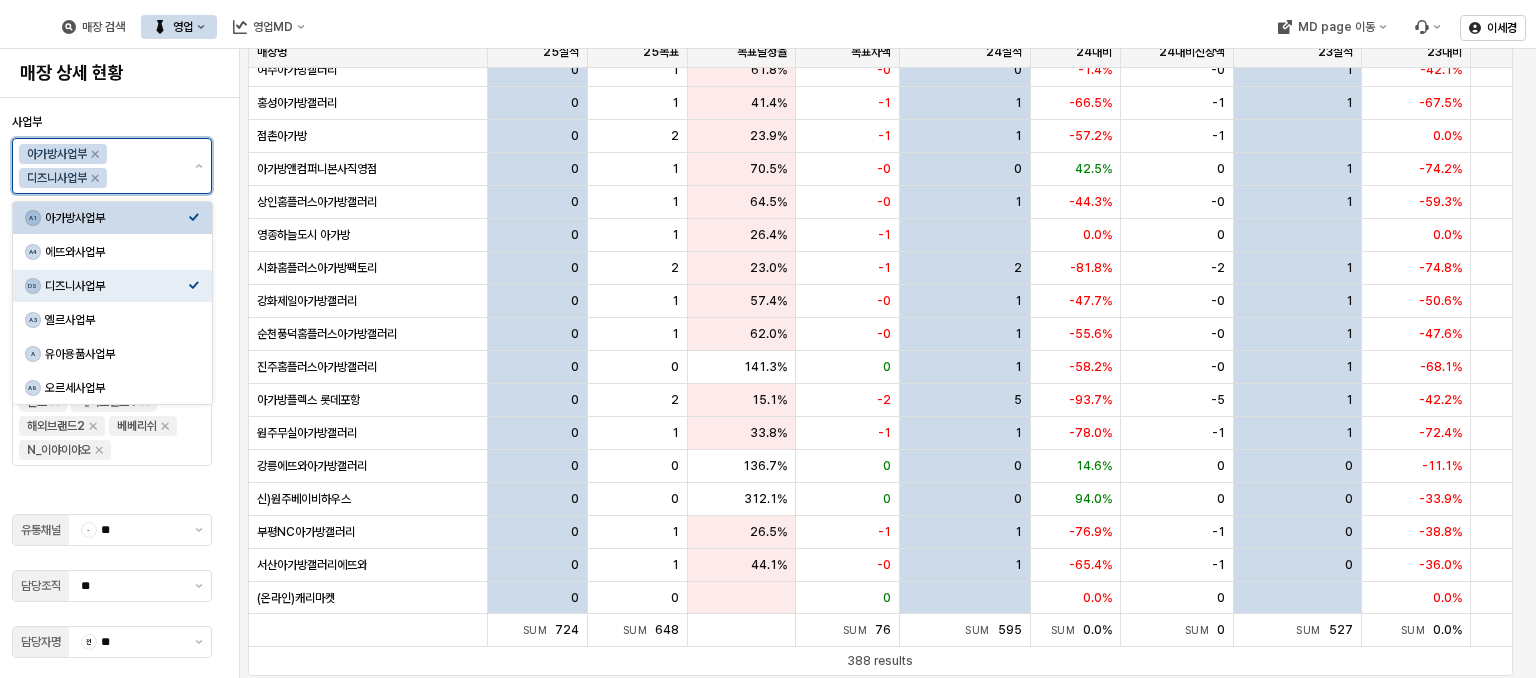 click on "아가방사업부" at bounding box center (116, 218) 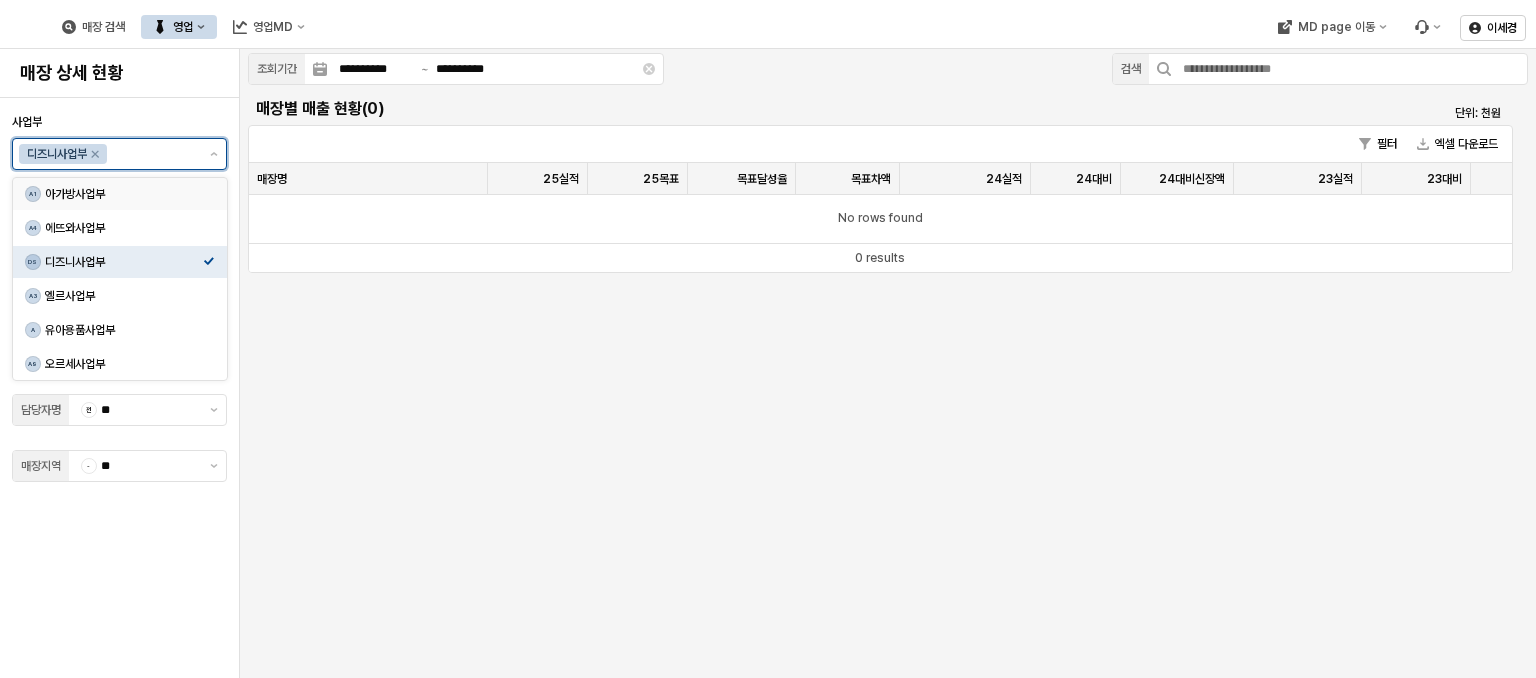 scroll, scrollTop: 0, scrollLeft: 0, axis: both 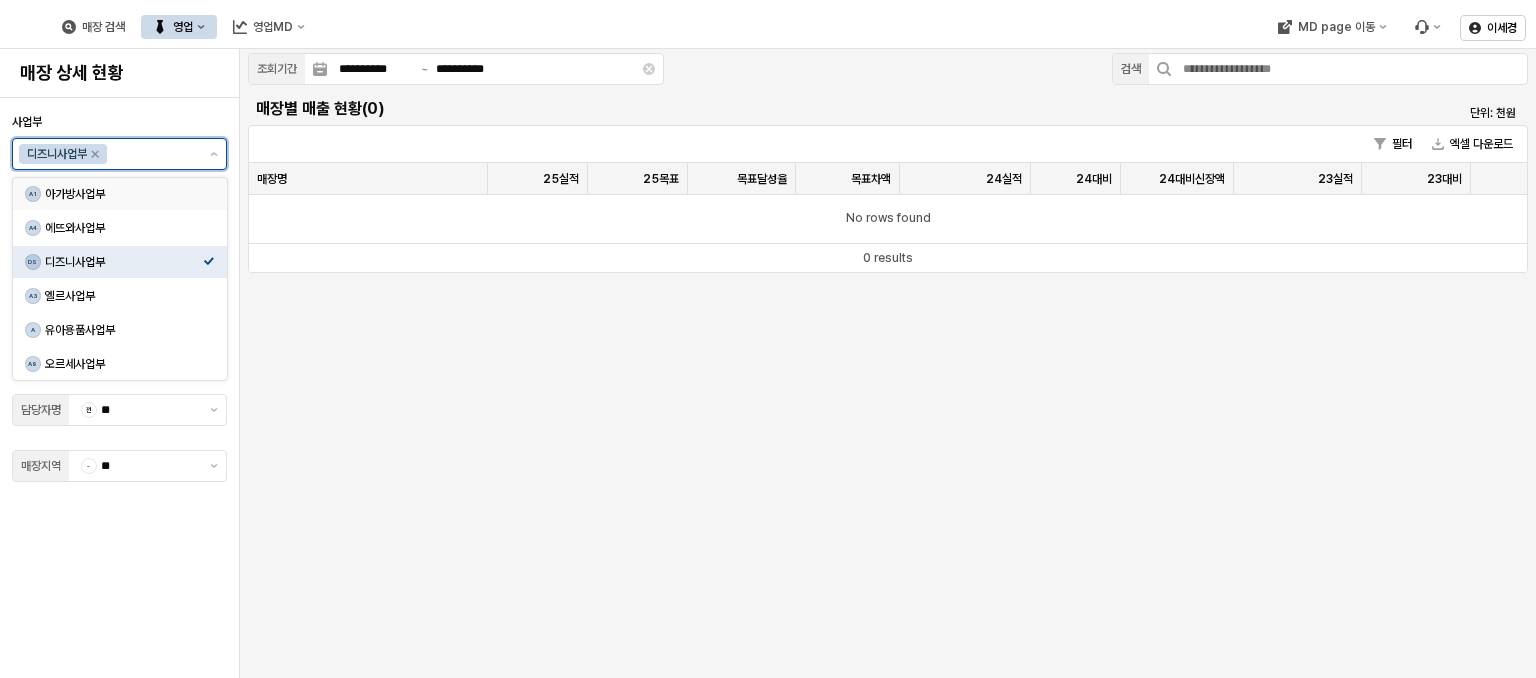 click on "아가방사업부" at bounding box center [124, 194] 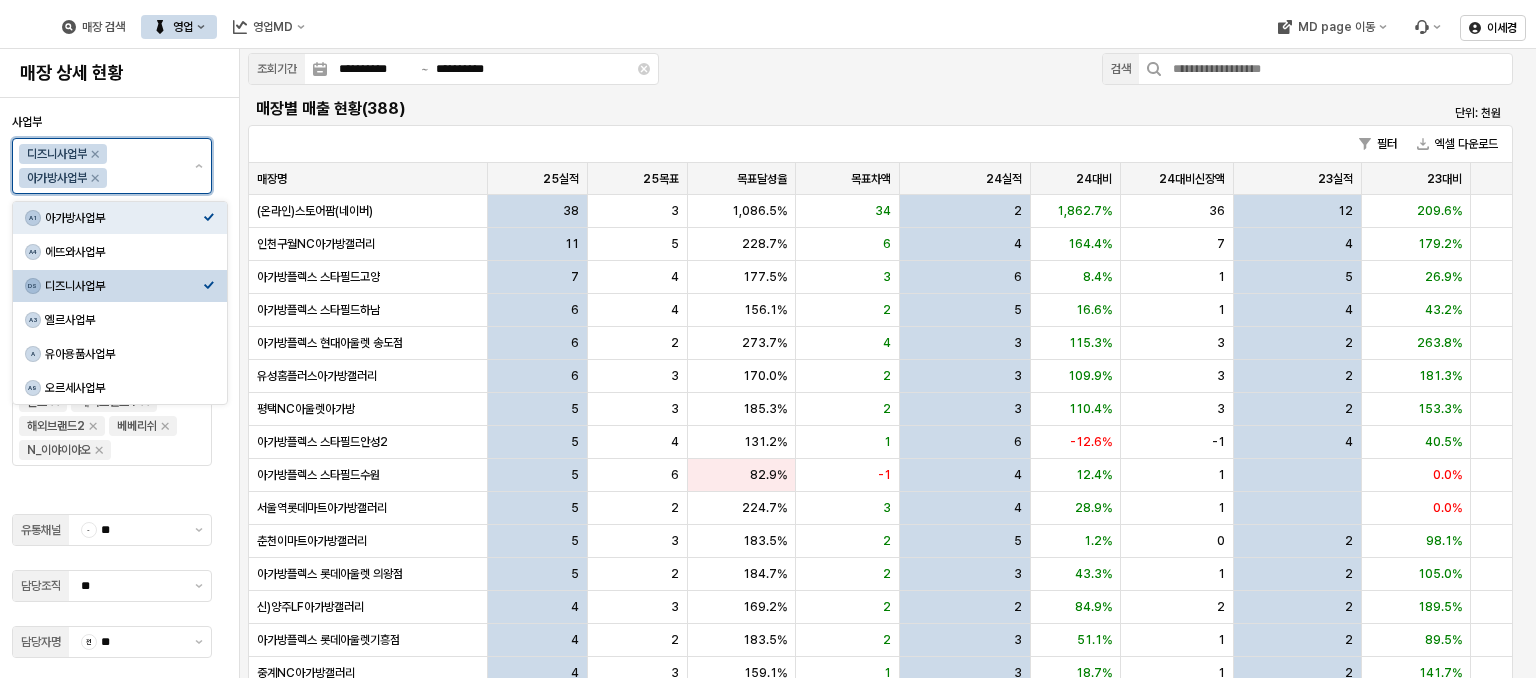 click on "디즈니사업부" at bounding box center (124, 286) 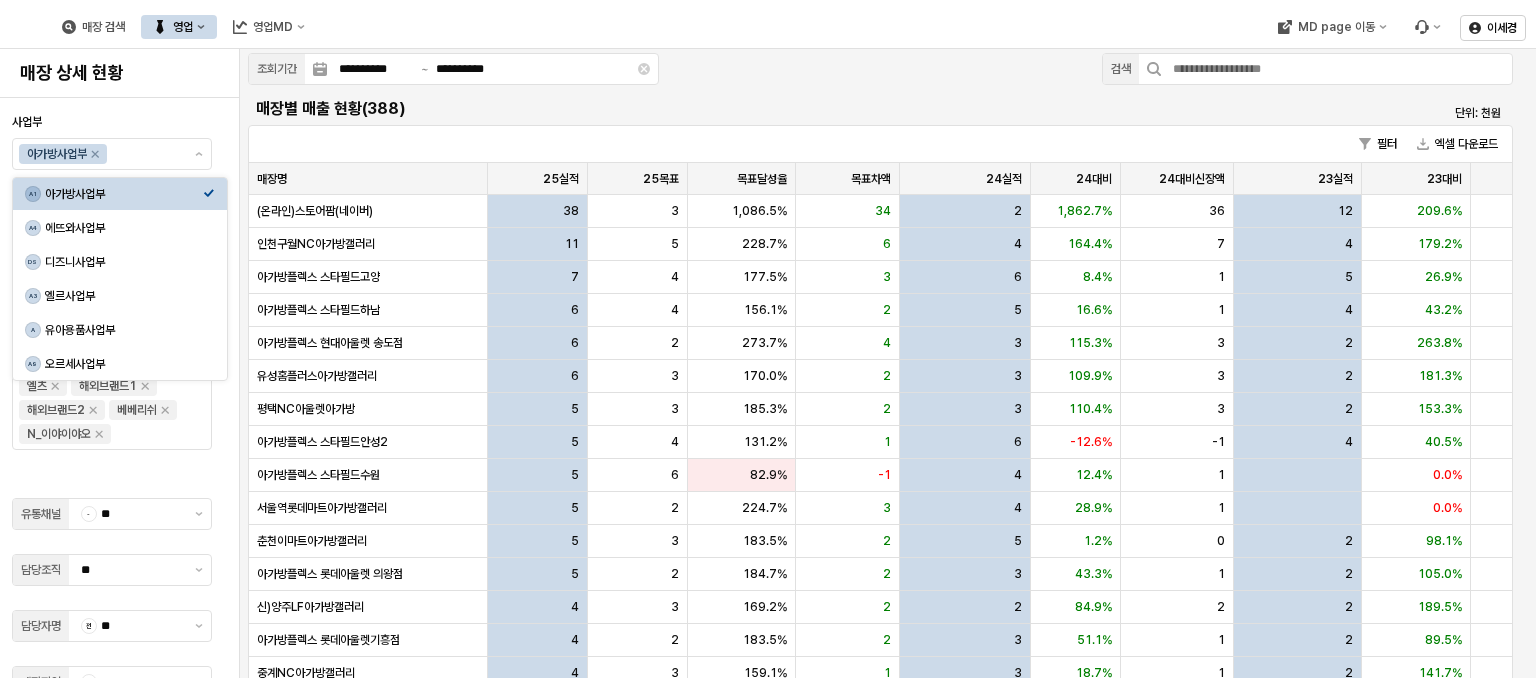 click on "필터 엑셀 다운로드" at bounding box center (880, 144) 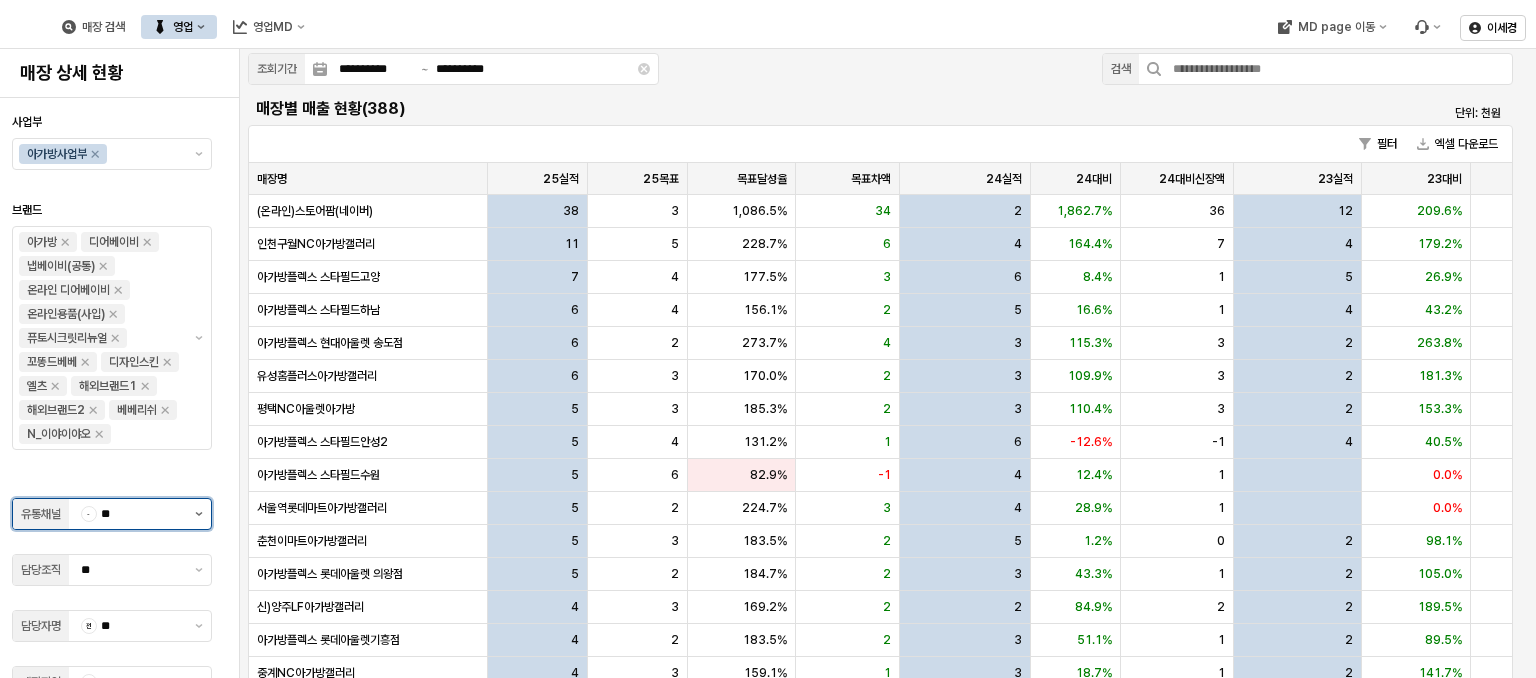 click at bounding box center [199, 514] 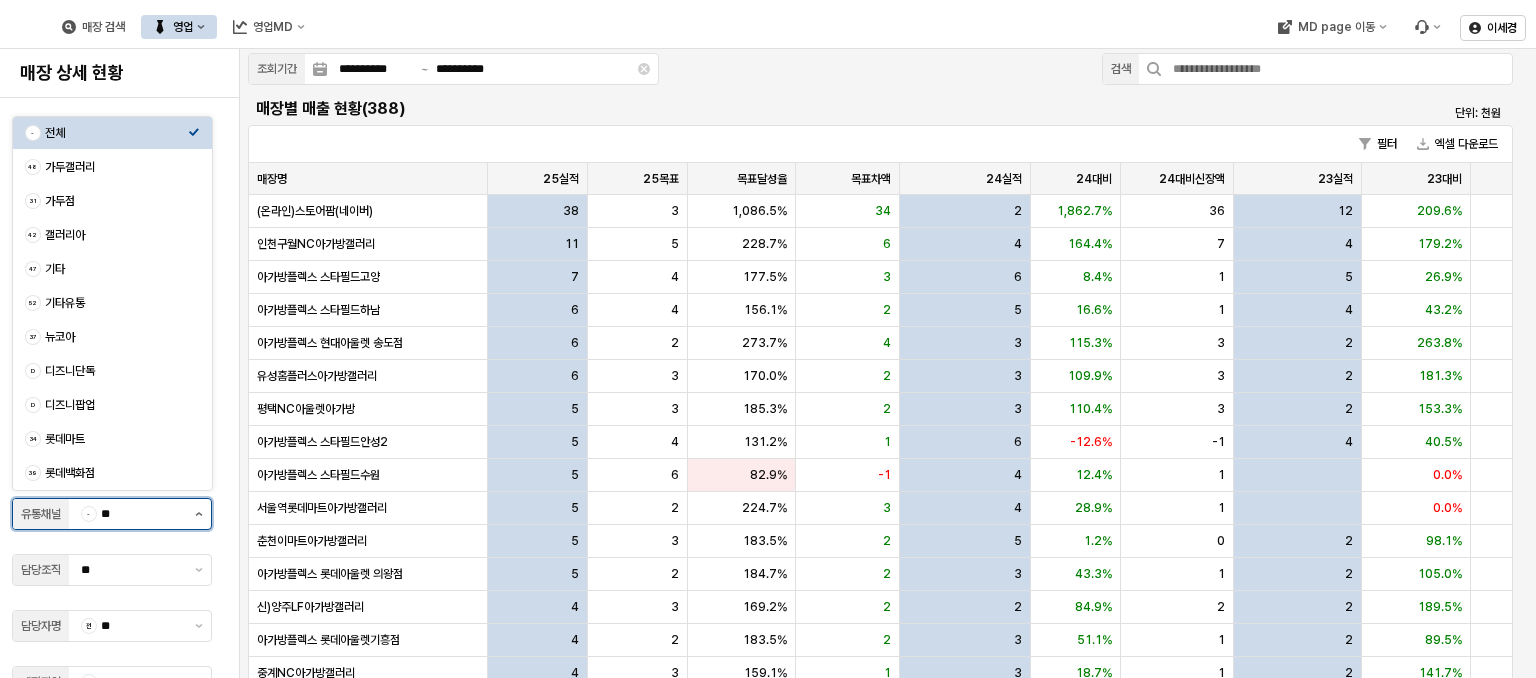 click at bounding box center (199, 514) 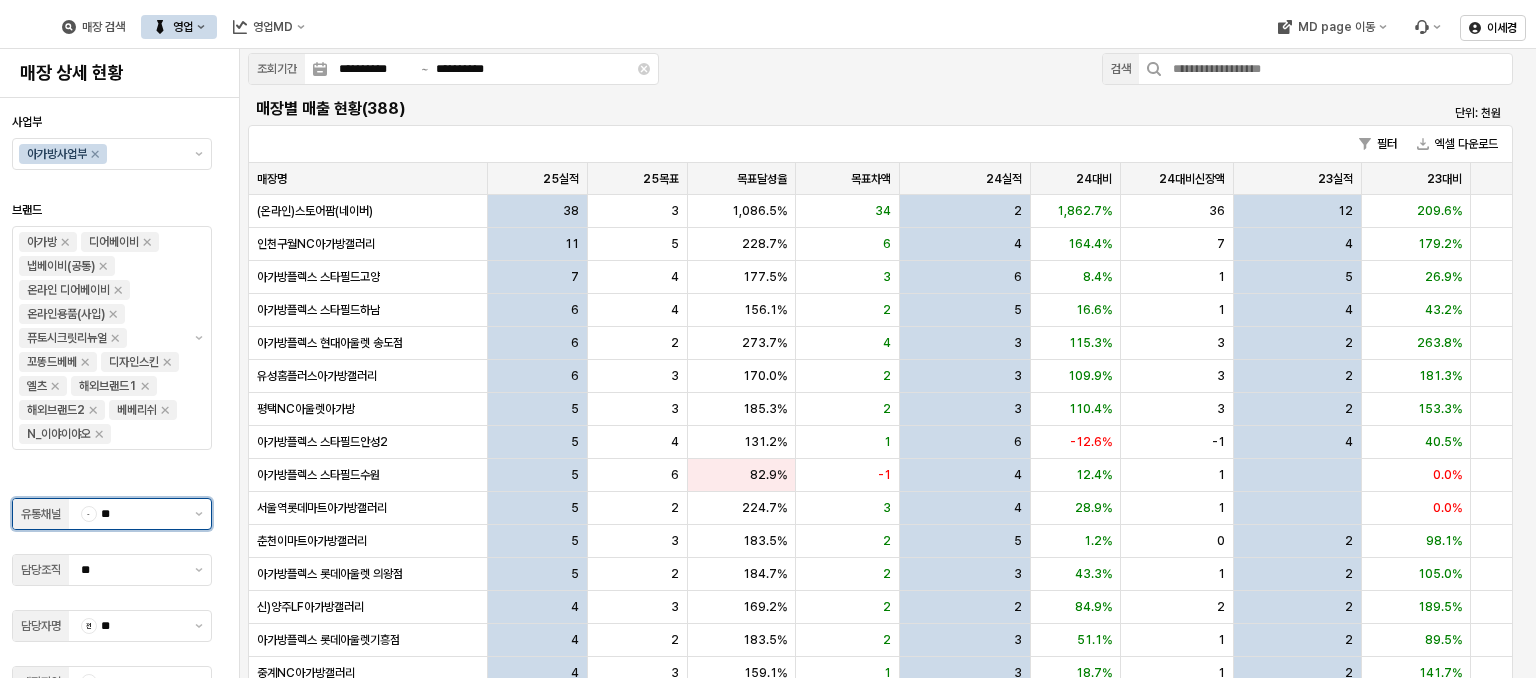 scroll, scrollTop: 20, scrollLeft: 0, axis: vertical 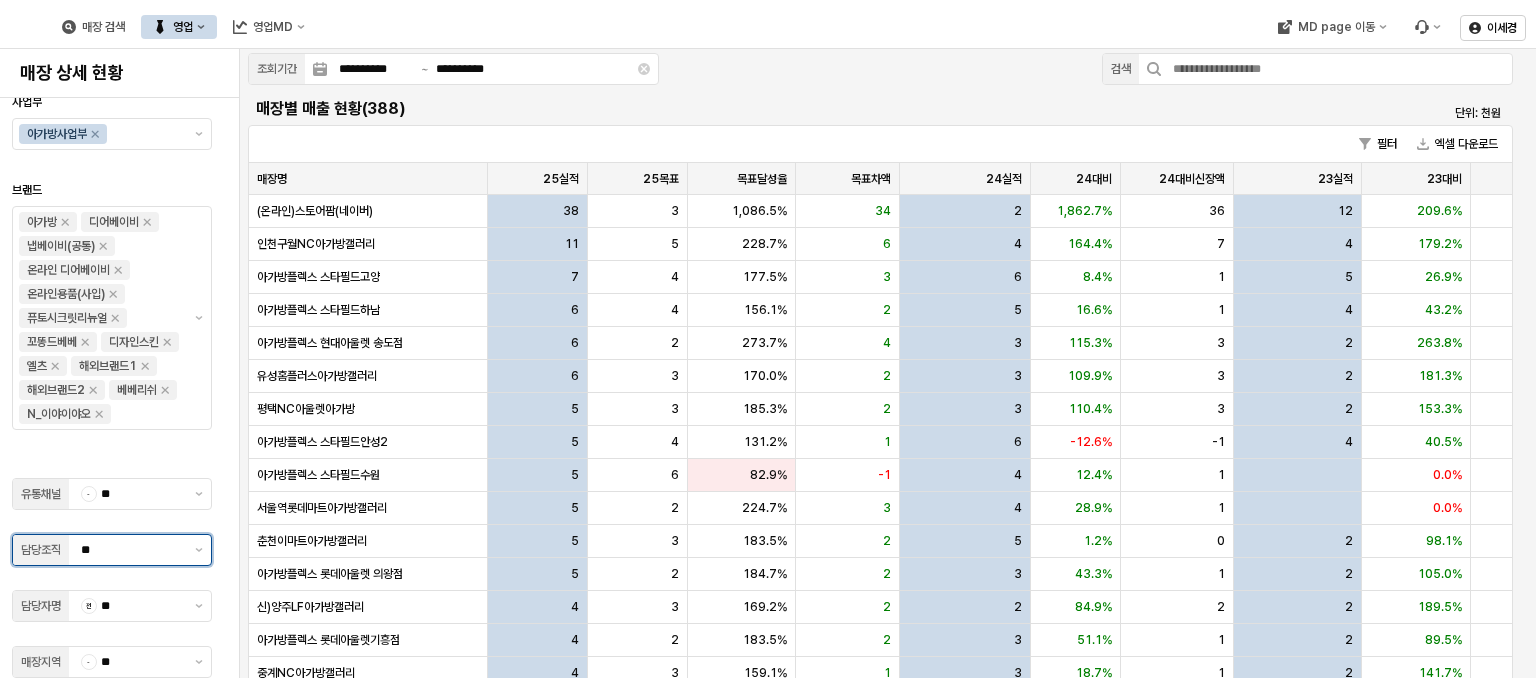click on "**" at bounding box center [132, 550] 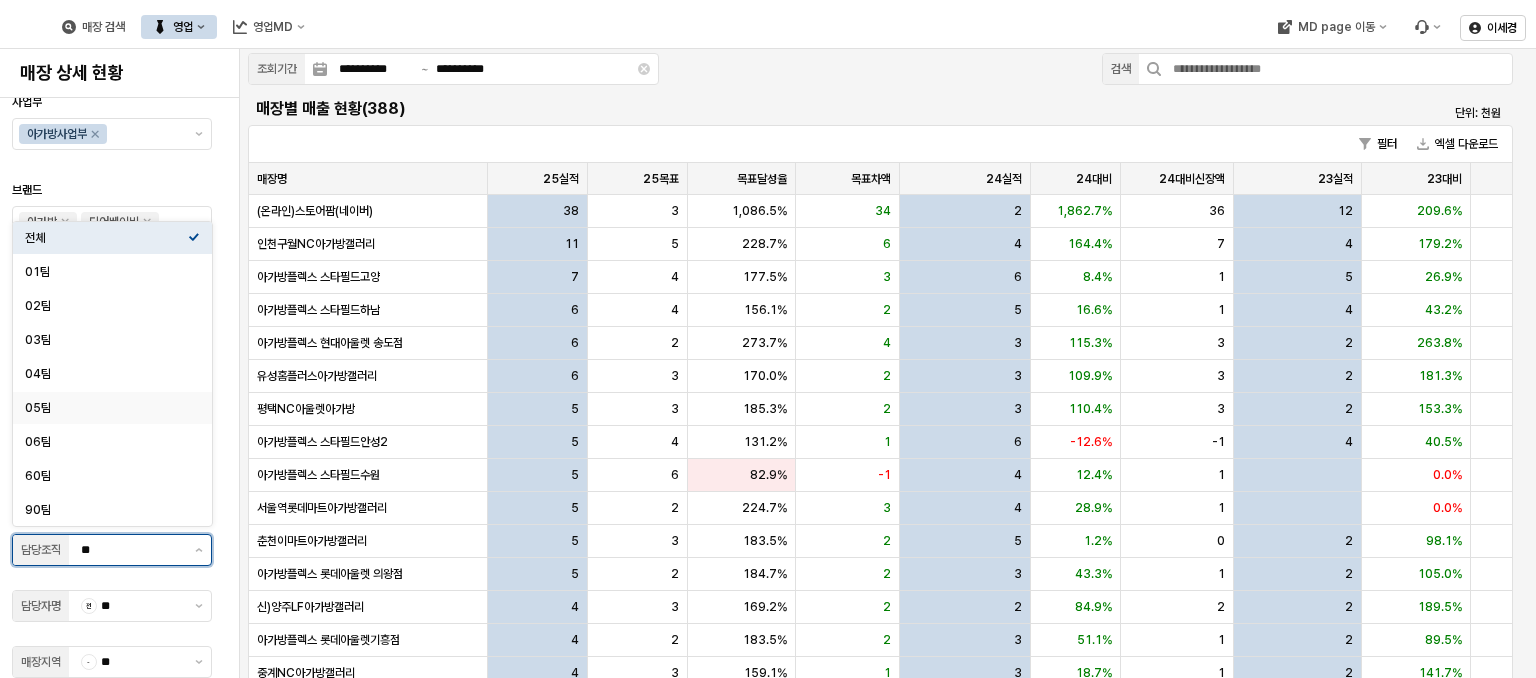 click on "05팀" at bounding box center (106, 408) 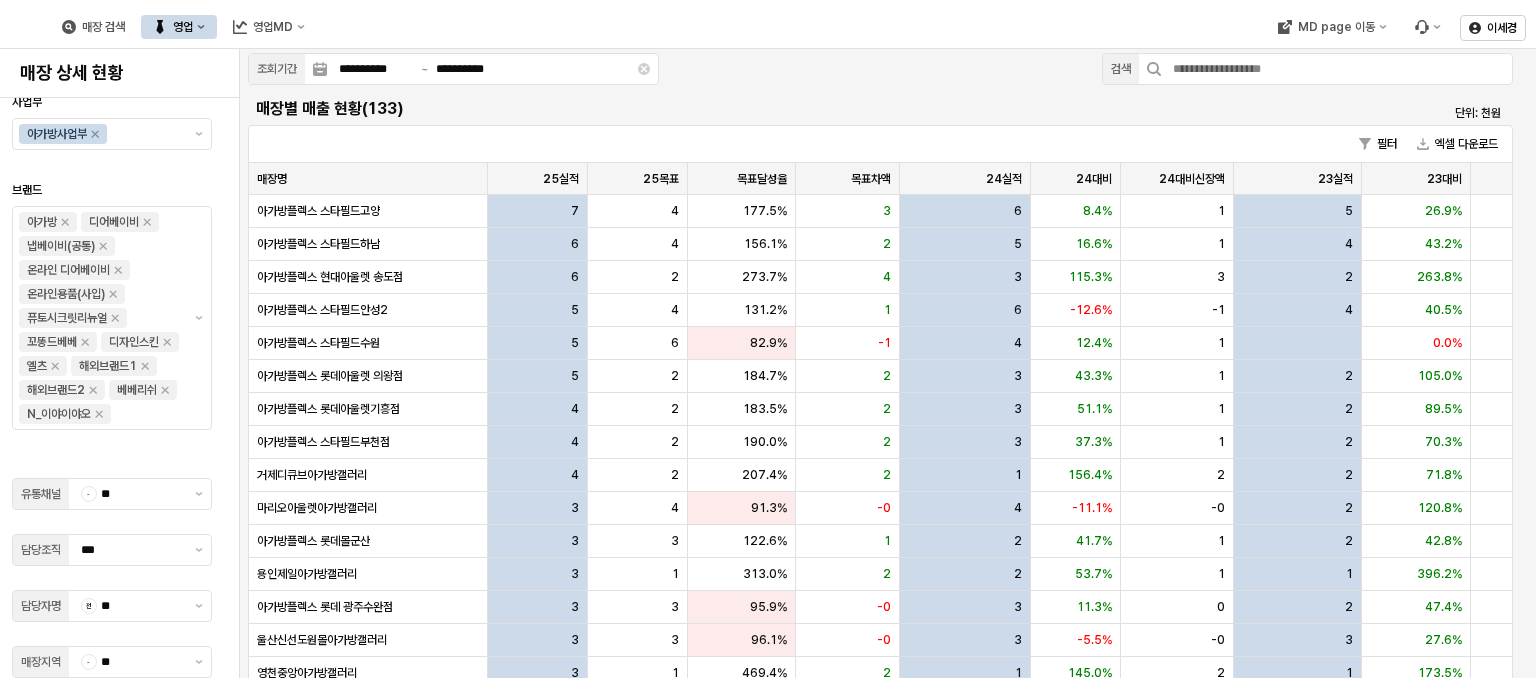 click on "필터 엑셀 다운로드" at bounding box center [880, 144] 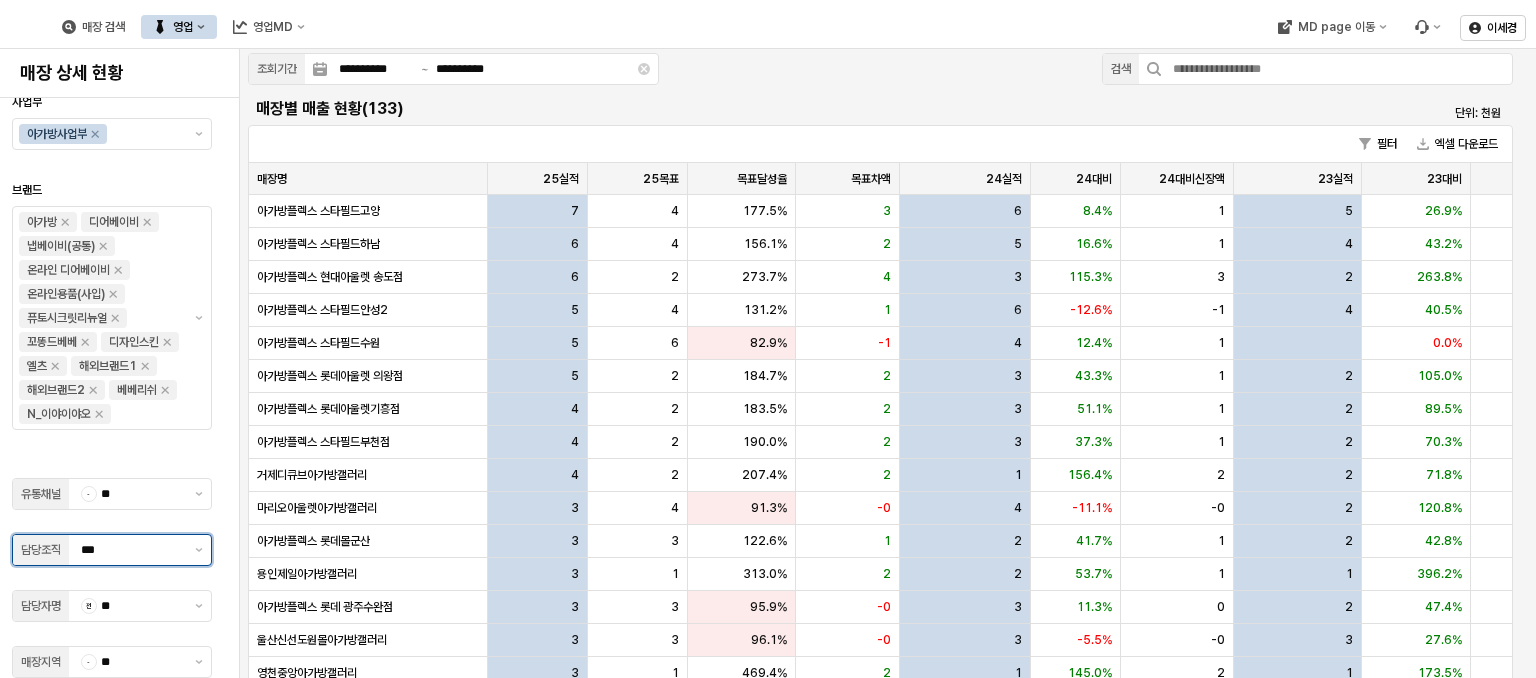 click on "***" at bounding box center (132, 550) 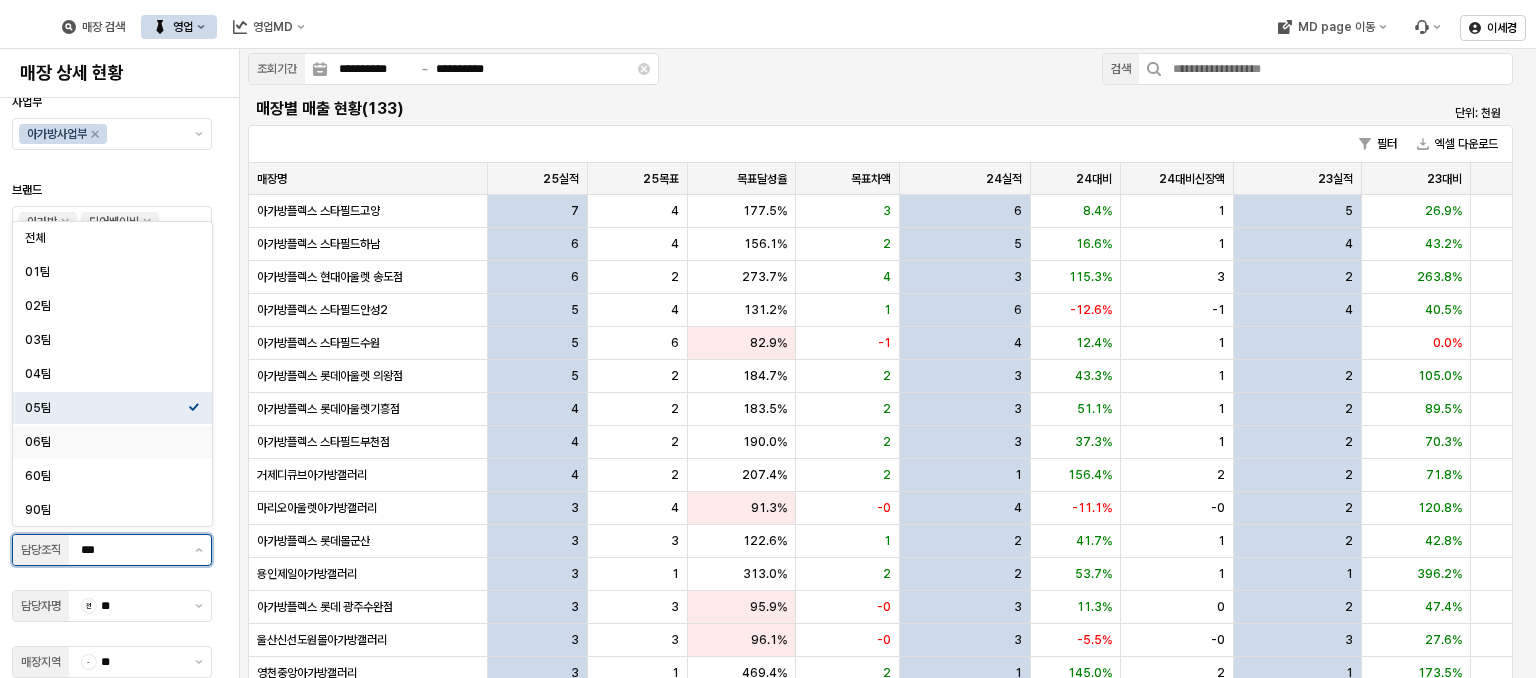 click on "06팀" at bounding box center [106, 442] 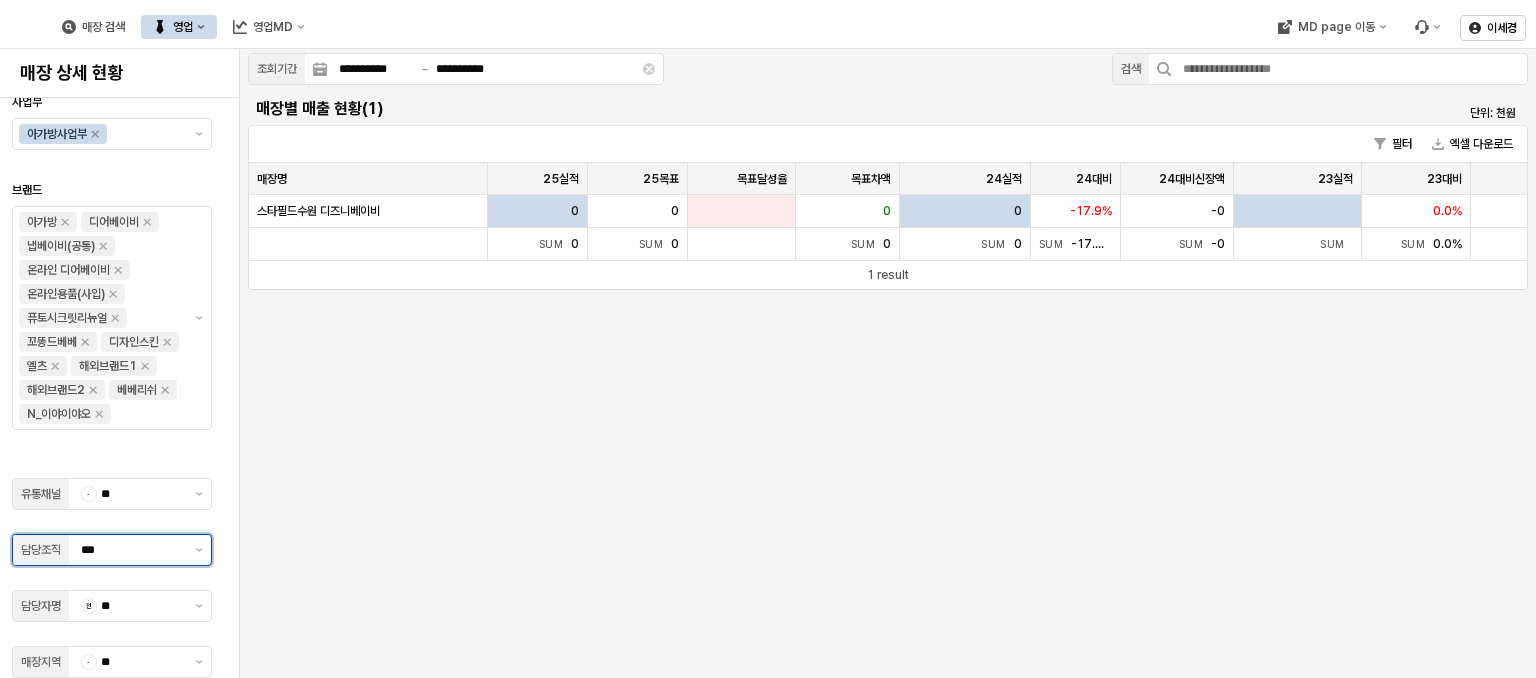 click on "***" at bounding box center [128, 550] 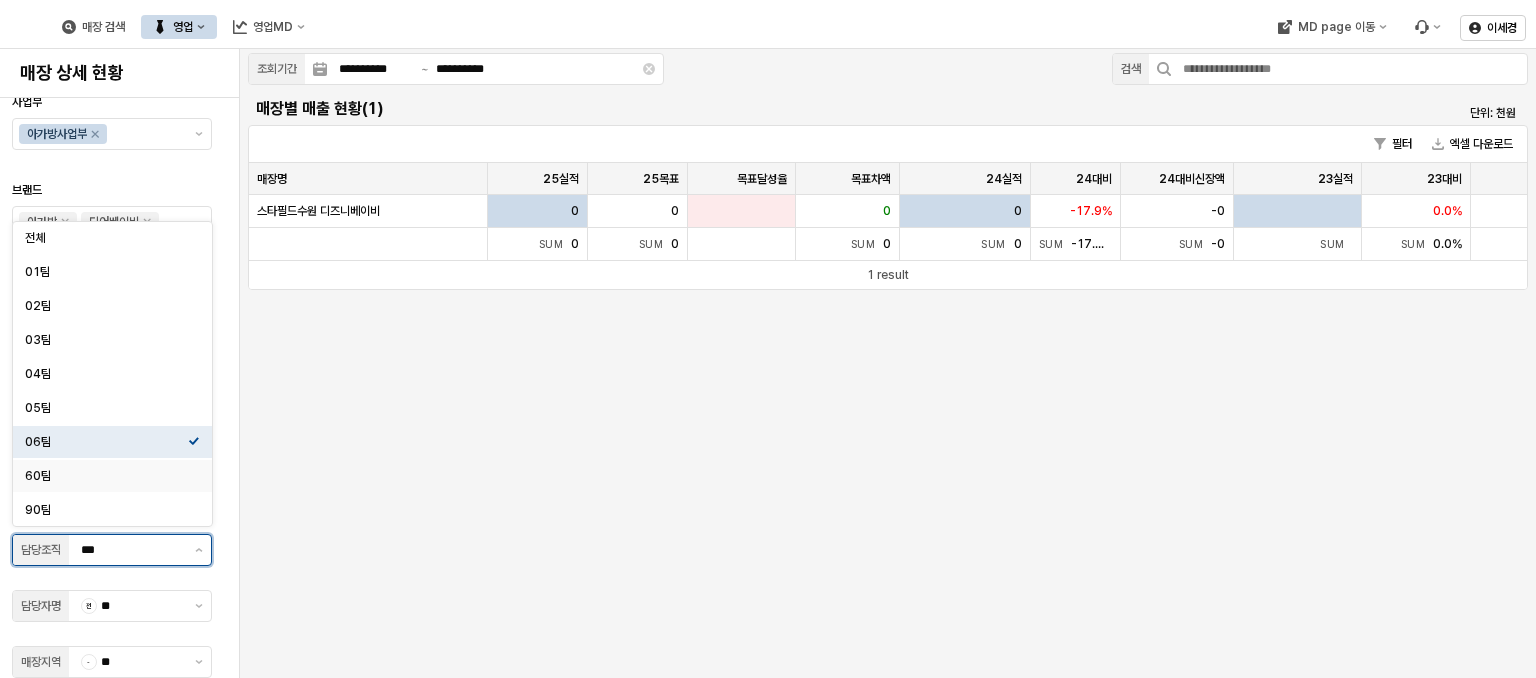 click on "60팀" at bounding box center [106, 476] 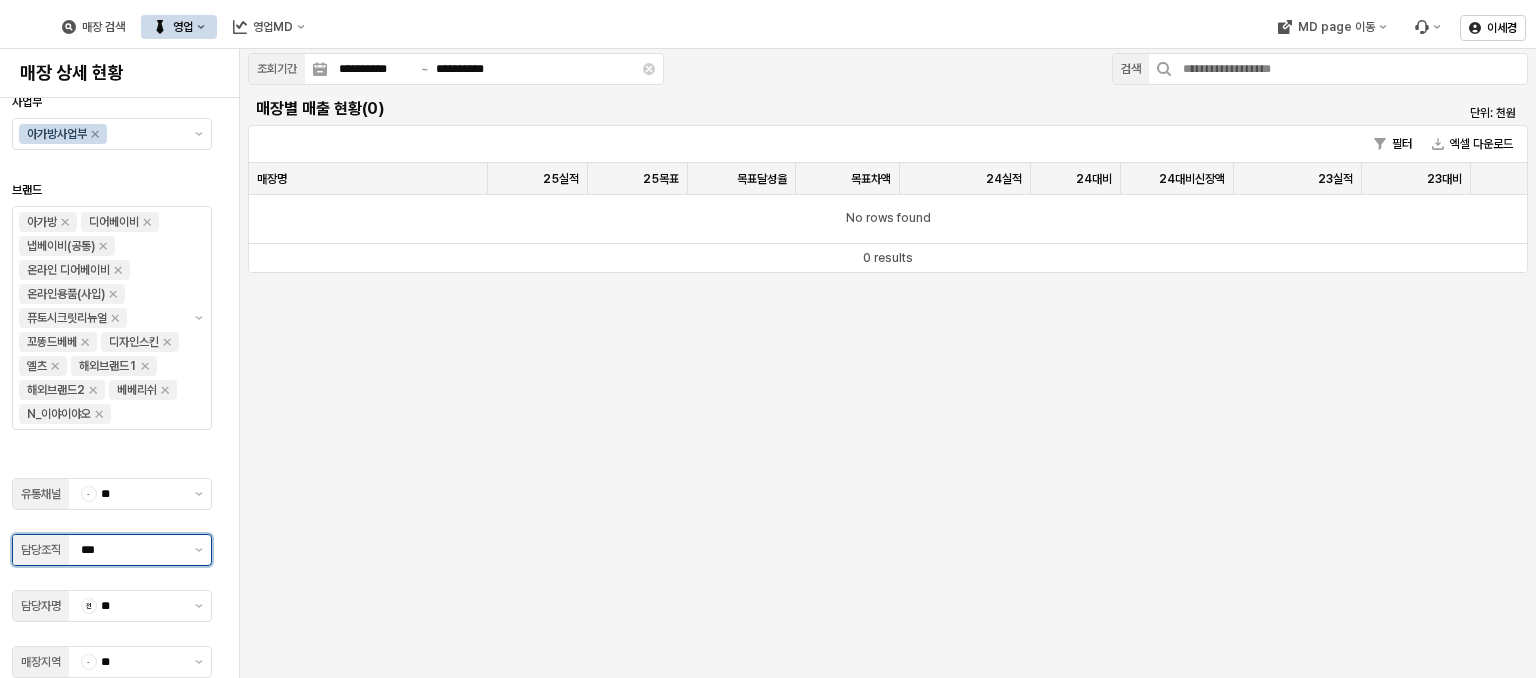 click on "***" at bounding box center (128, 550) 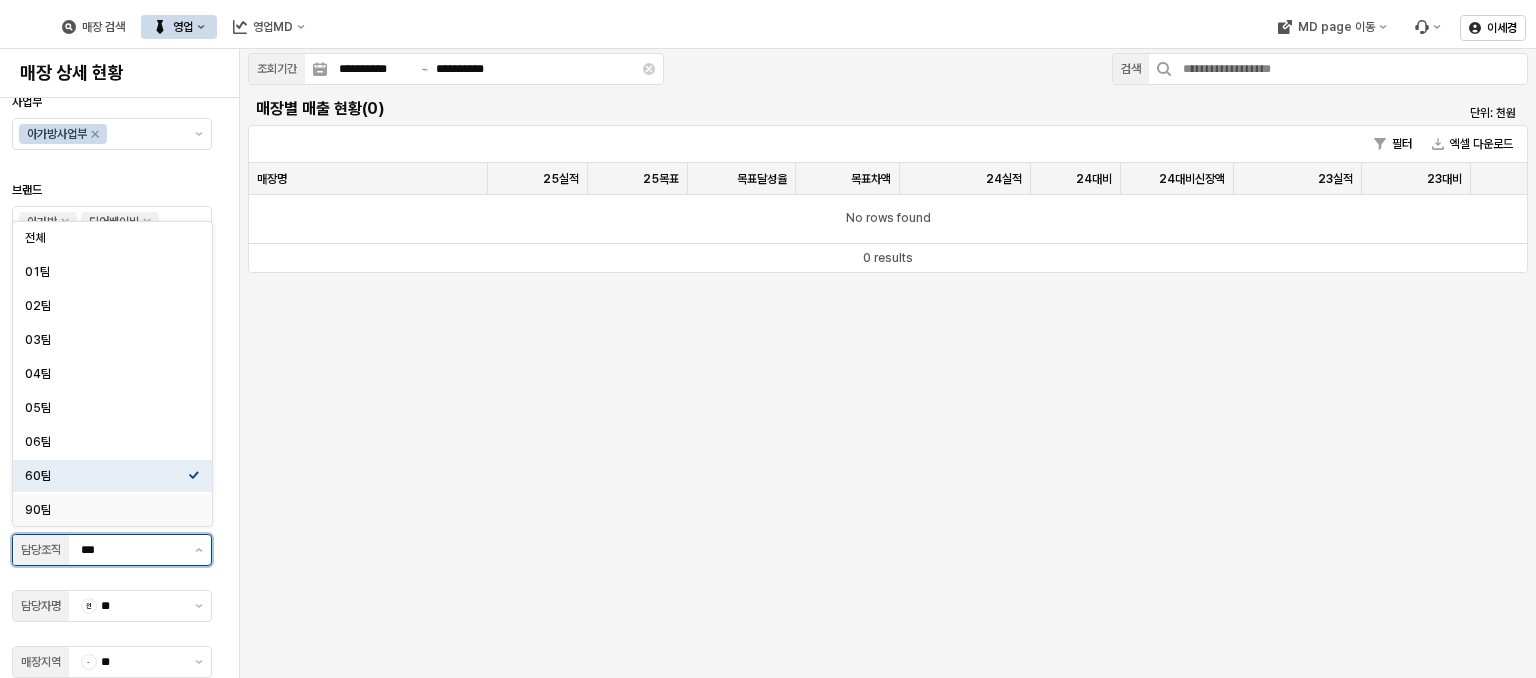 click on "90팀" at bounding box center (106, 510) 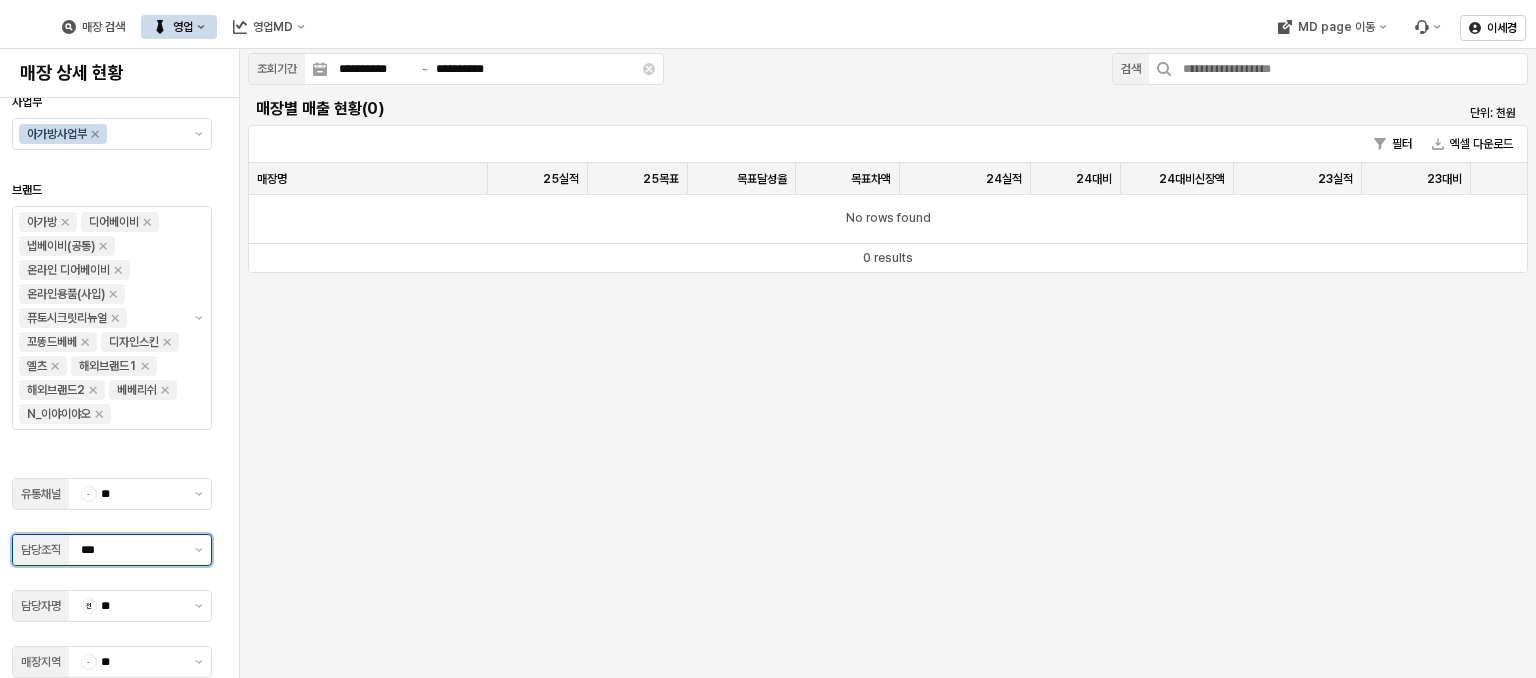 click on "***" at bounding box center (132, 550) 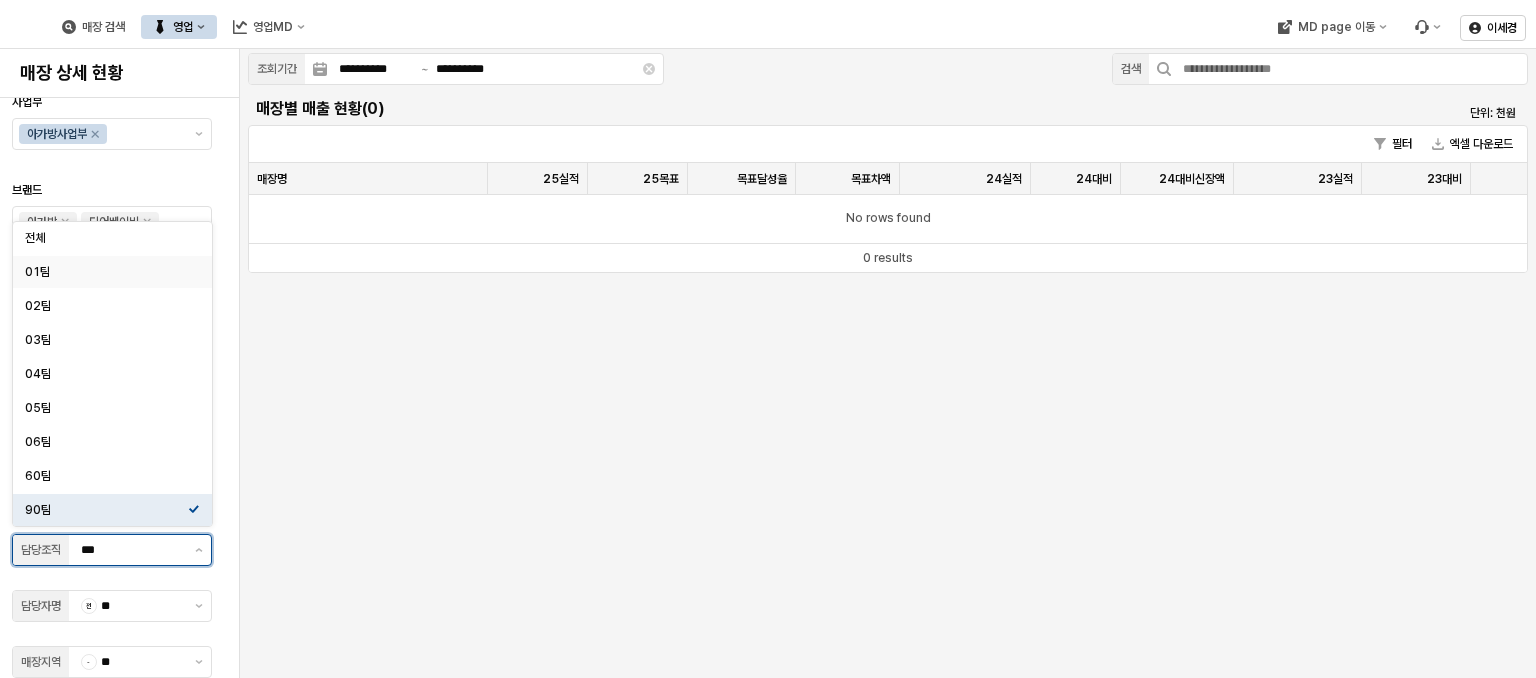 click on "01팀" at bounding box center [106, 272] 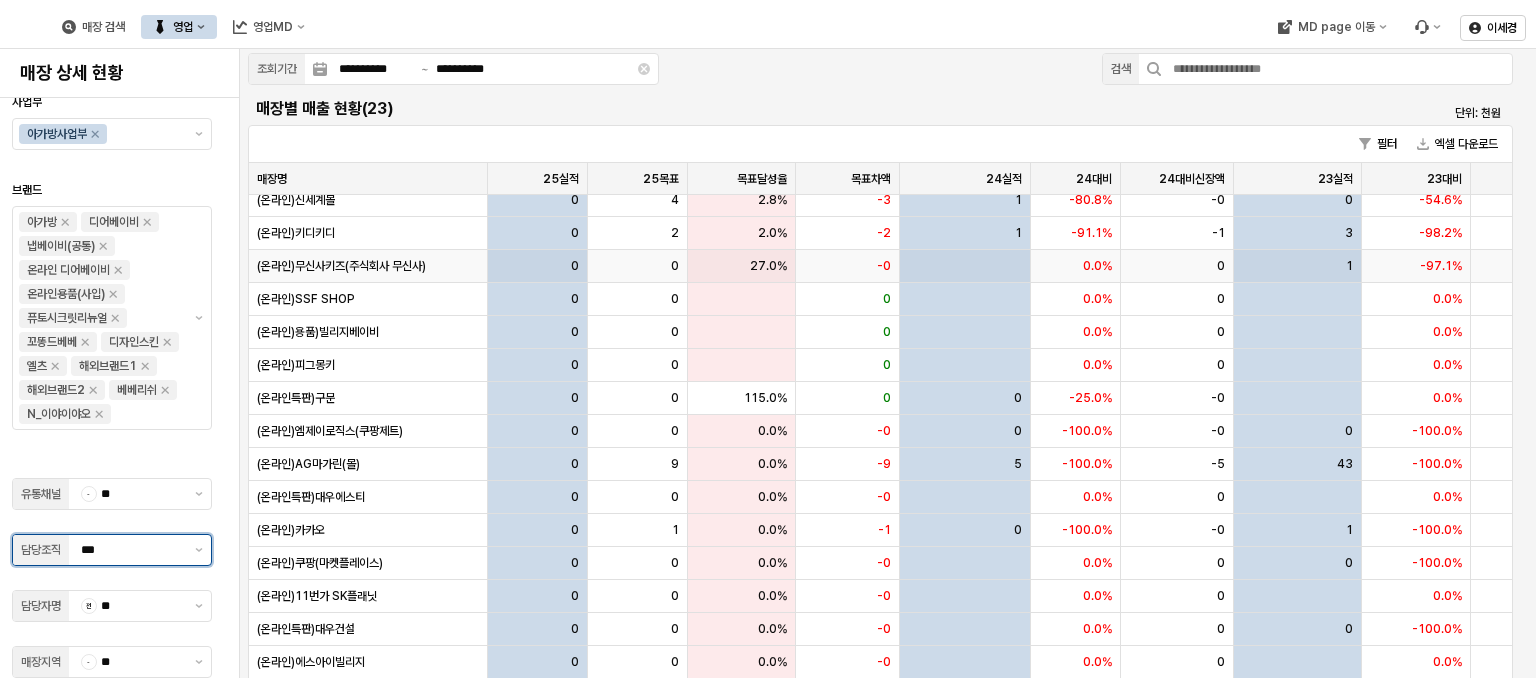 scroll, scrollTop: 228, scrollLeft: 0, axis: vertical 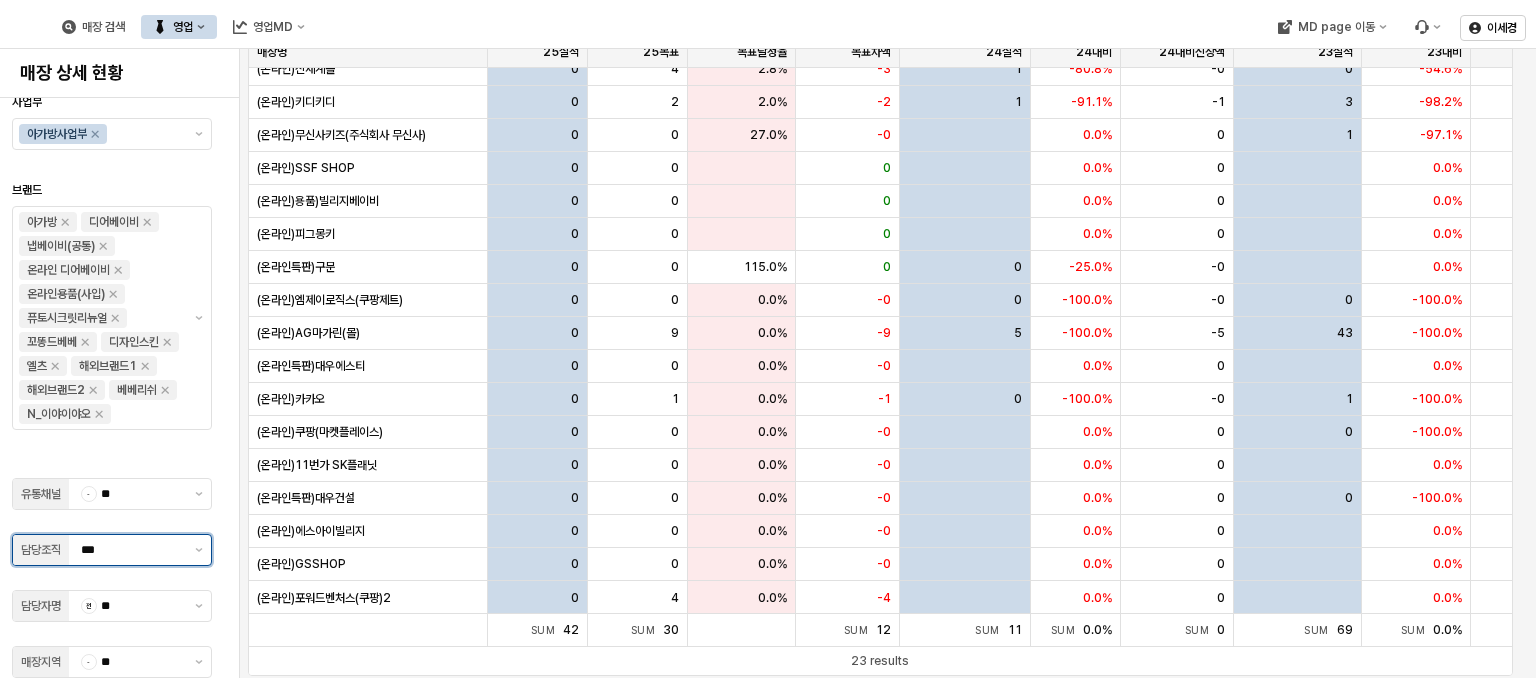 click on "***" at bounding box center [132, 550] 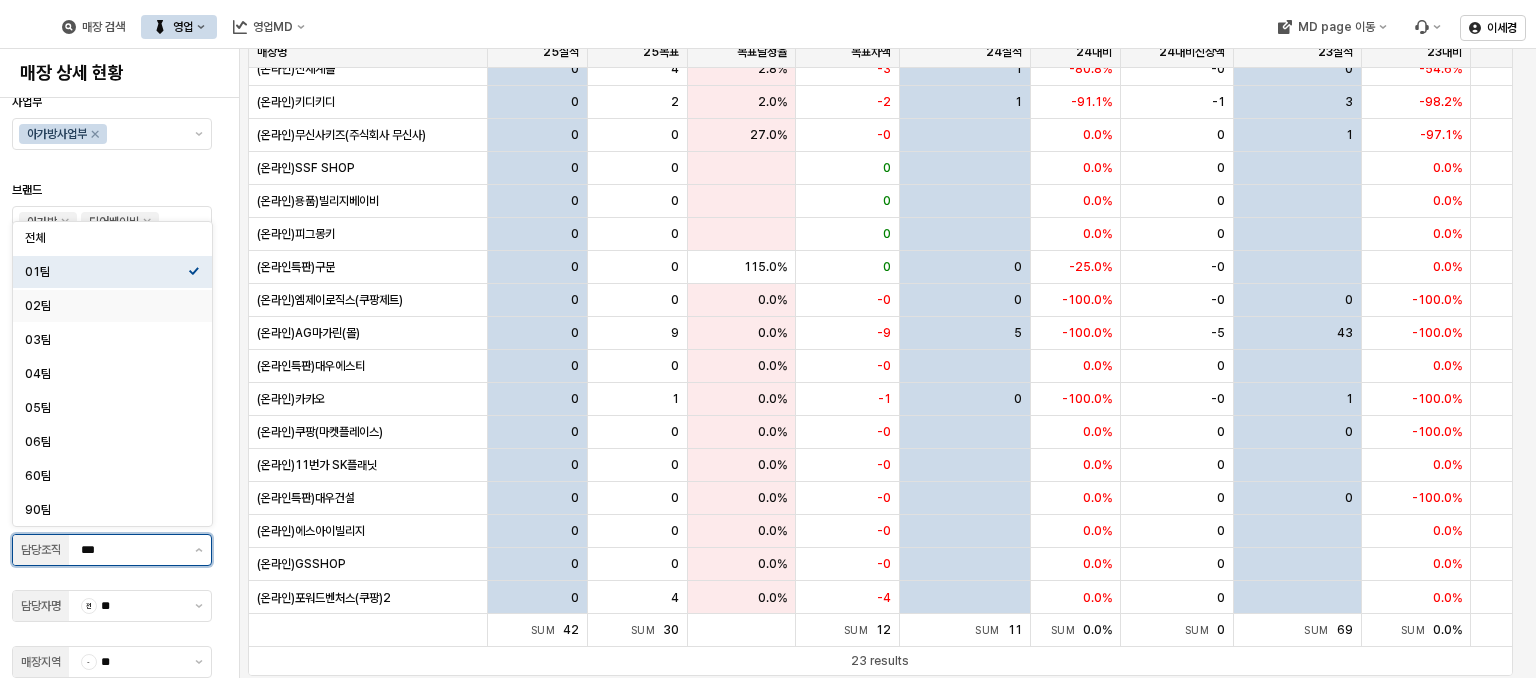 click on "02팀" at bounding box center [106, 306] 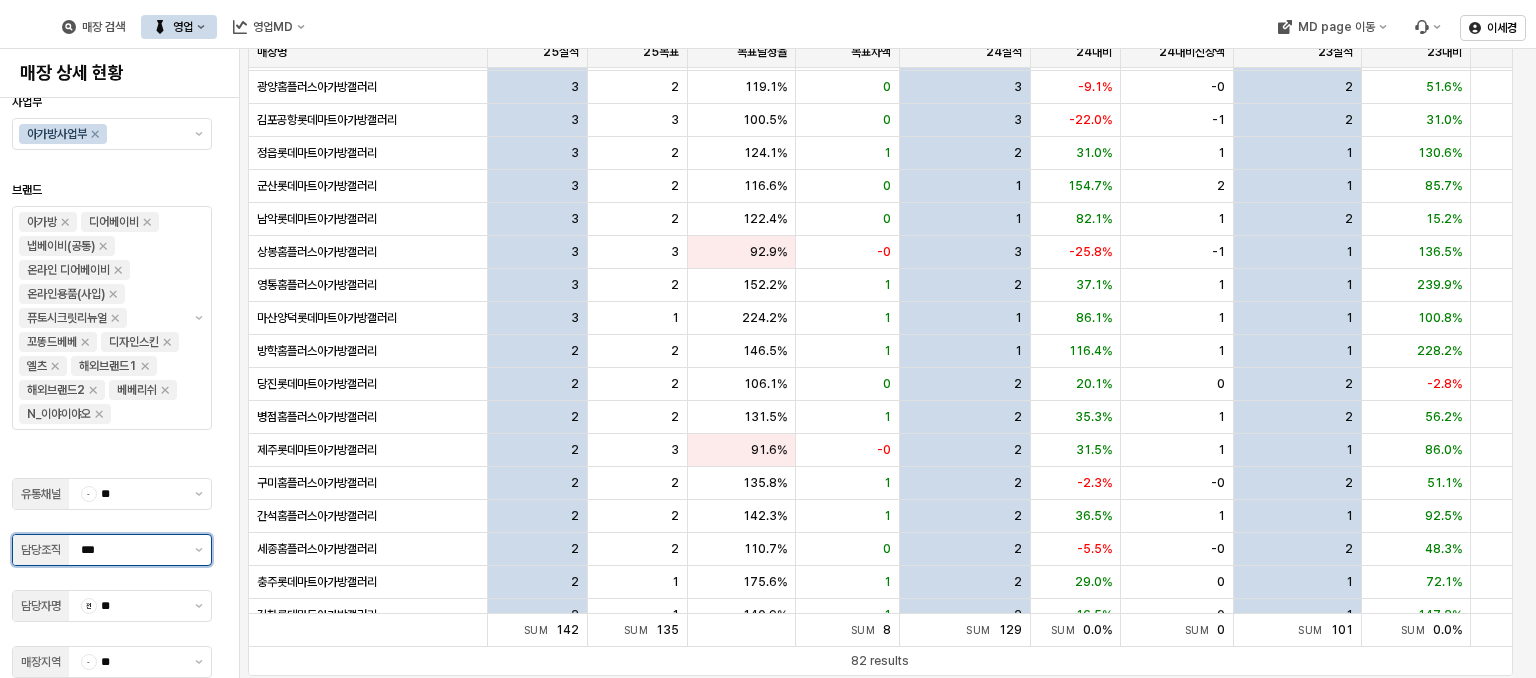 click on "***" at bounding box center (132, 550) 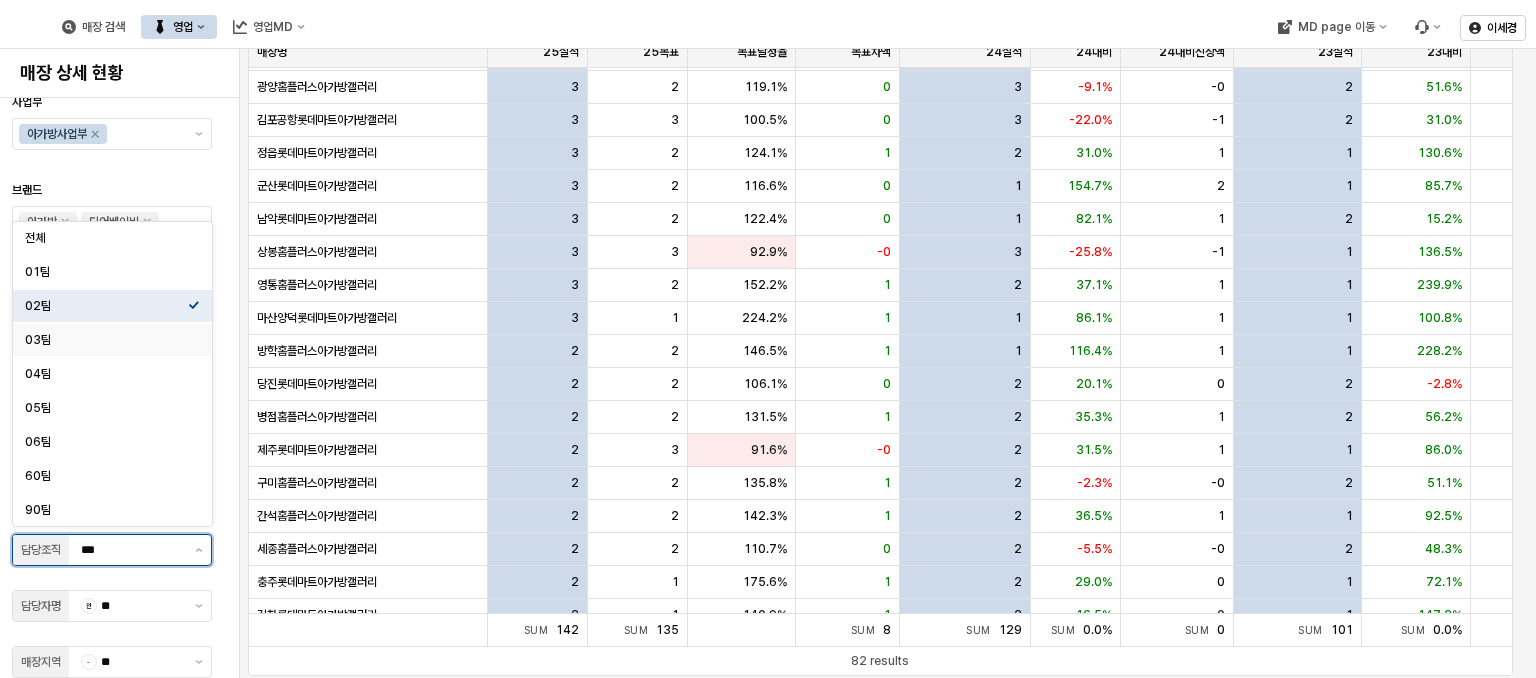 click on "03팀" at bounding box center (106, 340) 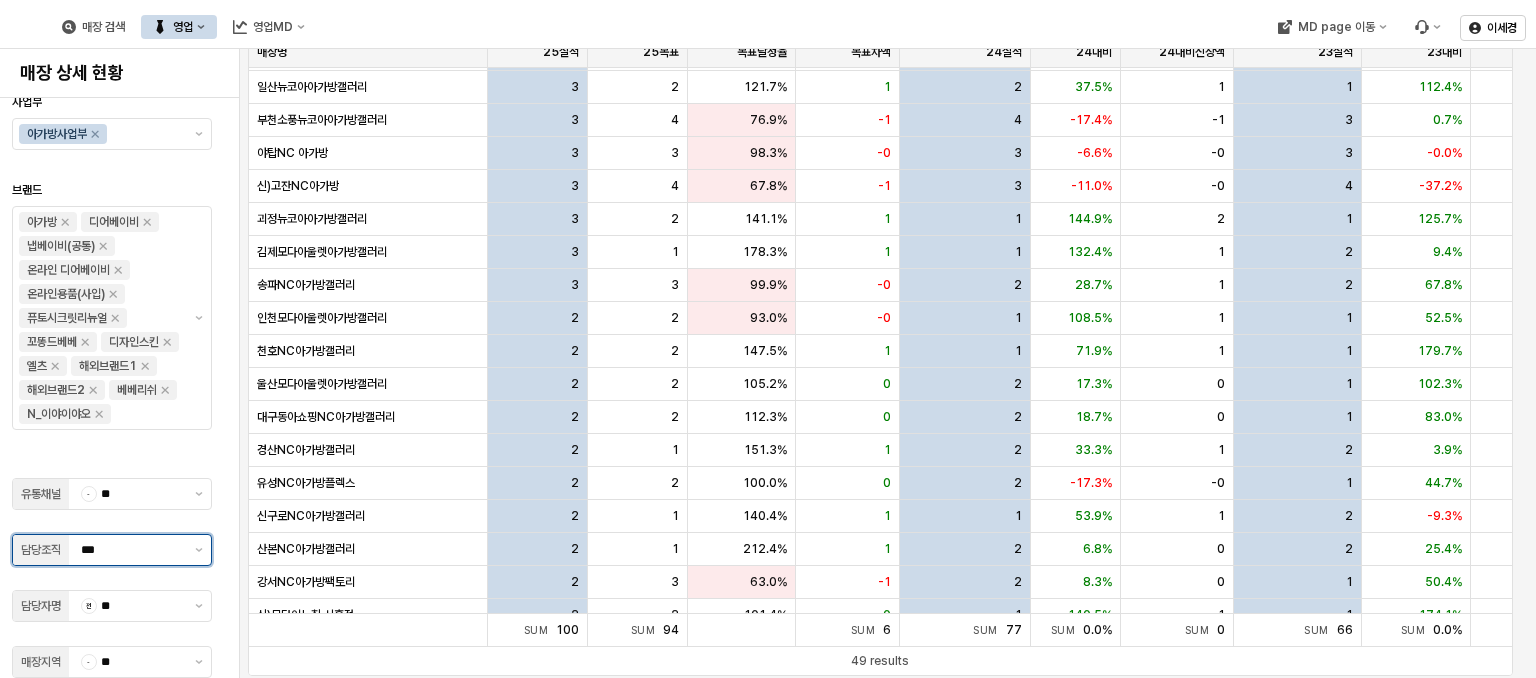 click on "***" at bounding box center [132, 550] 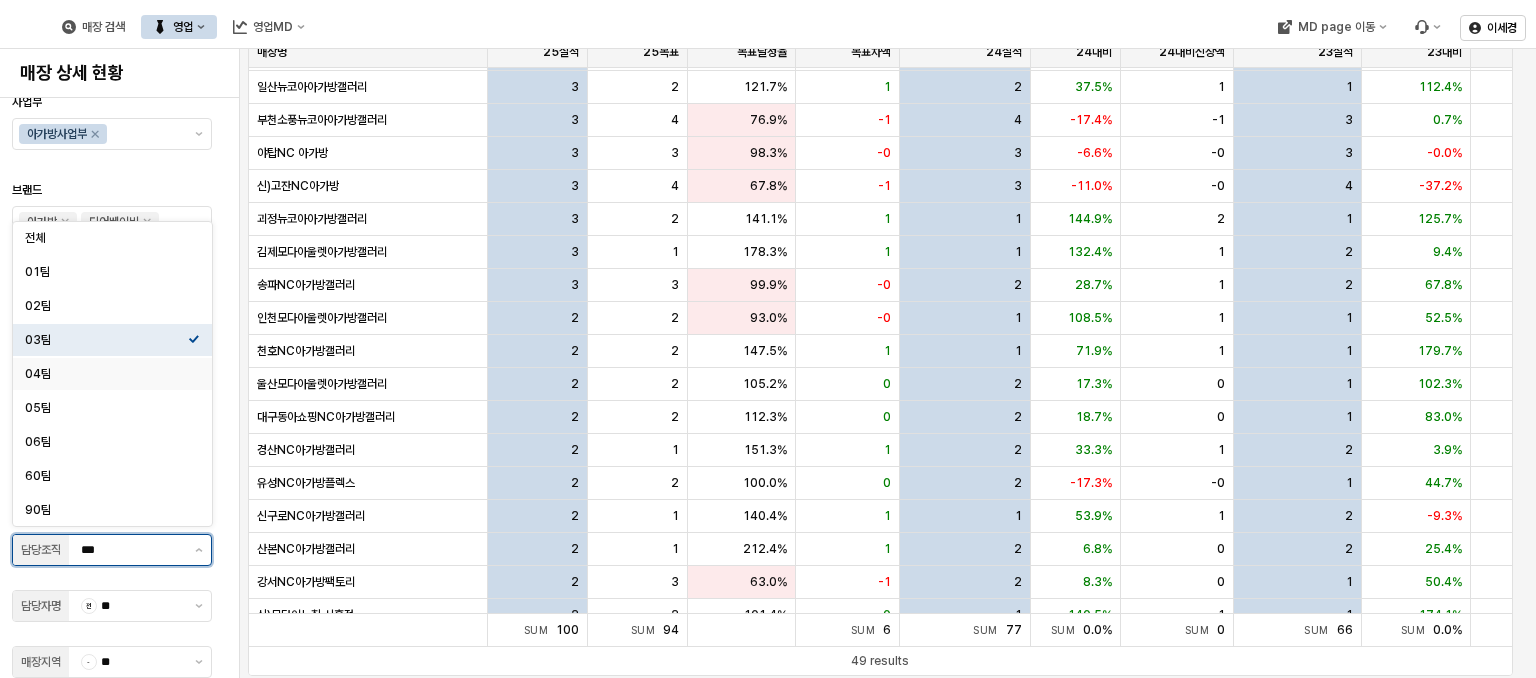 click on "04팀" at bounding box center (106, 374) 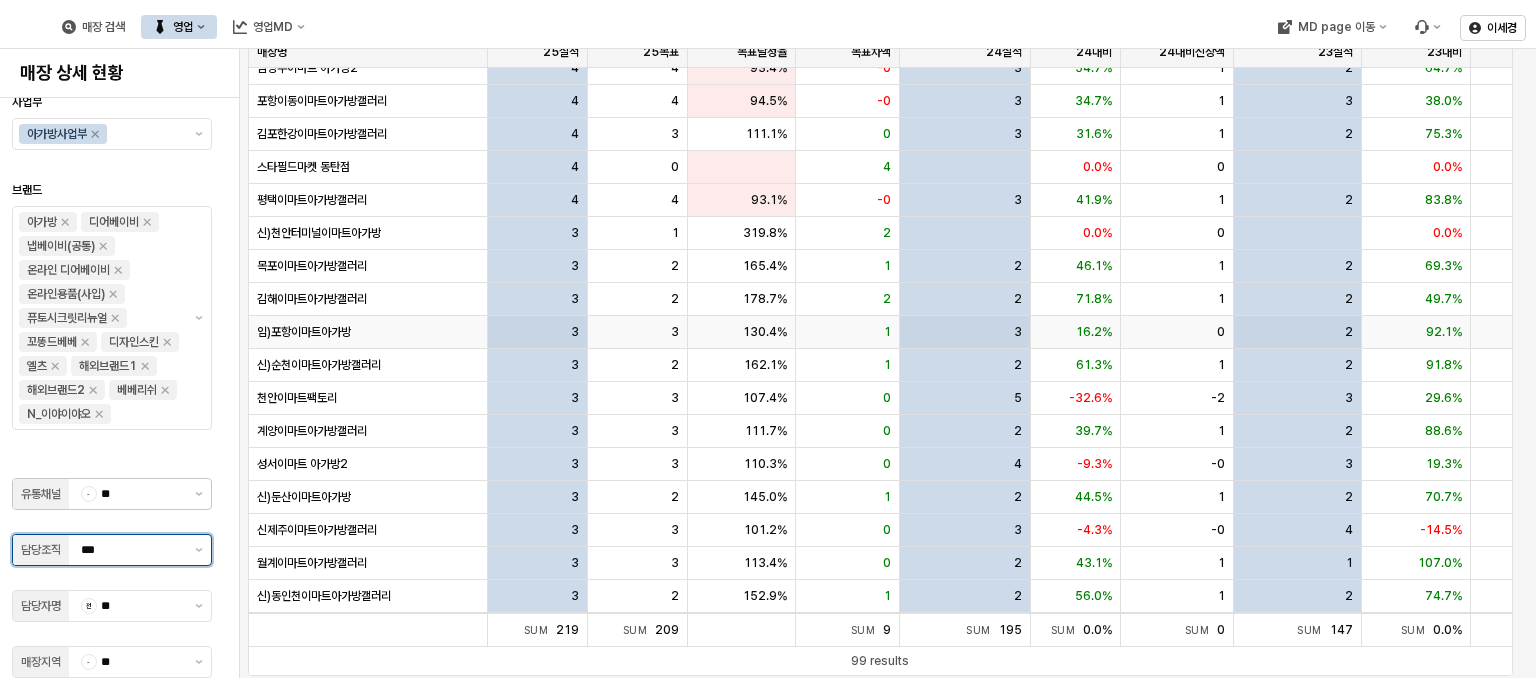 scroll, scrollTop: 28, scrollLeft: 0, axis: vertical 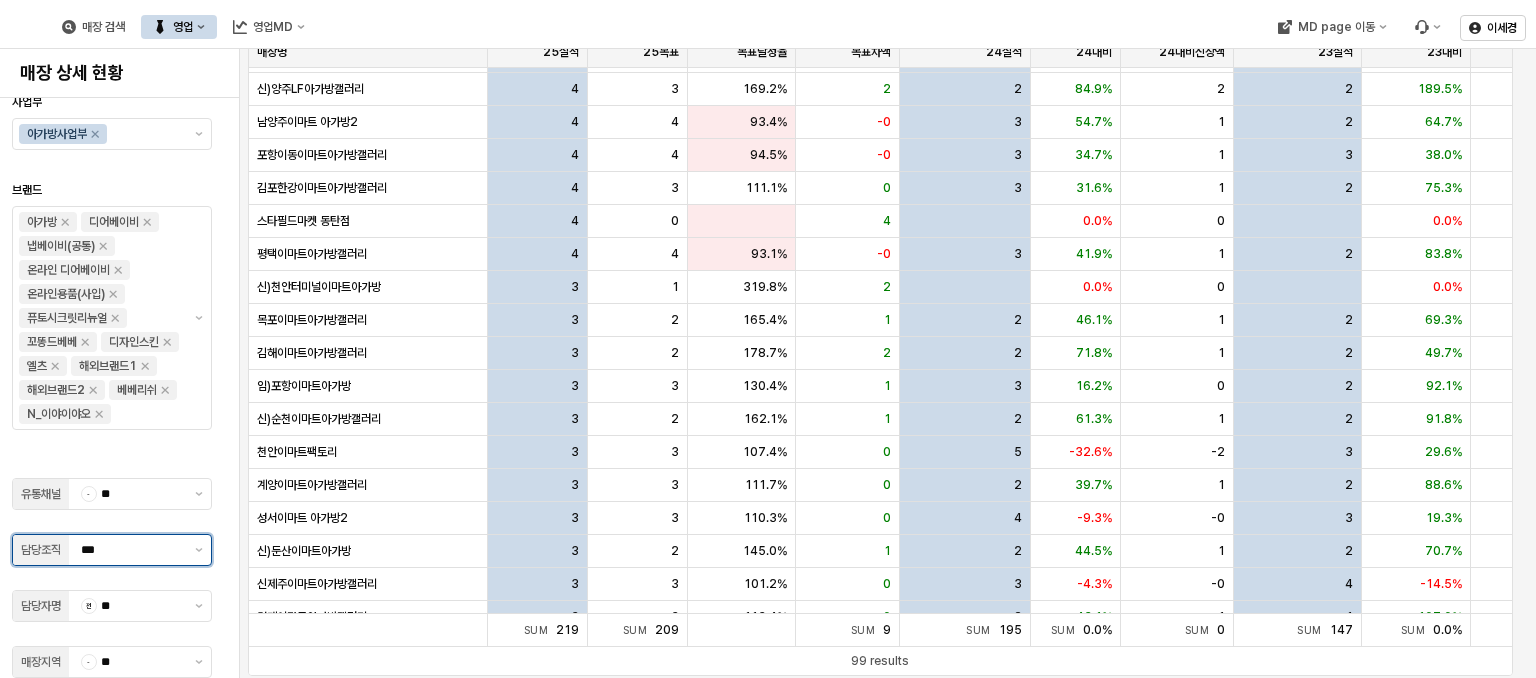 click on "***" at bounding box center (132, 550) 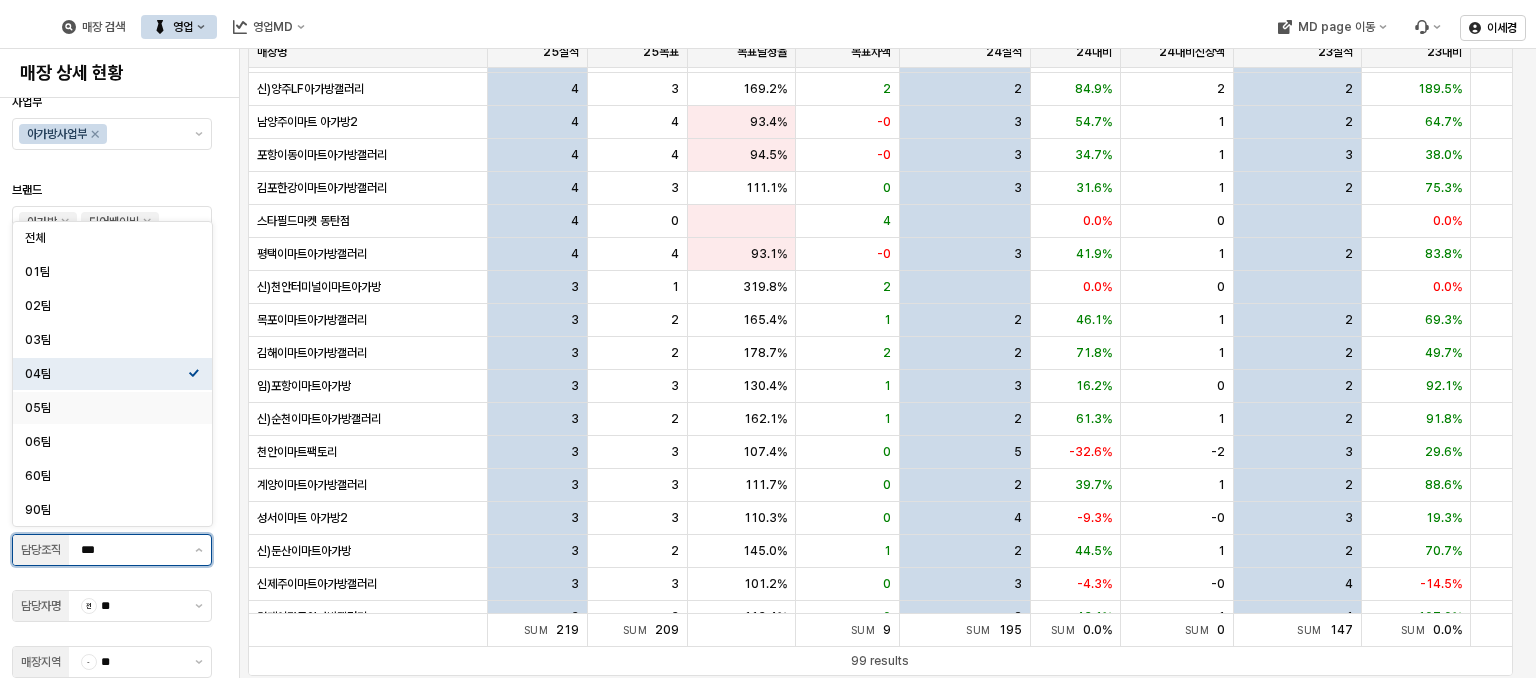 click on "05팀" at bounding box center (106, 408) 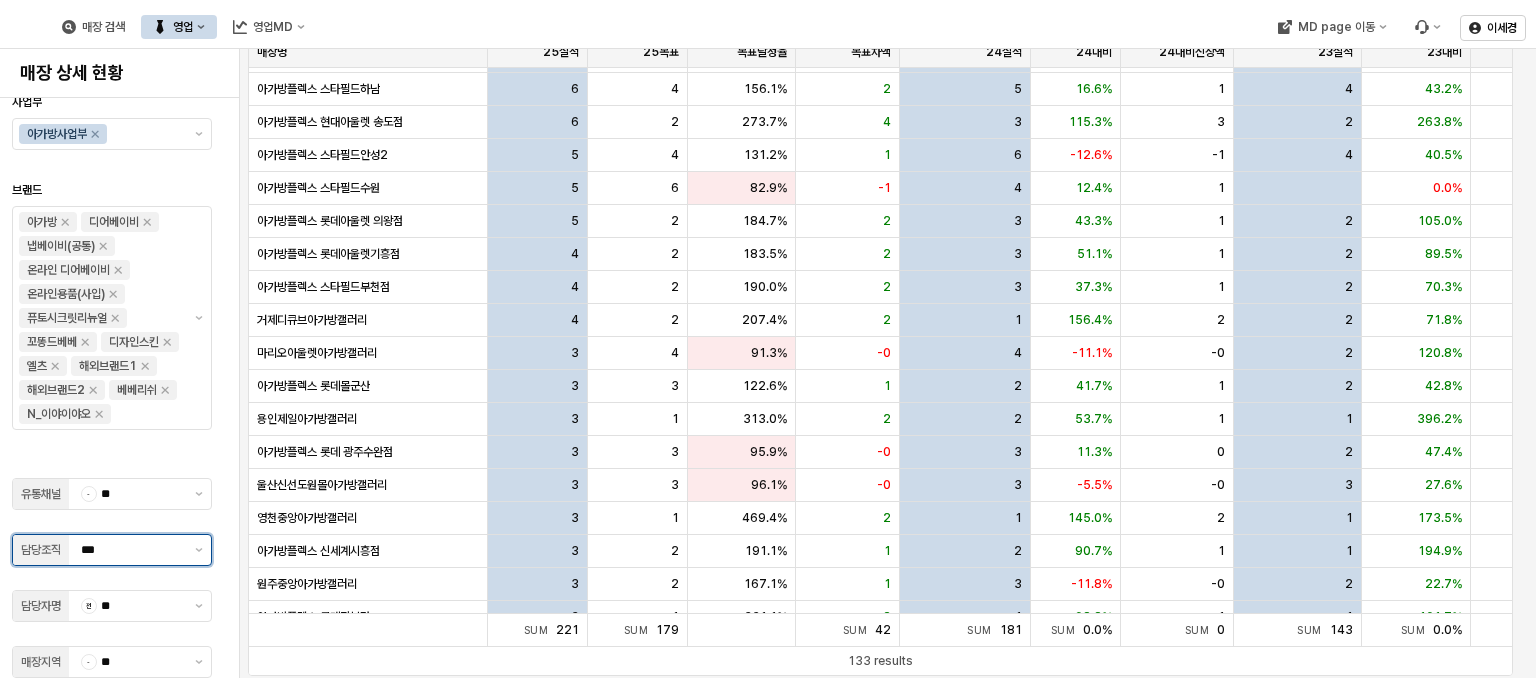click on "***" at bounding box center [132, 550] 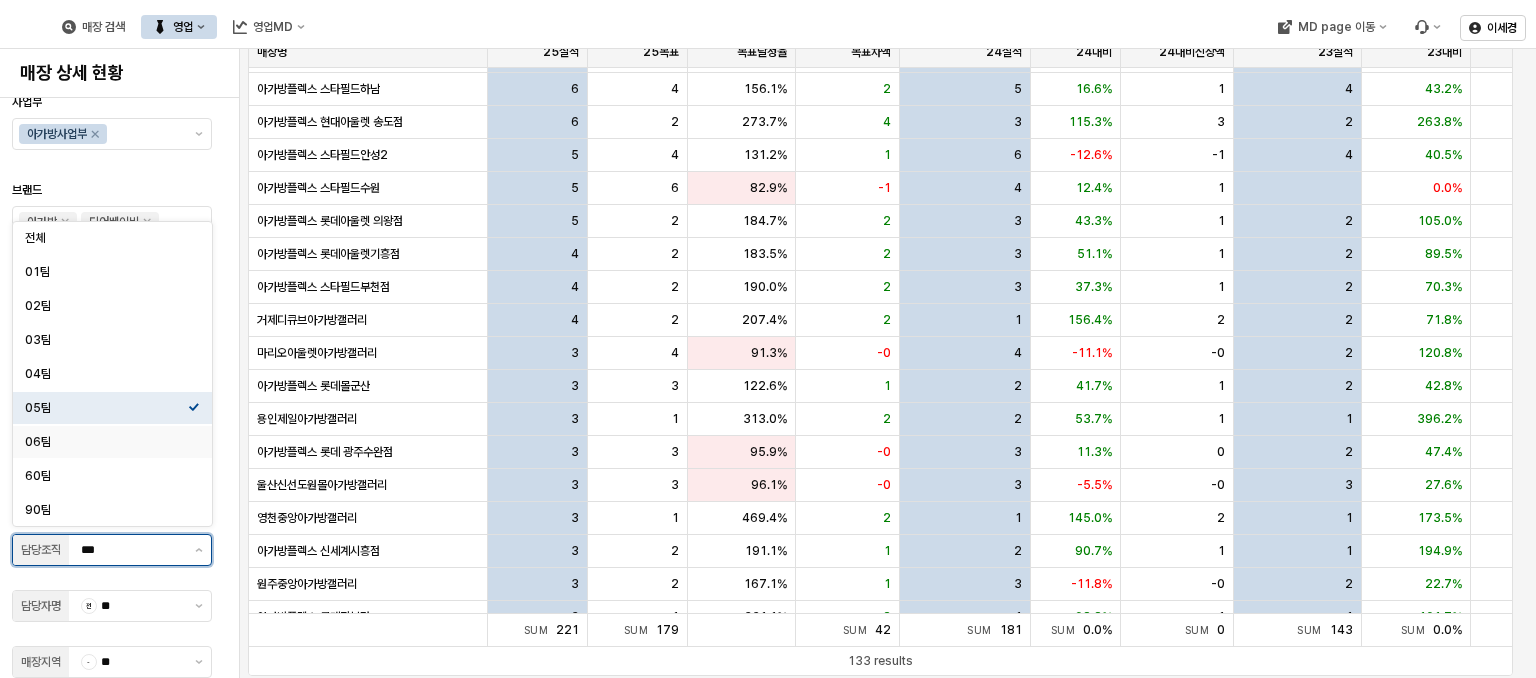 click on "06팀" at bounding box center (106, 442) 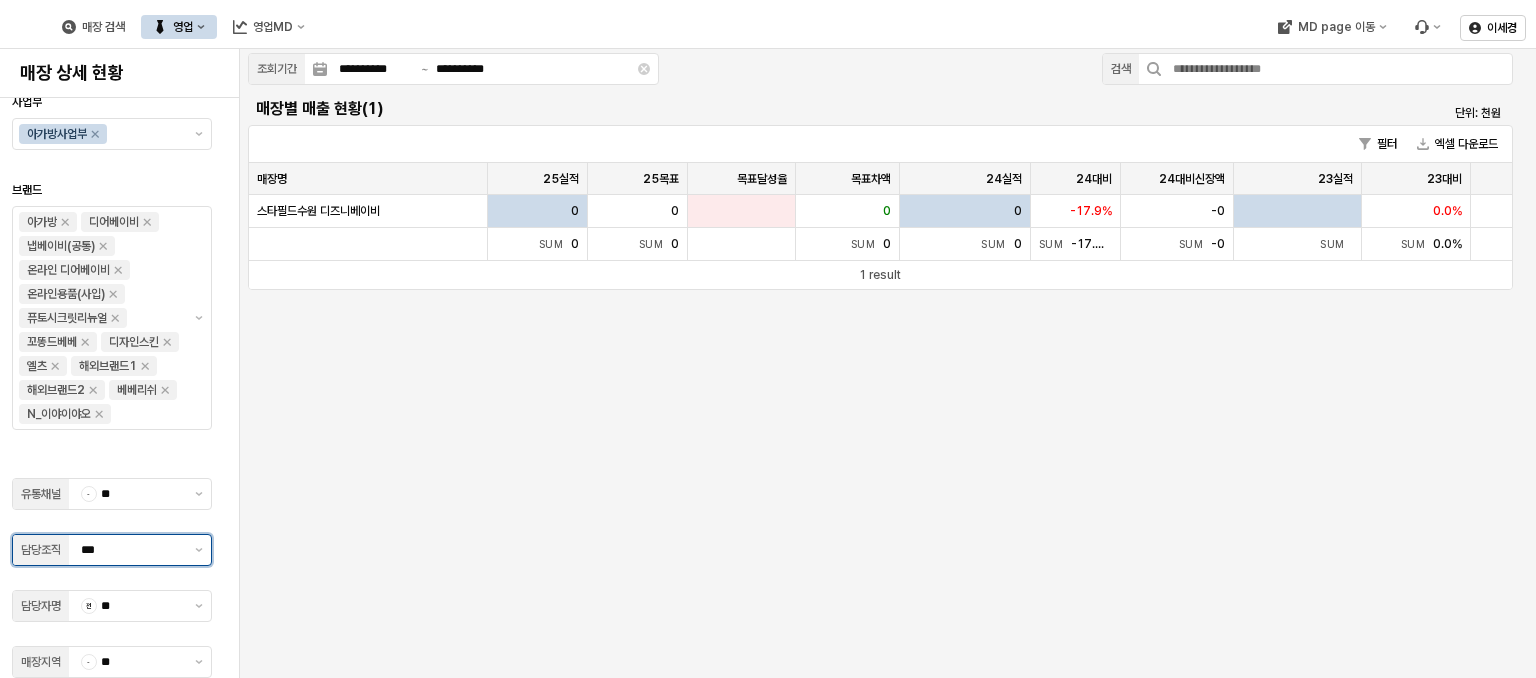 scroll, scrollTop: 0, scrollLeft: 0, axis: both 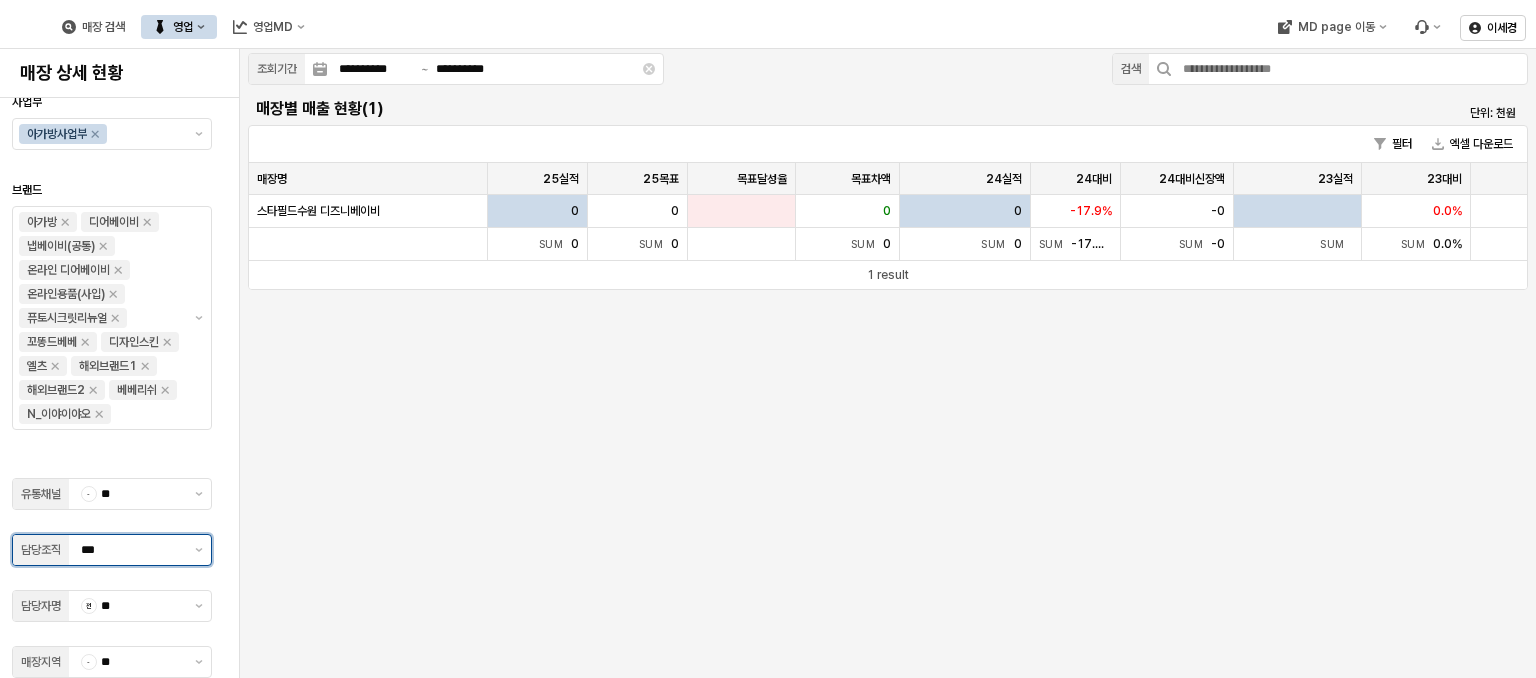 click on "***" at bounding box center [128, 550] 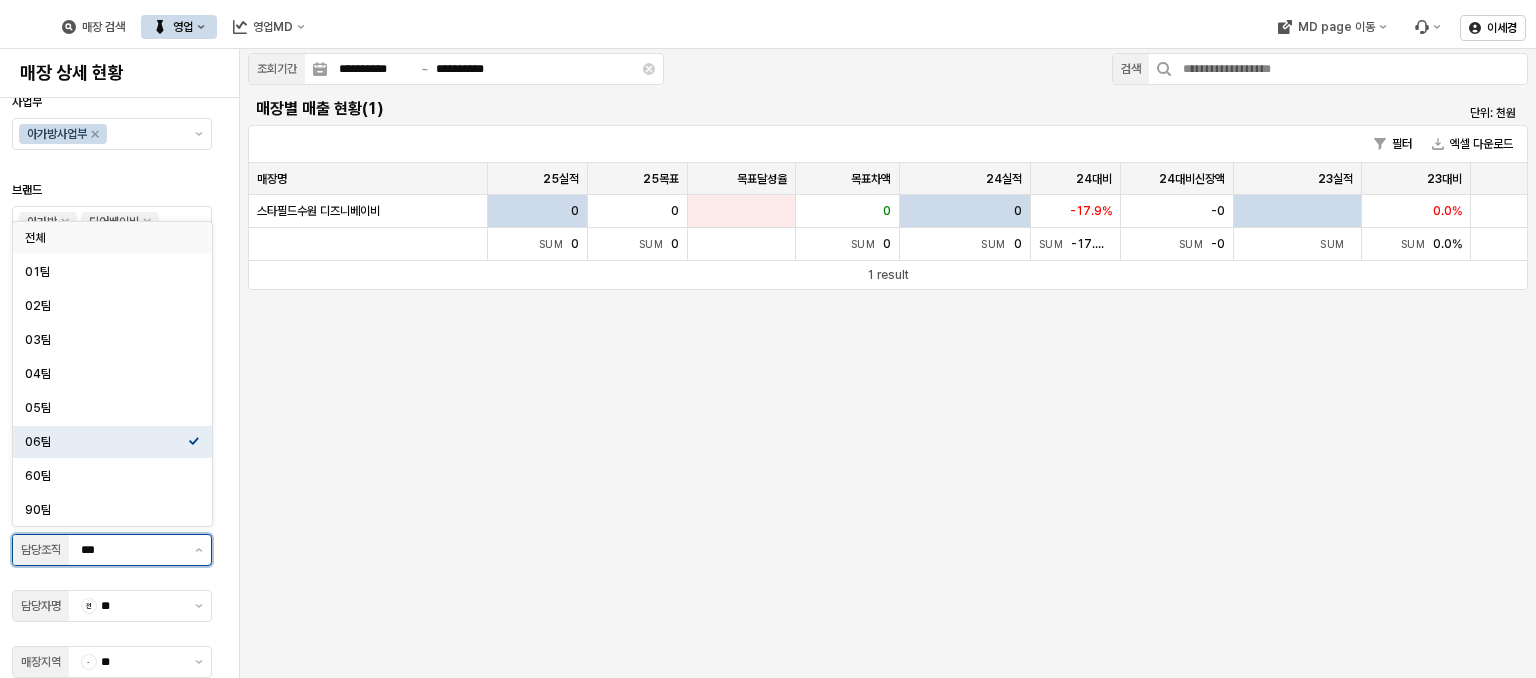 click on "전체" at bounding box center (106, 238) 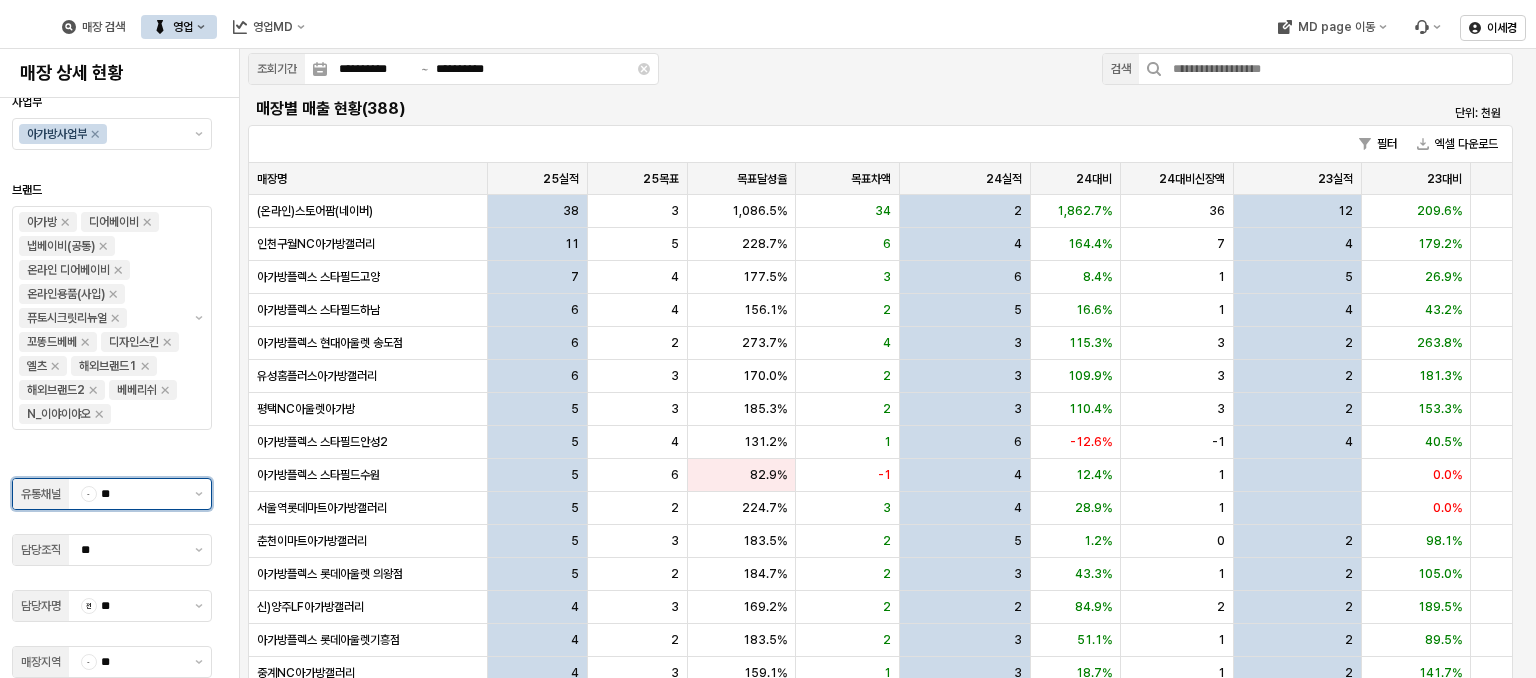 click on "**" at bounding box center (142, 494) 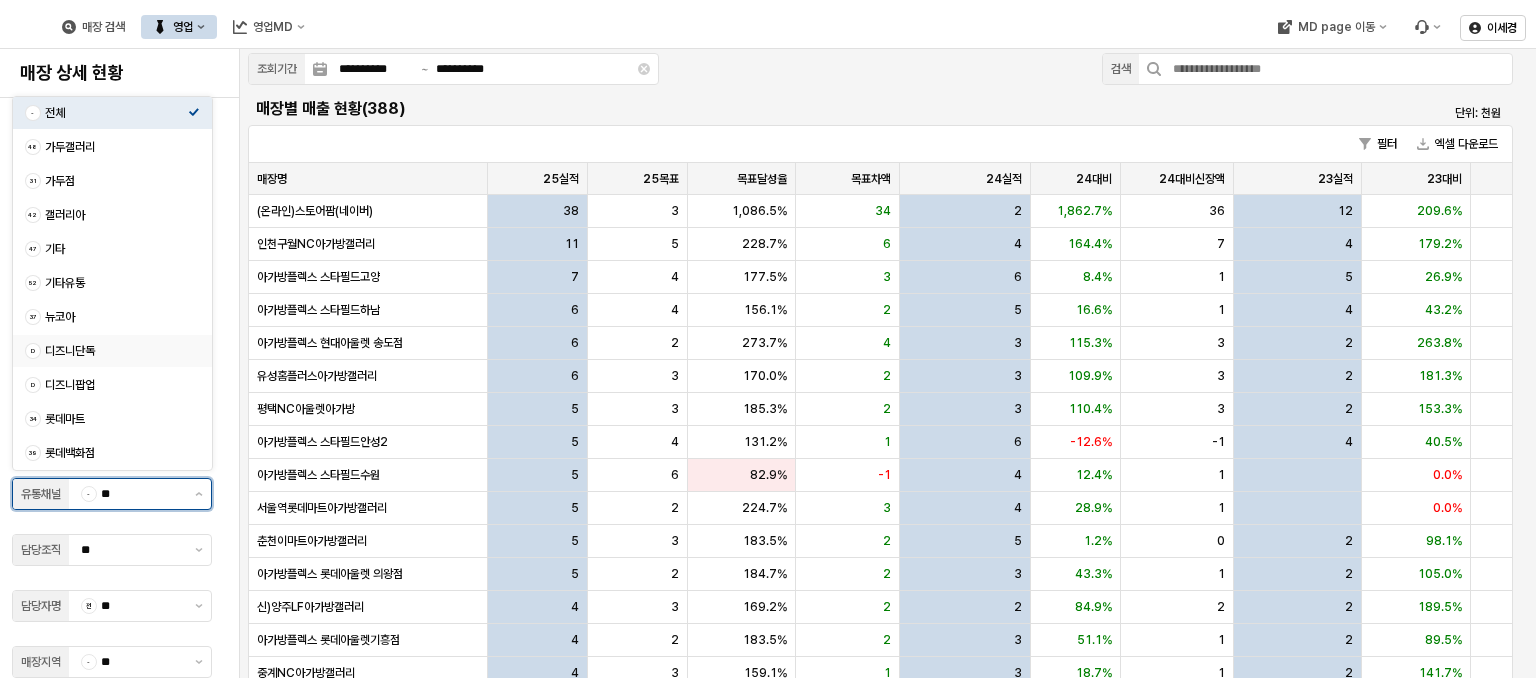 click on "디즈니단독" at bounding box center (116, 351) 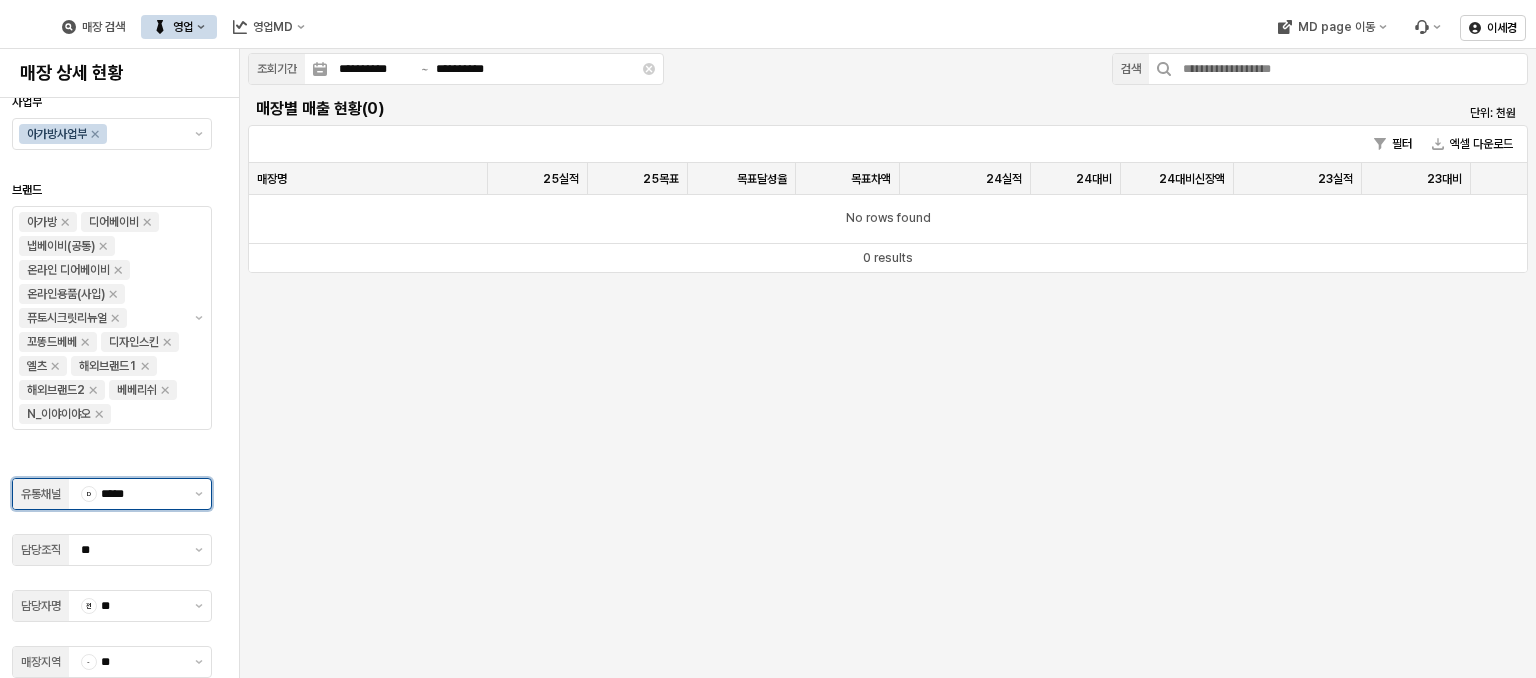 click on "*****" at bounding box center (142, 494) 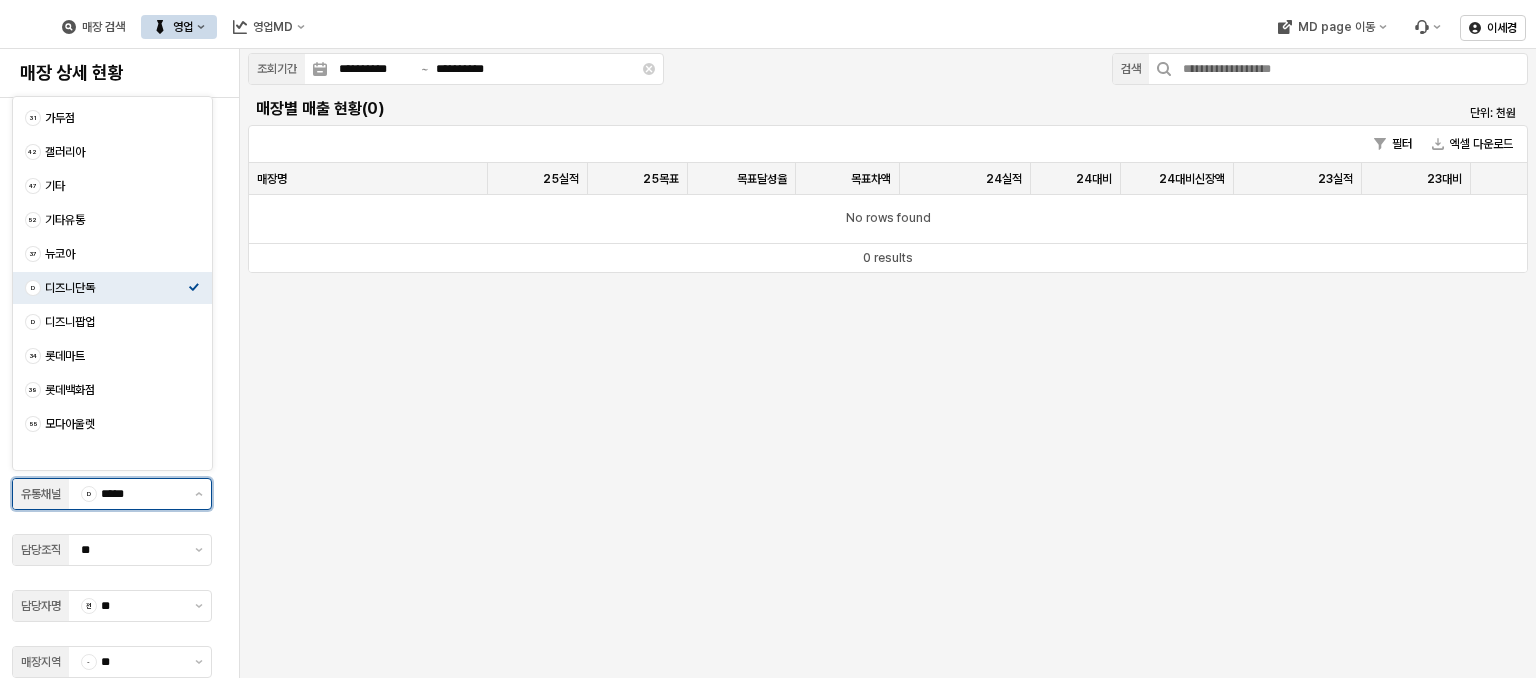 scroll, scrollTop: 0, scrollLeft: 0, axis: both 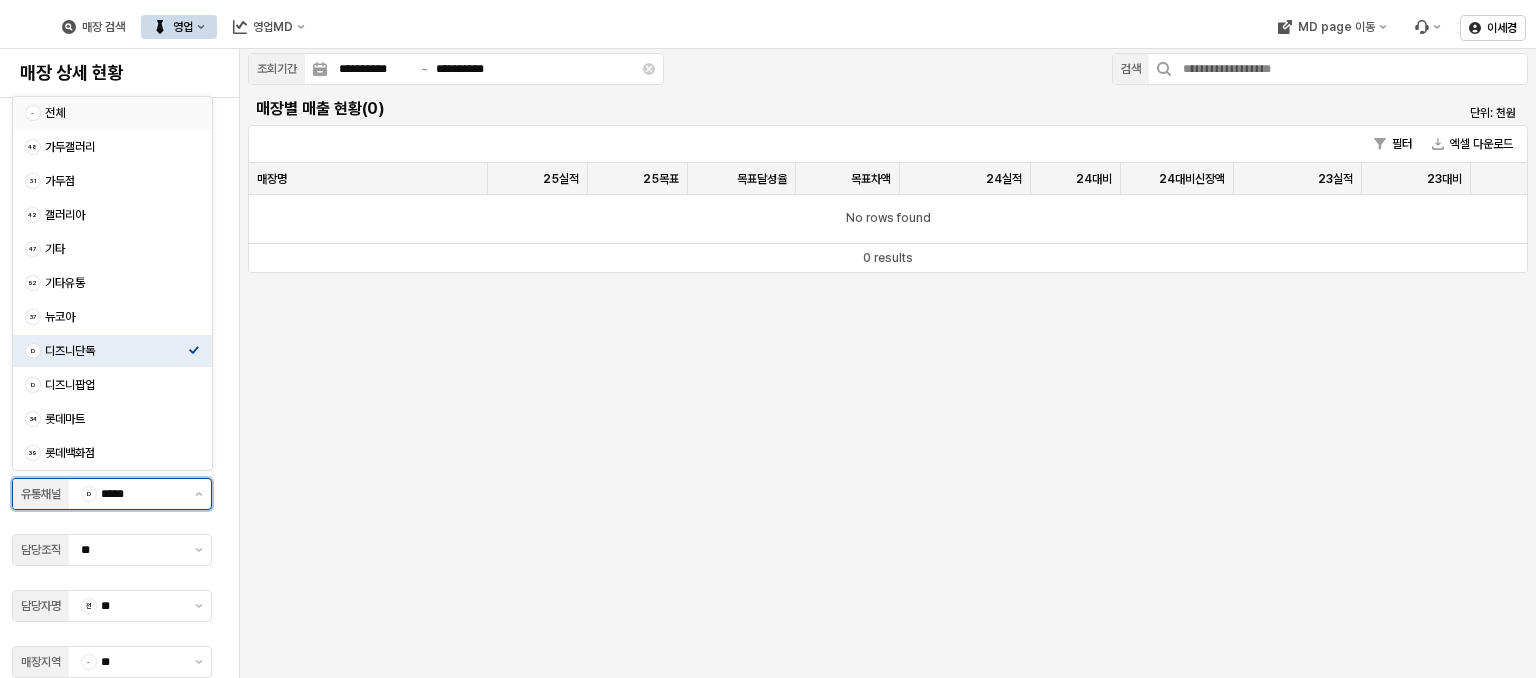 click on "- 전체" at bounding box center [106, 113] 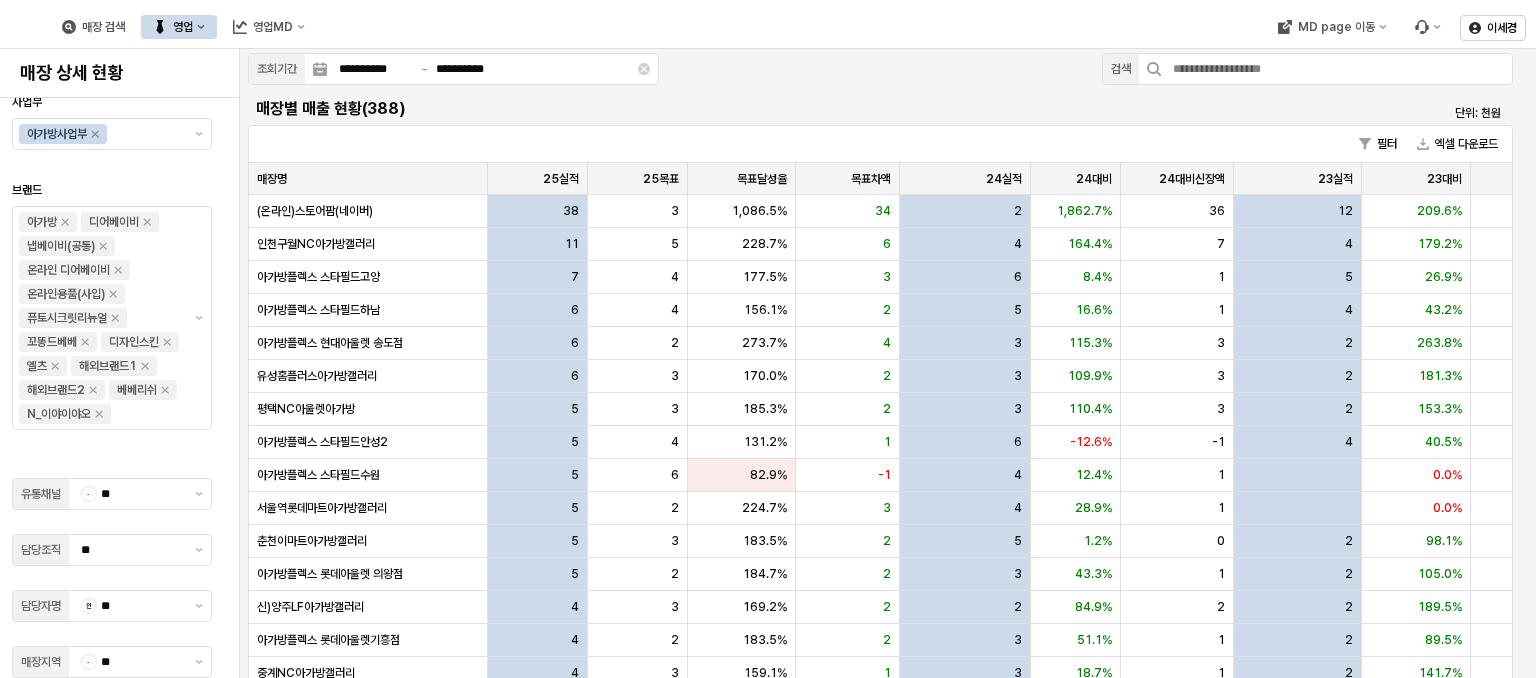 click on "**********" at bounding box center [888, 425] 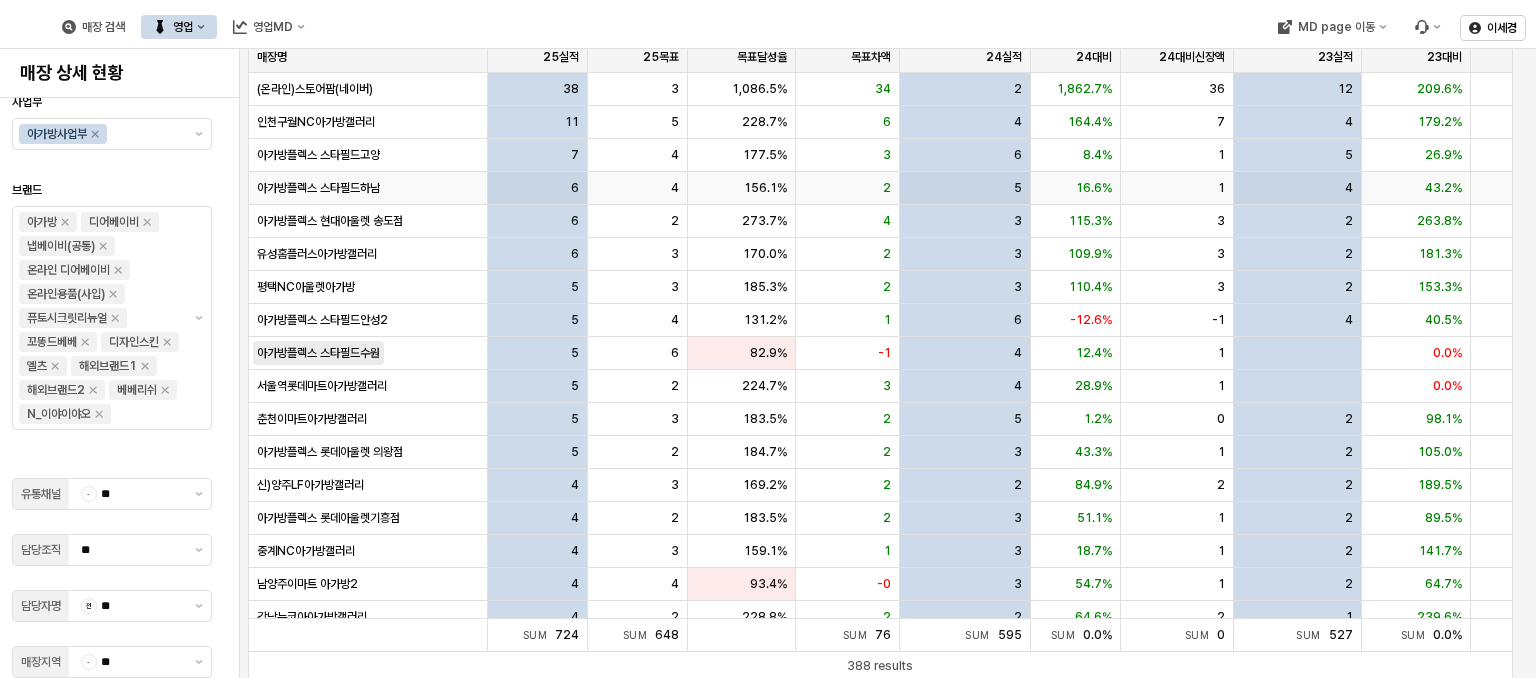 scroll, scrollTop: 127, scrollLeft: 0, axis: vertical 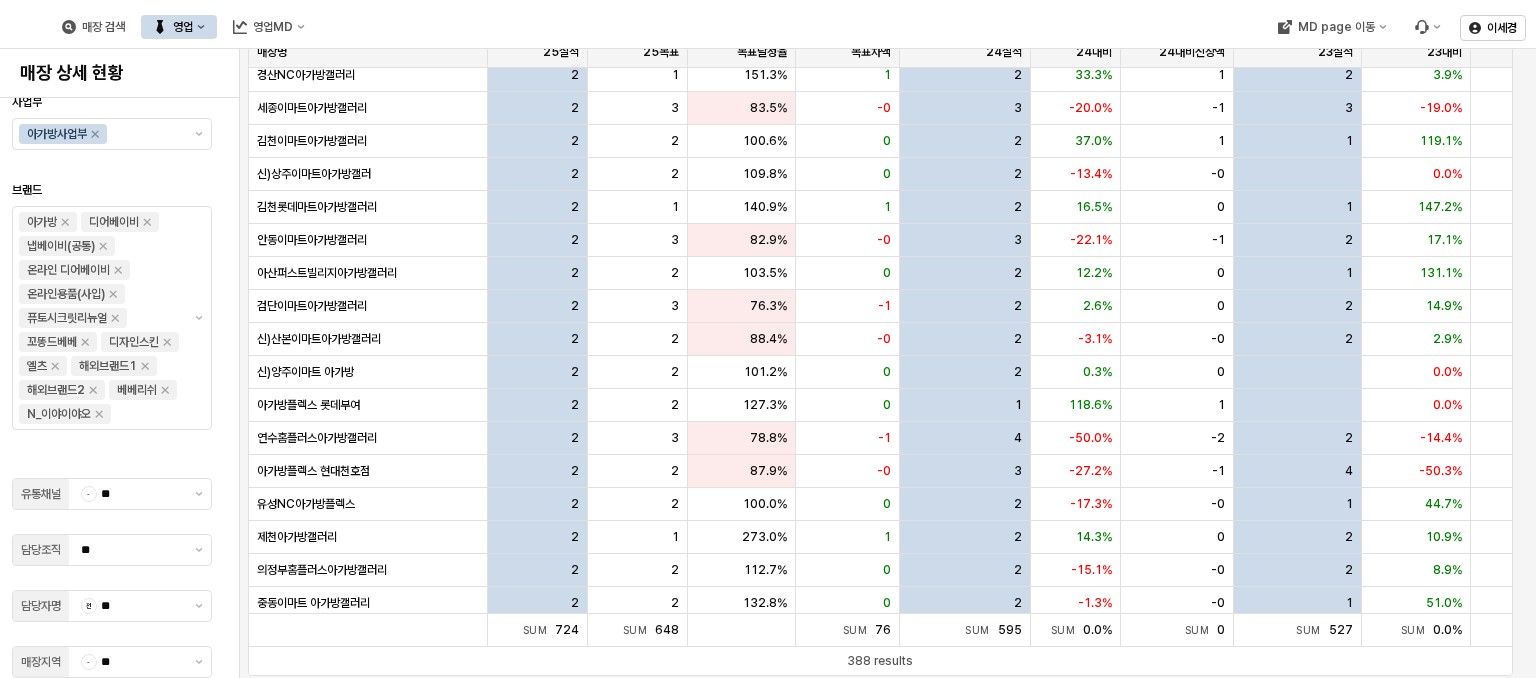 click at bounding box center (112, 466) 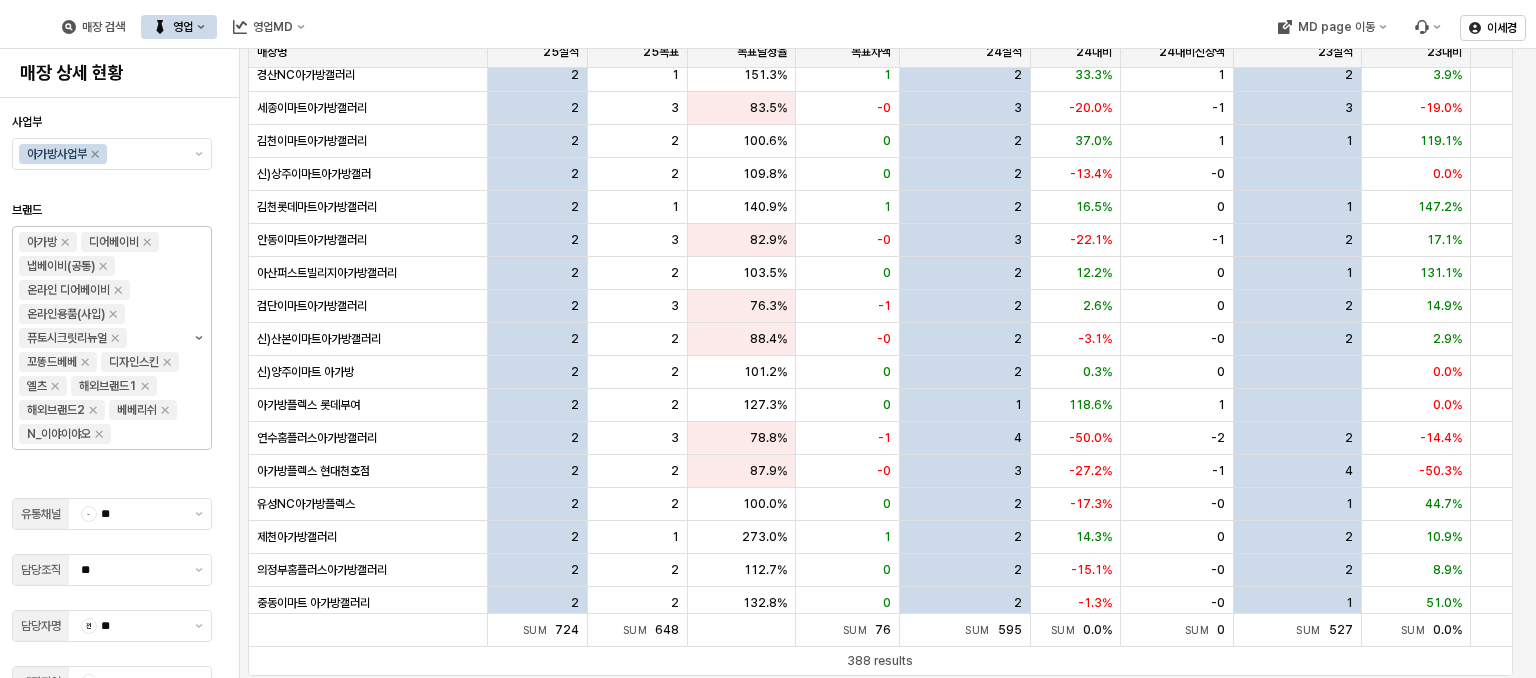 scroll, scrollTop: 20, scrollLeft: 0, axis: vertical 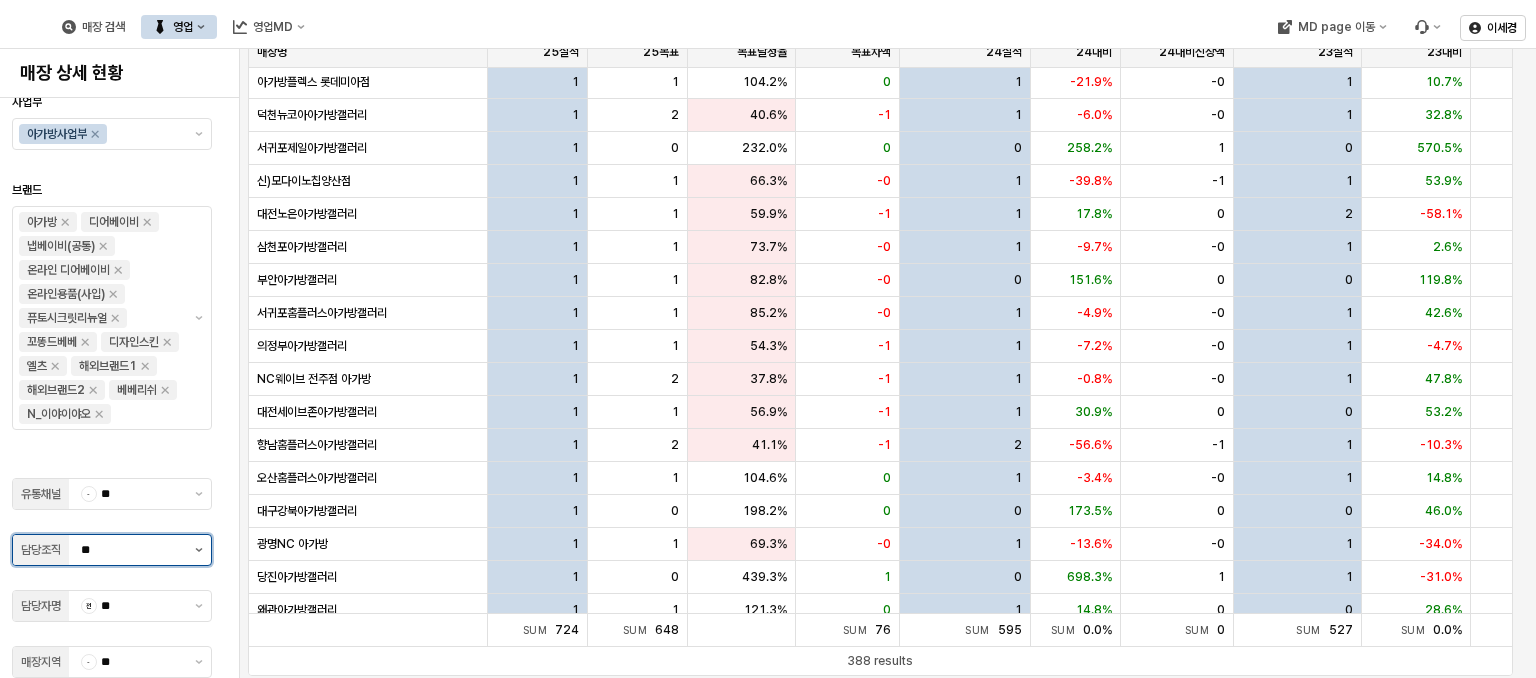 click at bounding box center [199, 550] 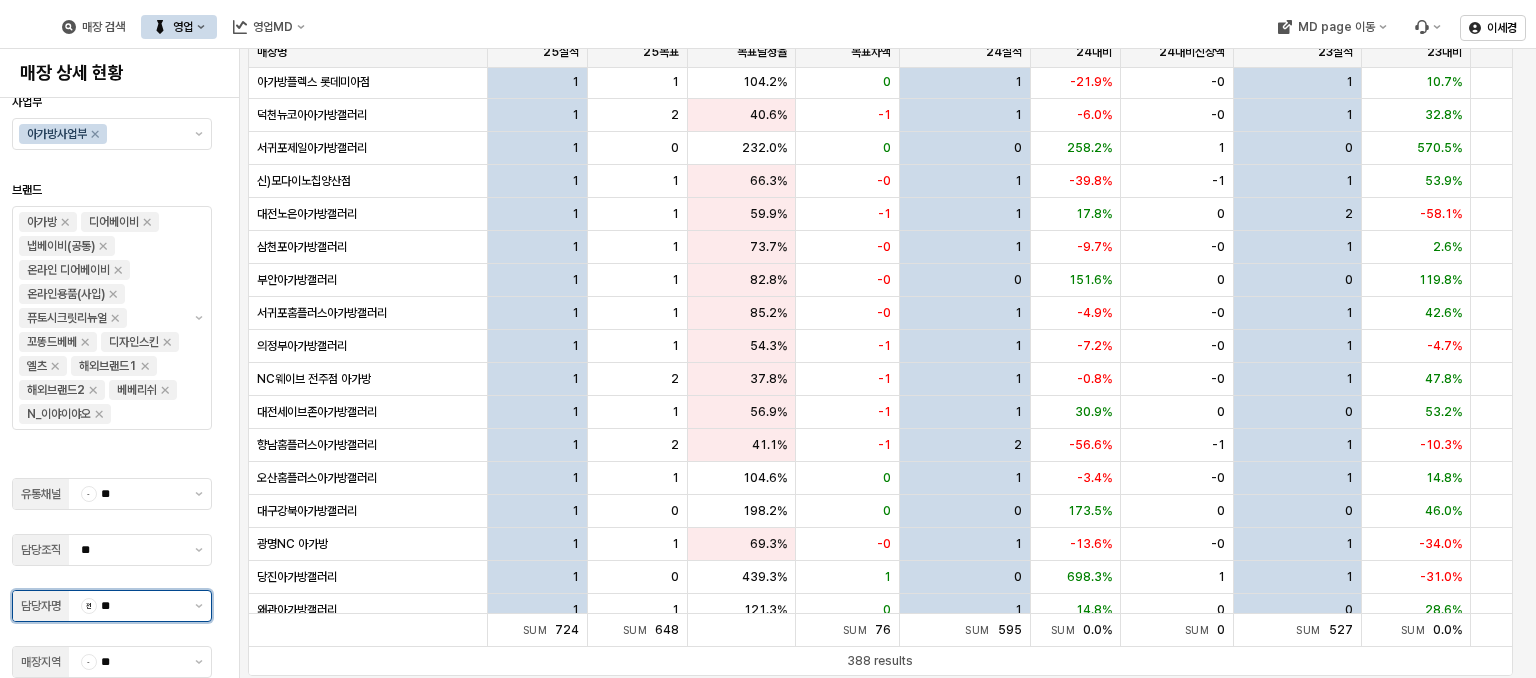 click on "**" at bounding box center (142, 606) 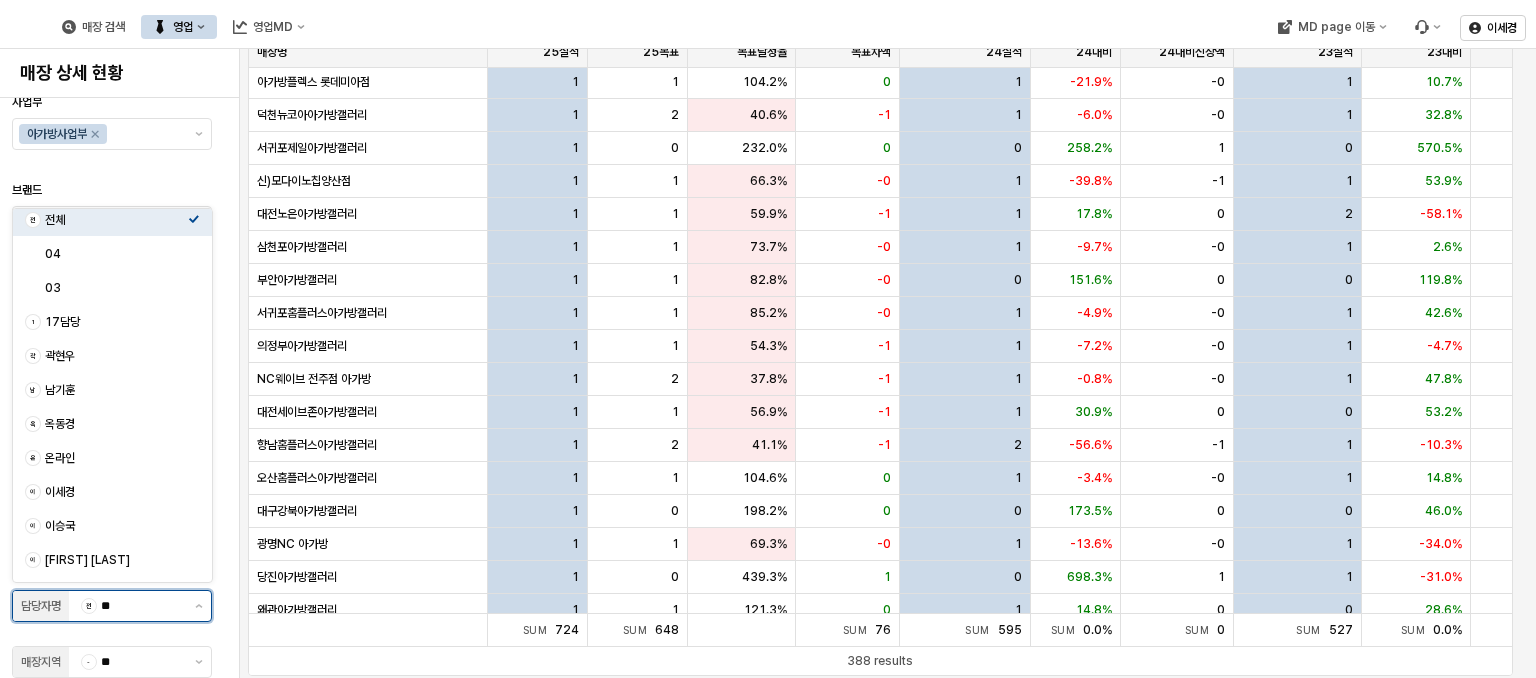scroll, scrollTop: 0, scrollLeft: 0, axis: both 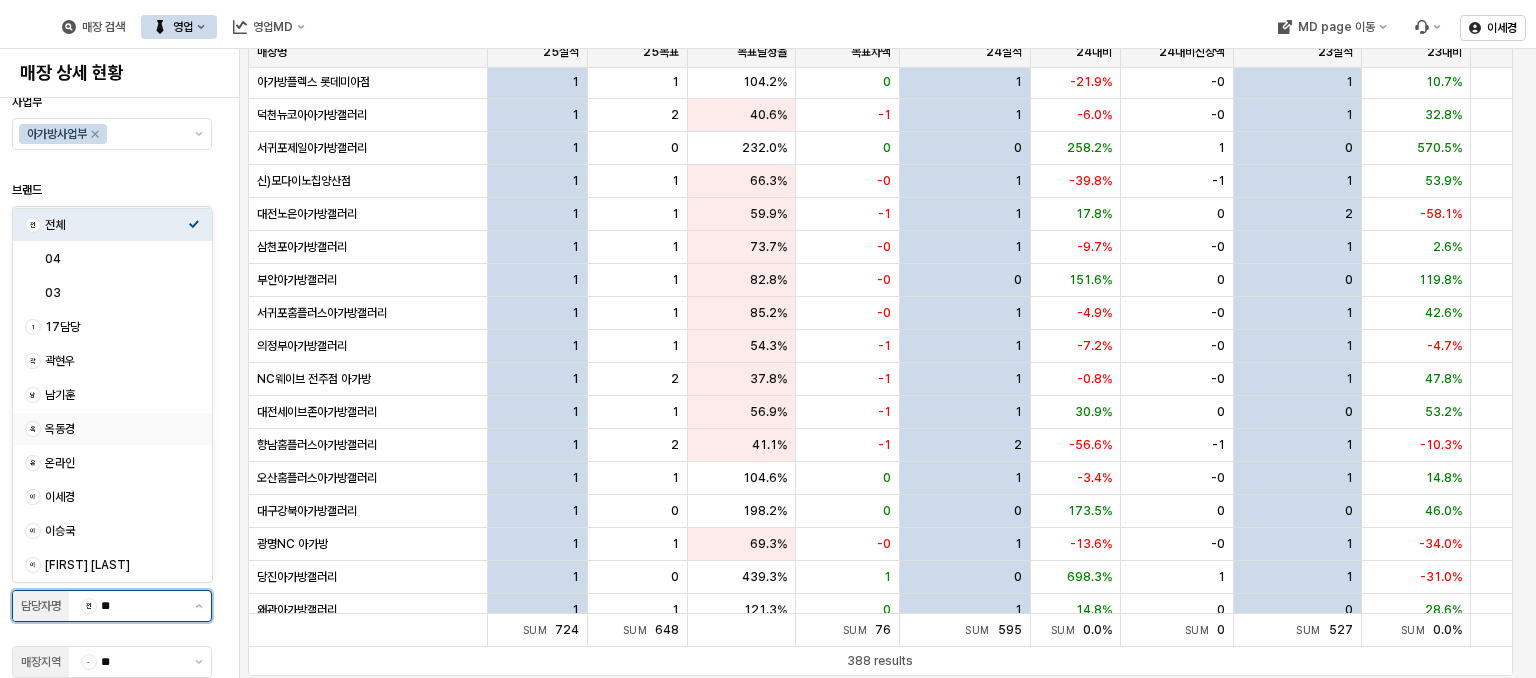 click on "옥동경" at bounding box center [116, 429] 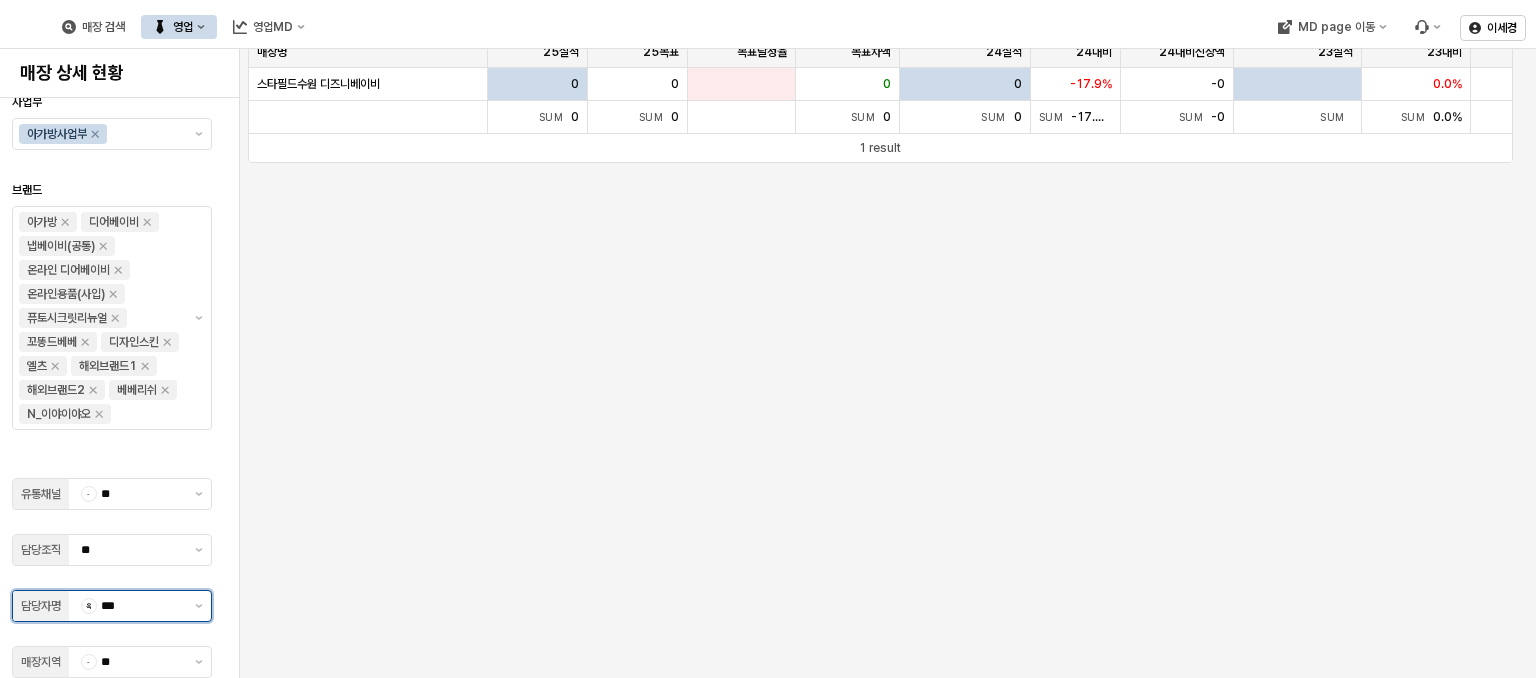 scroll, scrollTop: 0, scrollLeft: 0, axis: both 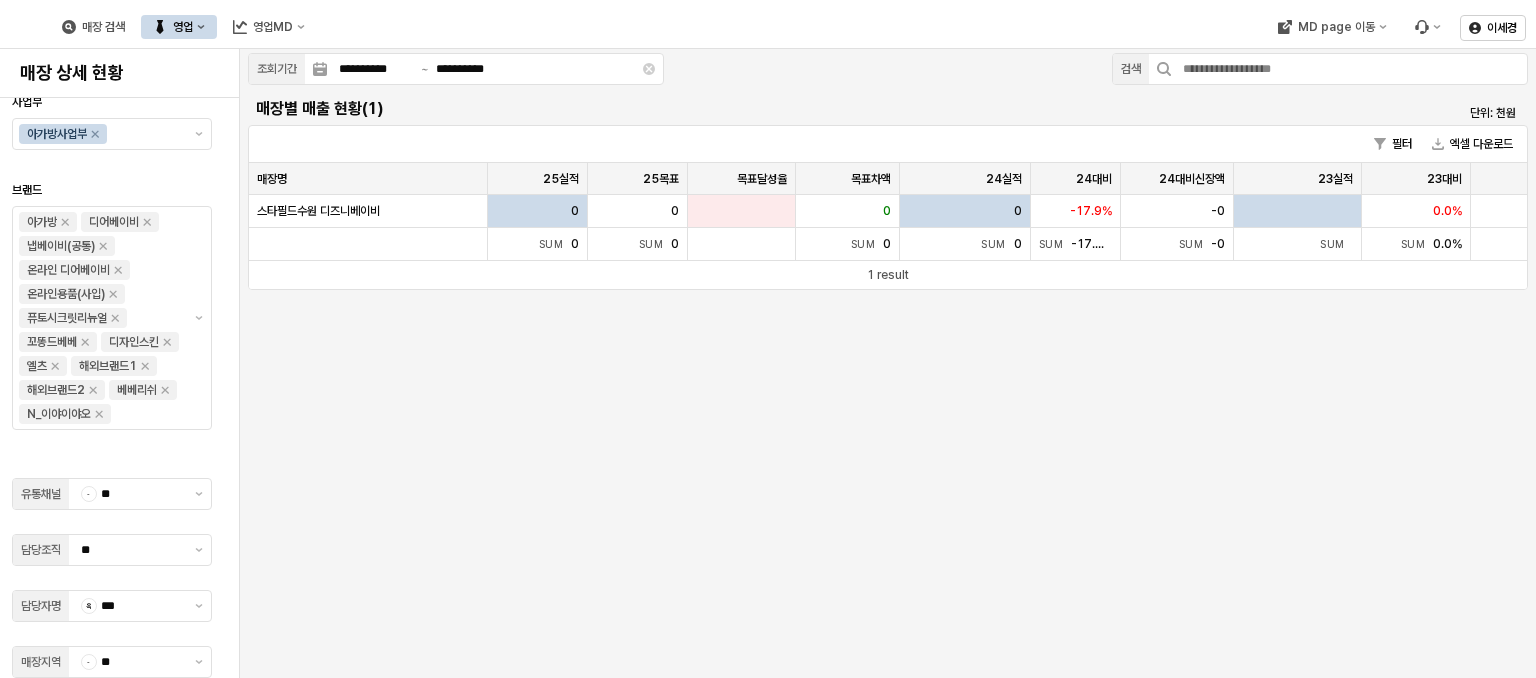 click on "매장 검색 영업 영업MD" at bounding box center (183, 27) 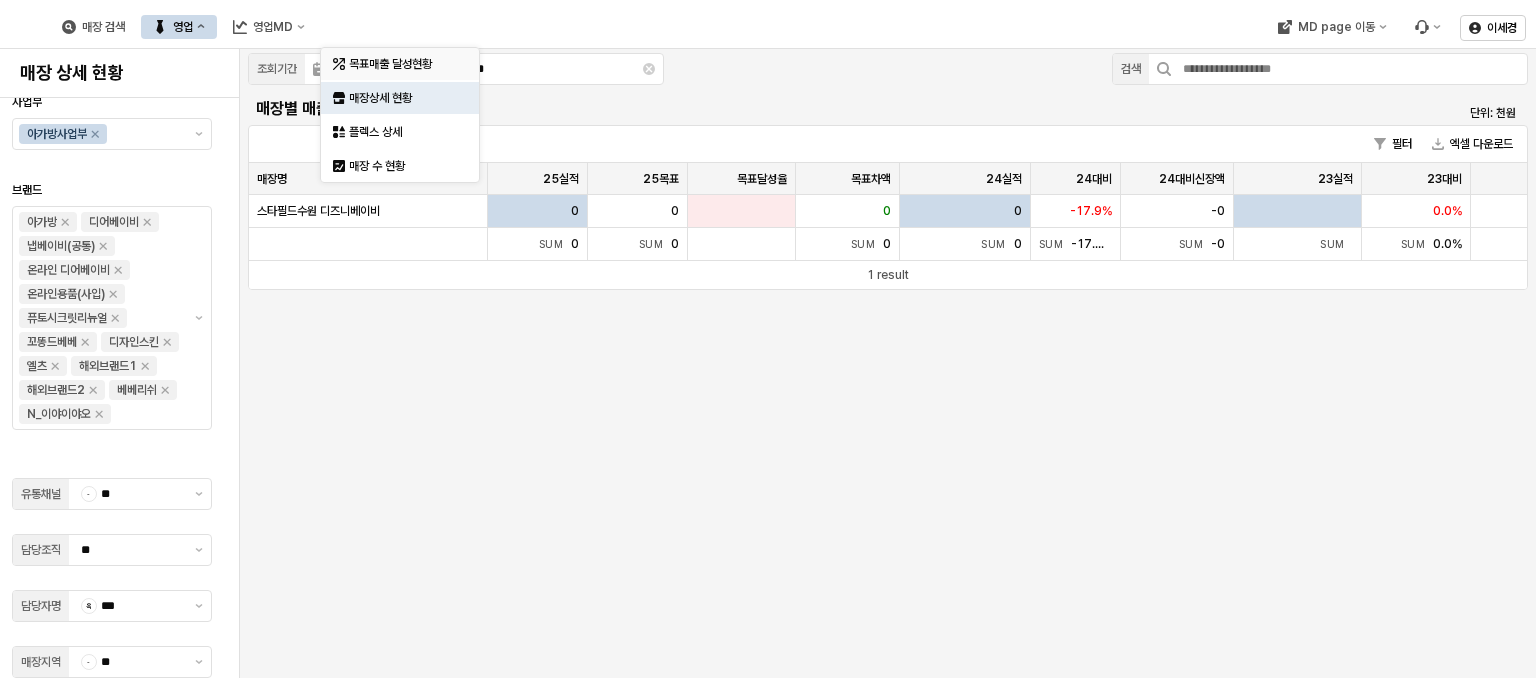 click on "목표매출 달성현황" at bounding box center (402, 64) 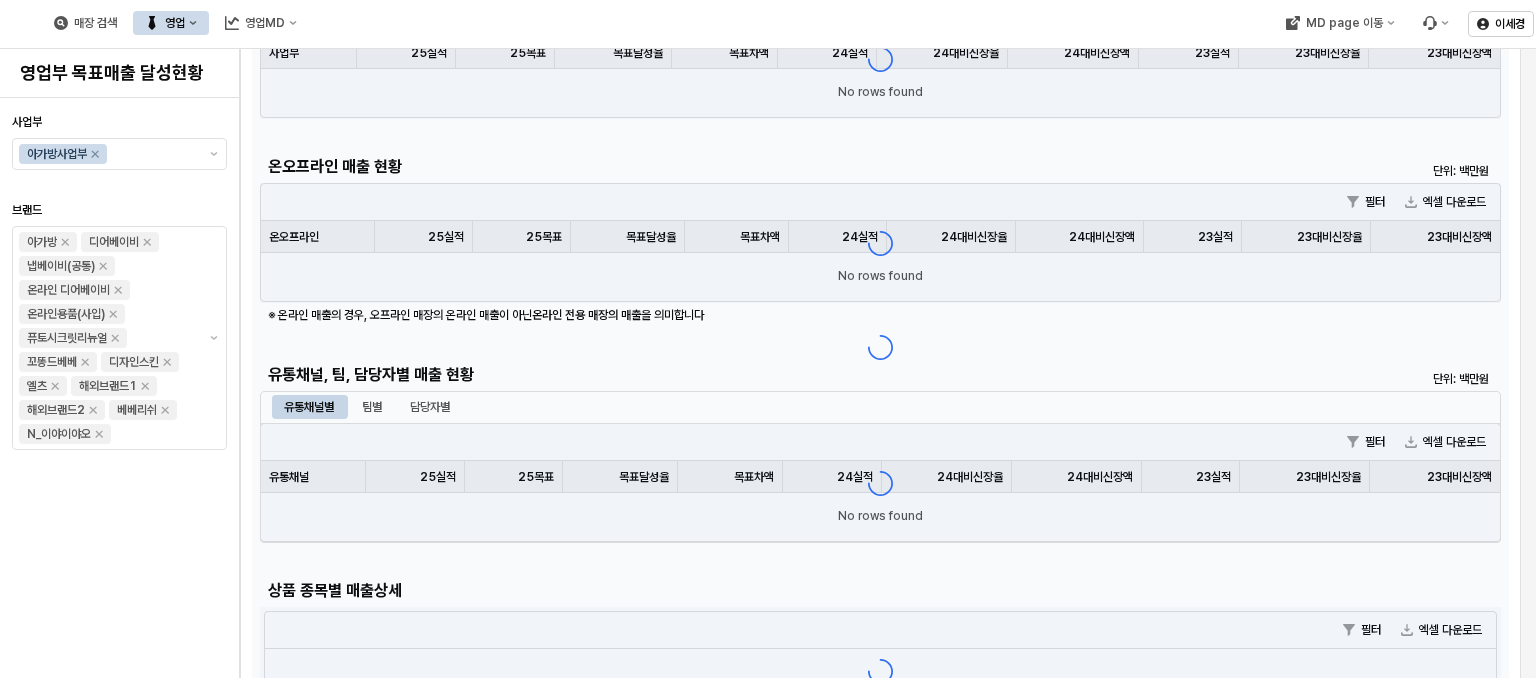 scroll, scrollTop: 400, scrollLeft: 0, axis: vertical 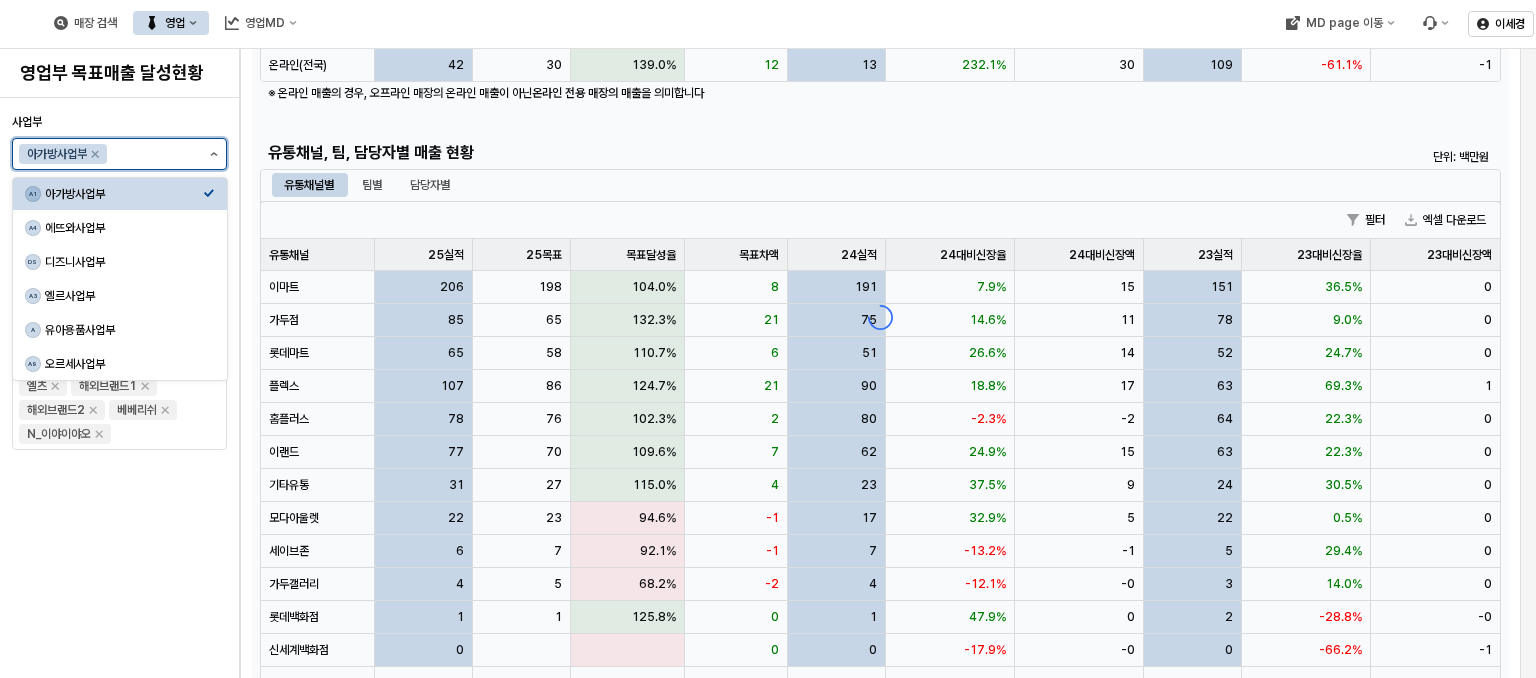 click at bounding box center [214, 154] 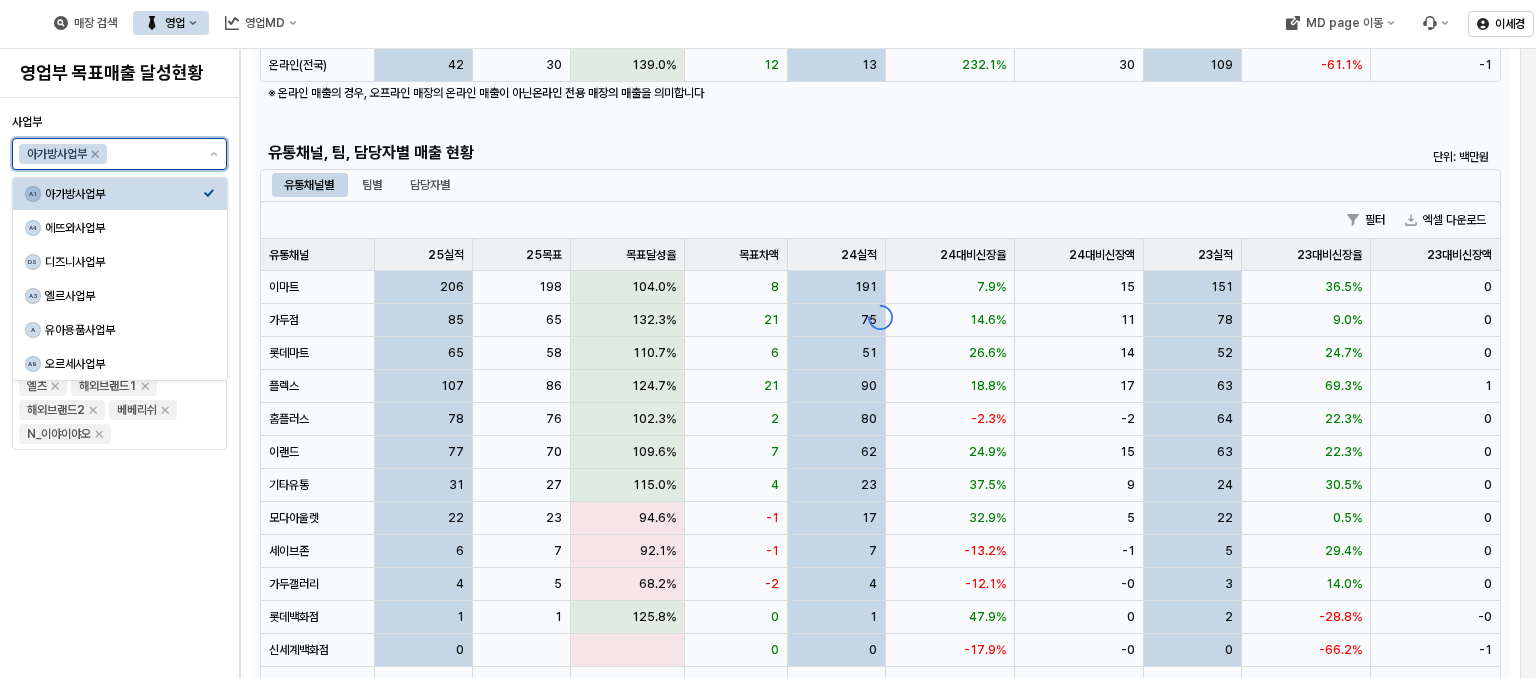 click on "아가방사업부" at bounding box center [124, 194] 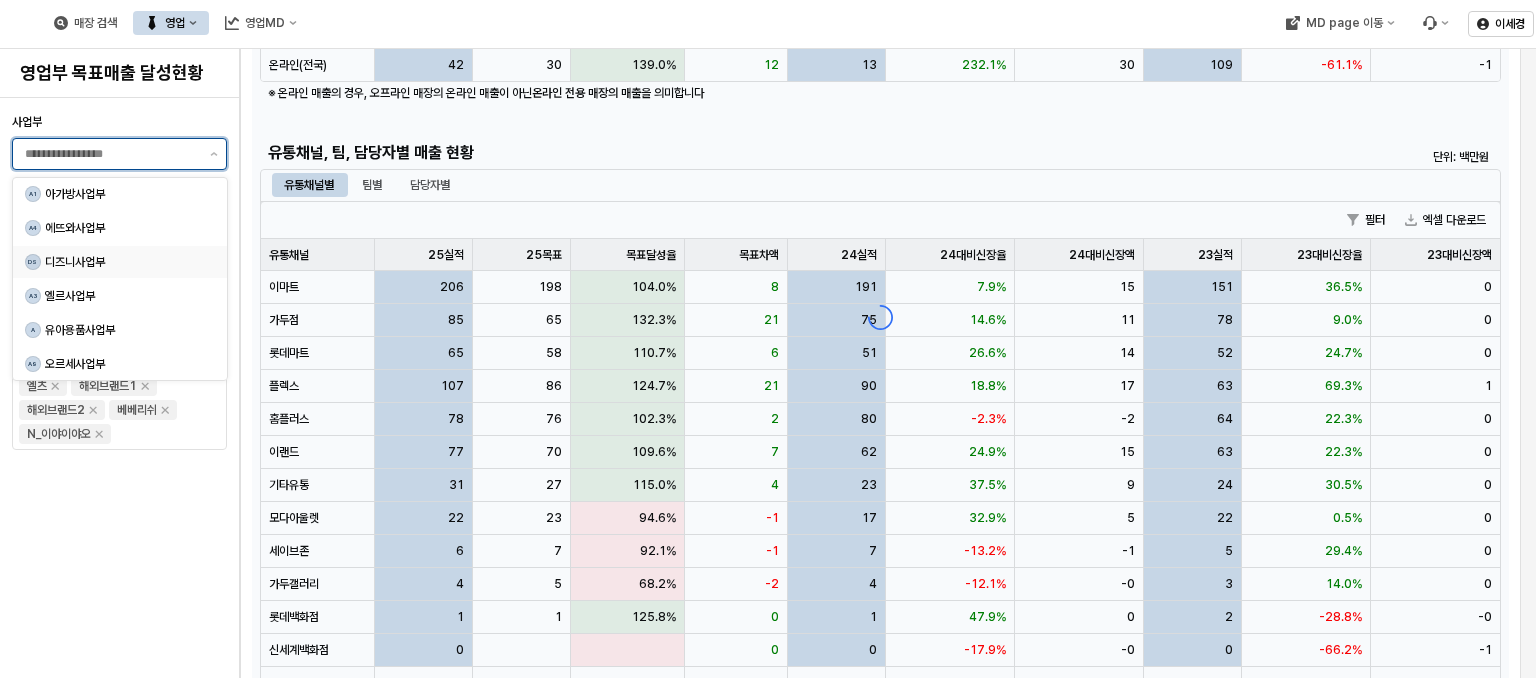 click on "디즈니사업부" at bounding box center (124, 262) 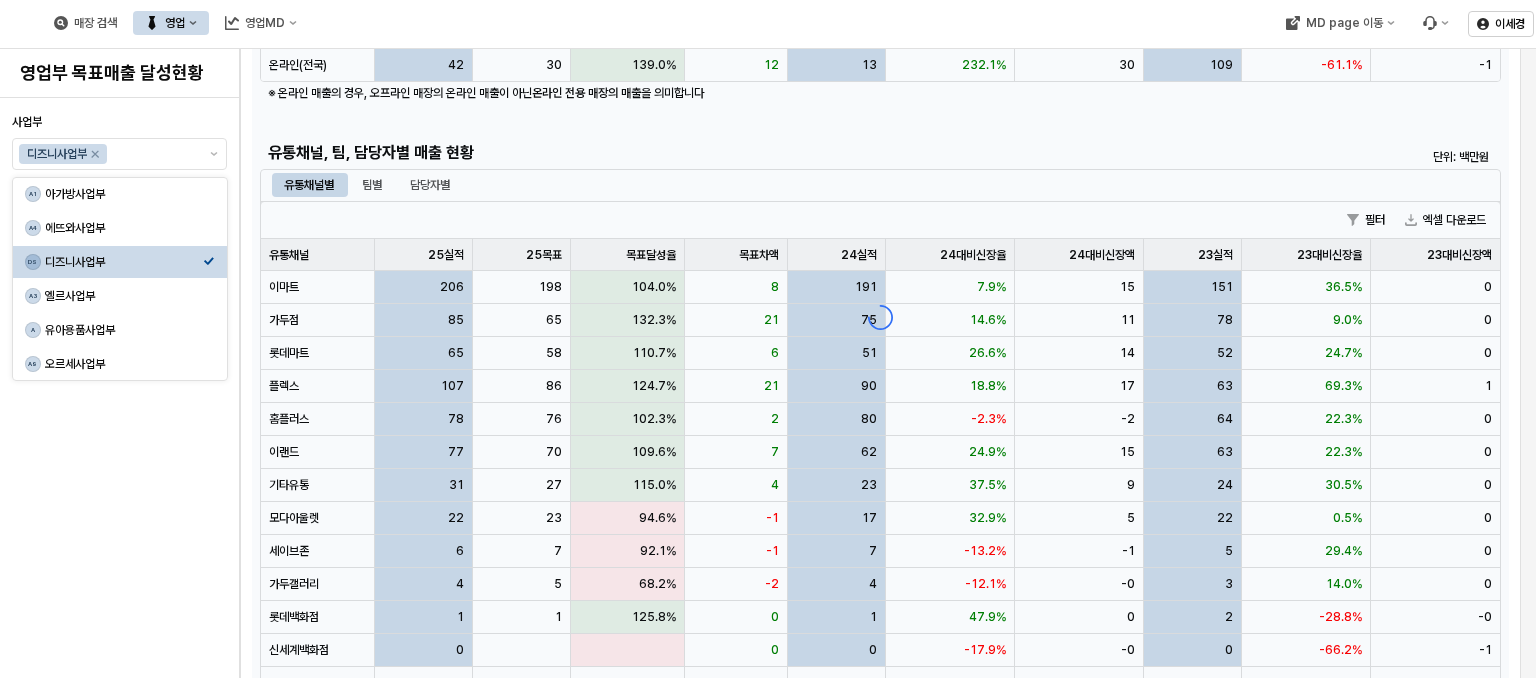 click at bounding box center [880, 317] 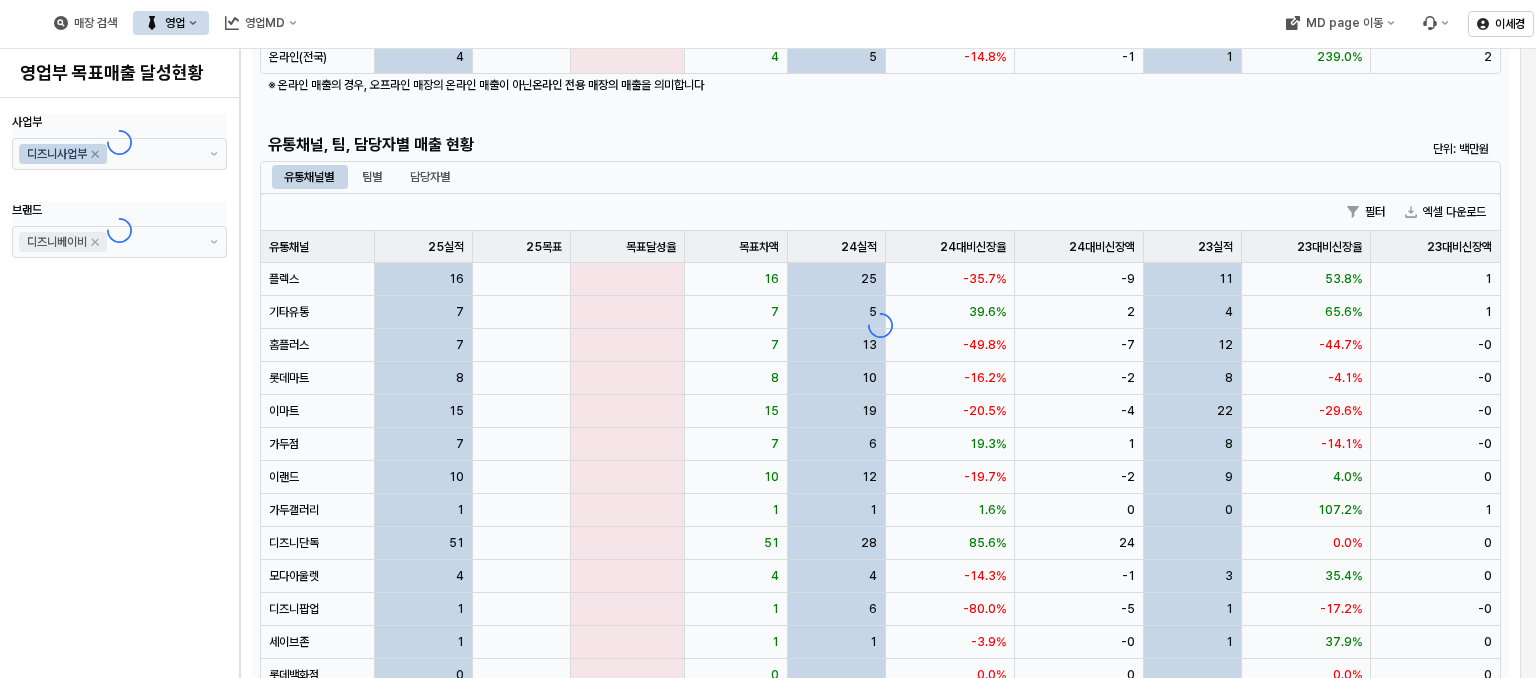 scroll, scrollTop: 300, scrollLeft: 0, axis: vertical 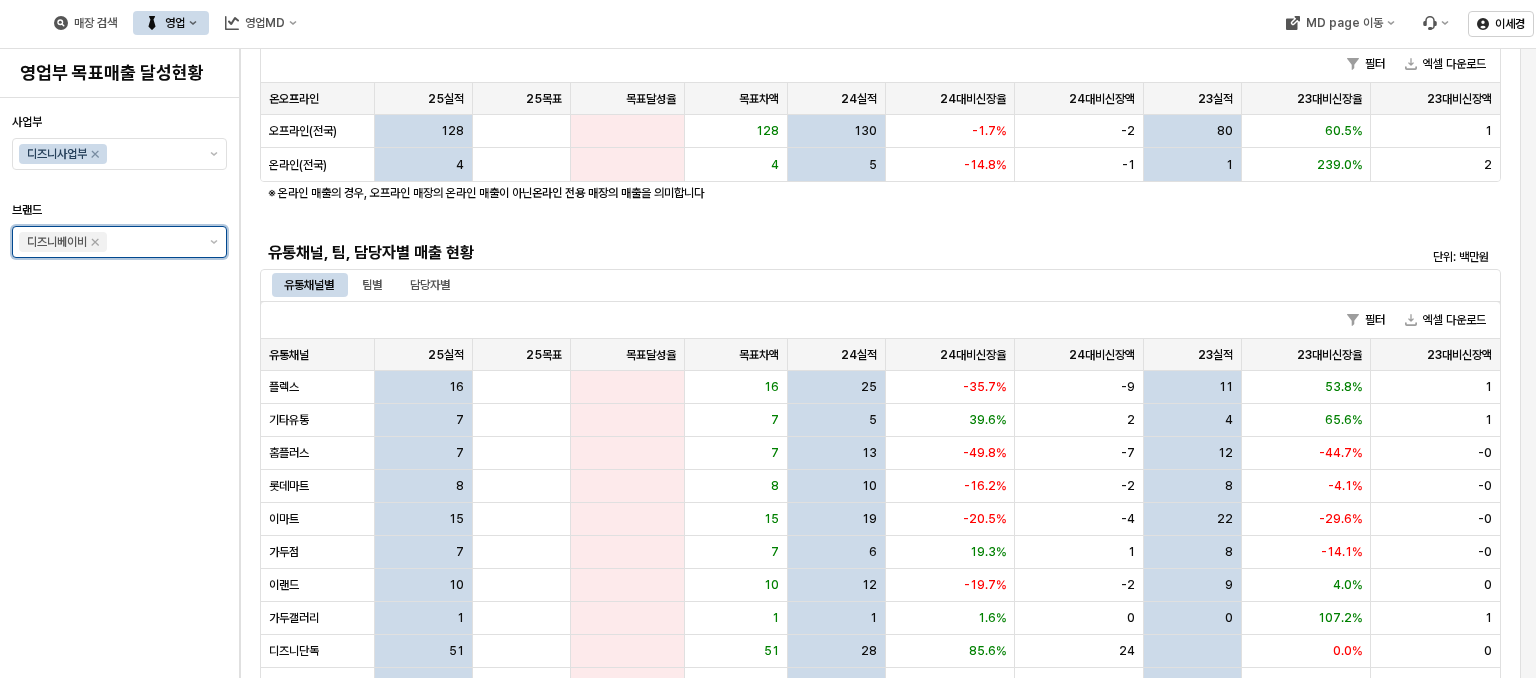 click on "브랜드" at bounding box center [153, 242] 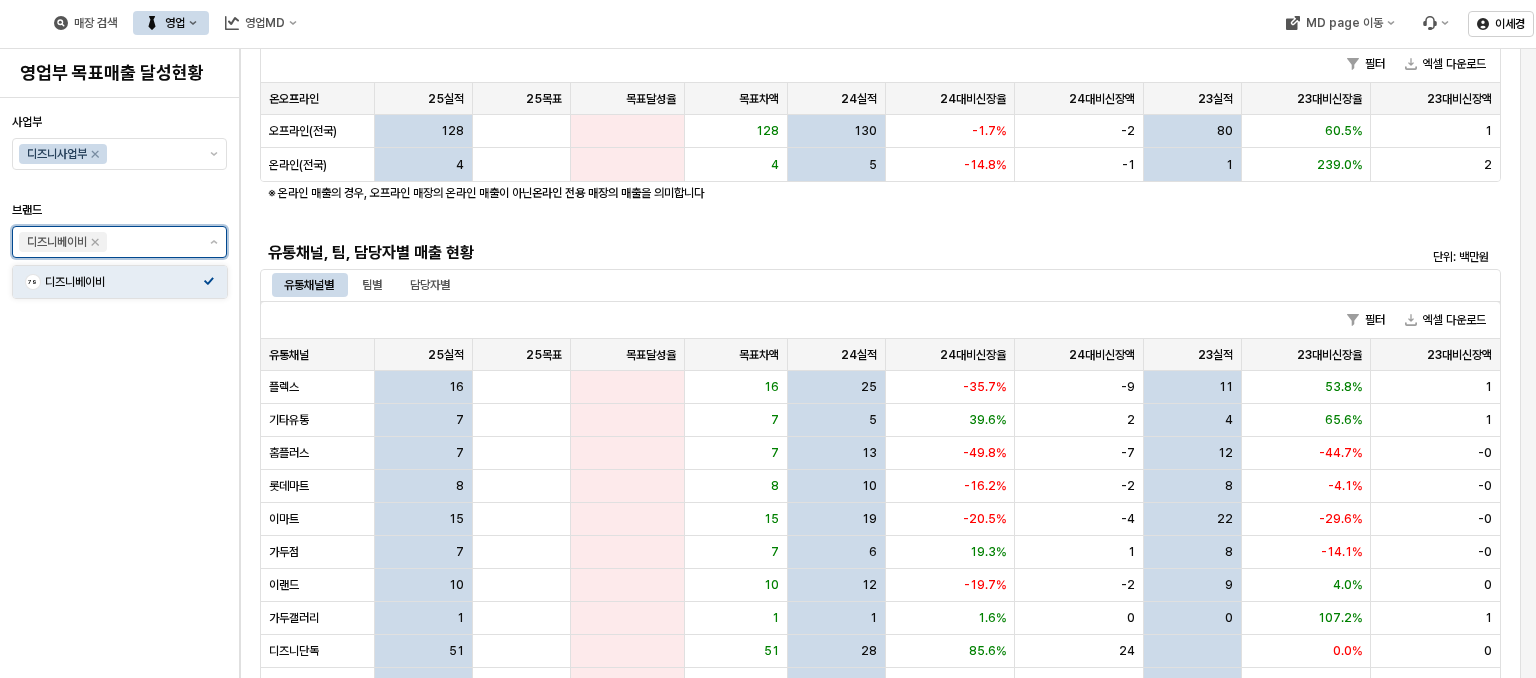click on "브랜드" at bounding box center (153, 242) 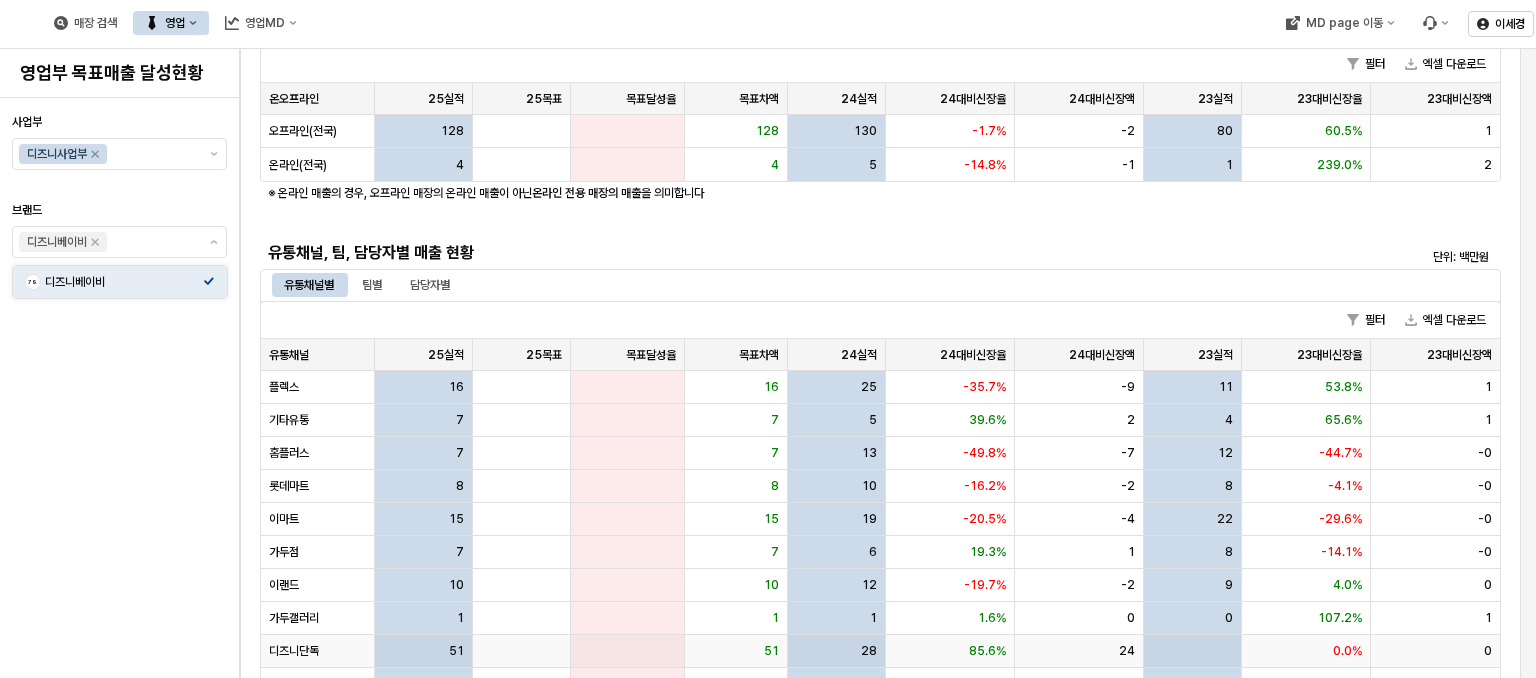 click on "디즈니단독" at bounding box center (294, 651) 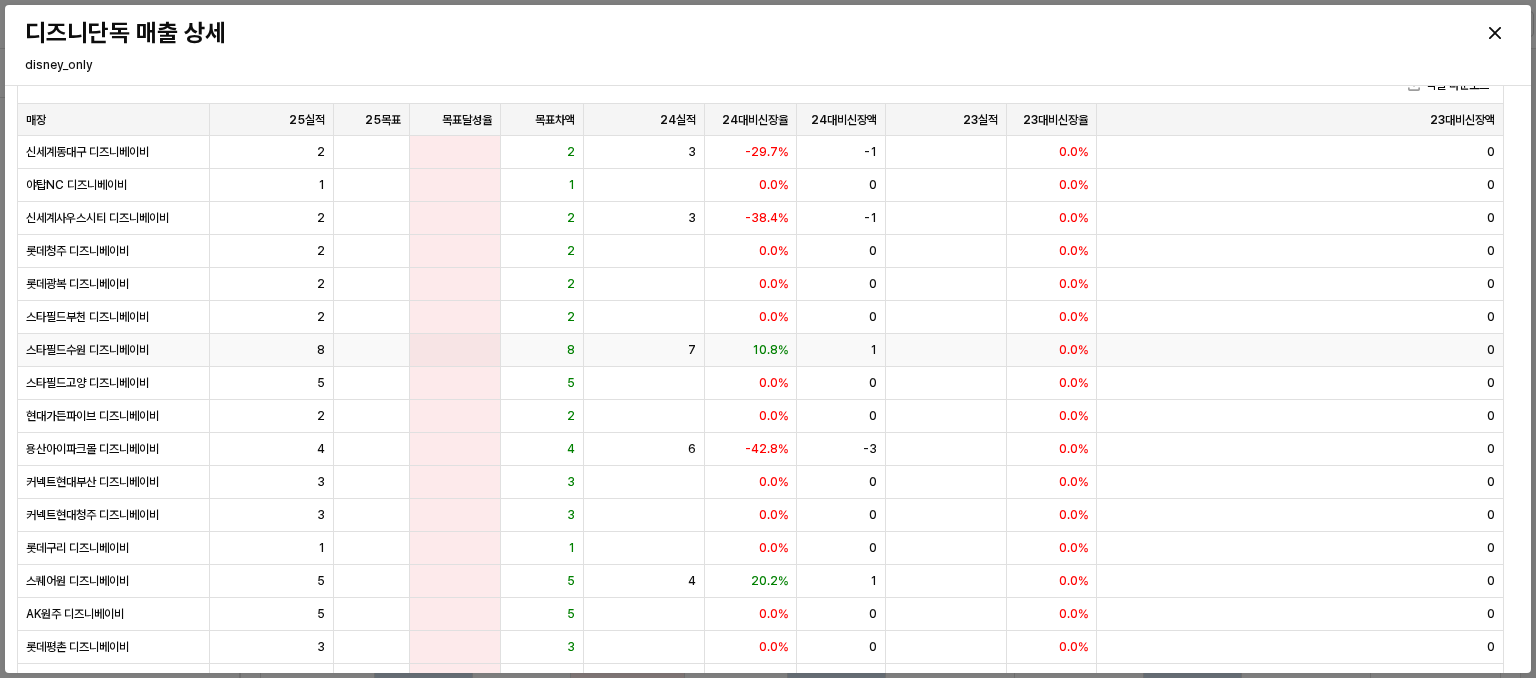 scroll, scrollTop: 116, scrollLeft: 0, axis: vertical 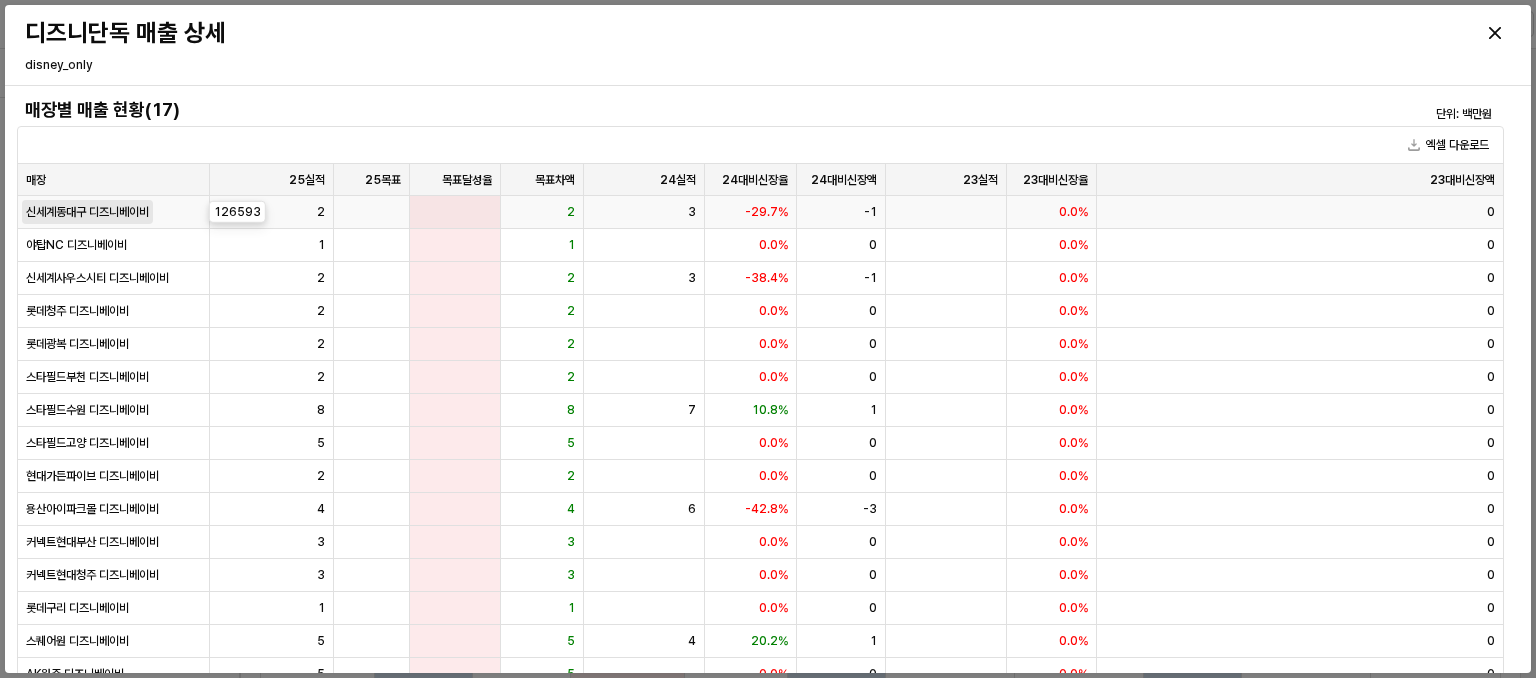 click on "신세계동대구 디즈니베이비" at bounding box center (87, 212) 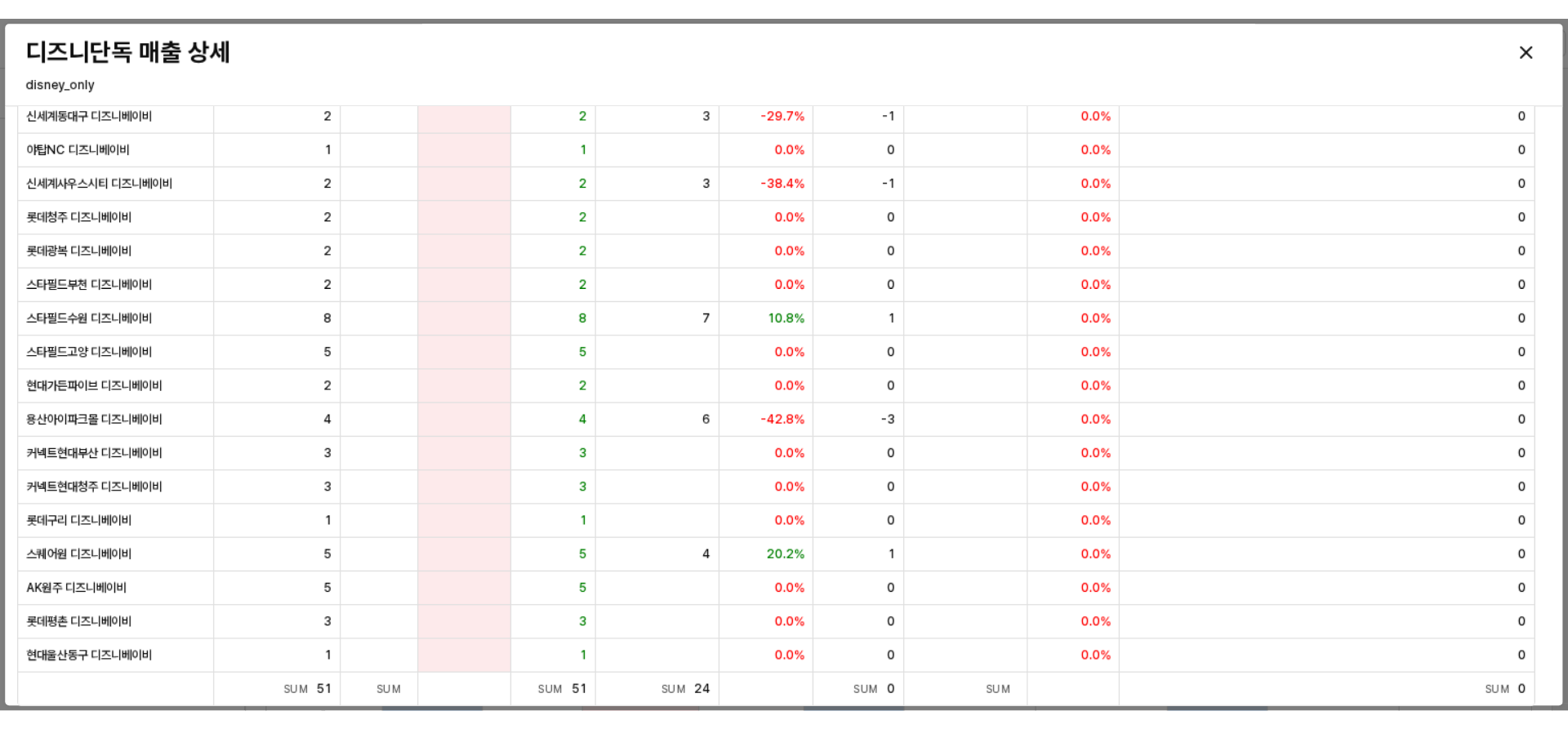 scroll, scrollTop: 95, scrollLeft: 0, axis: vertical 